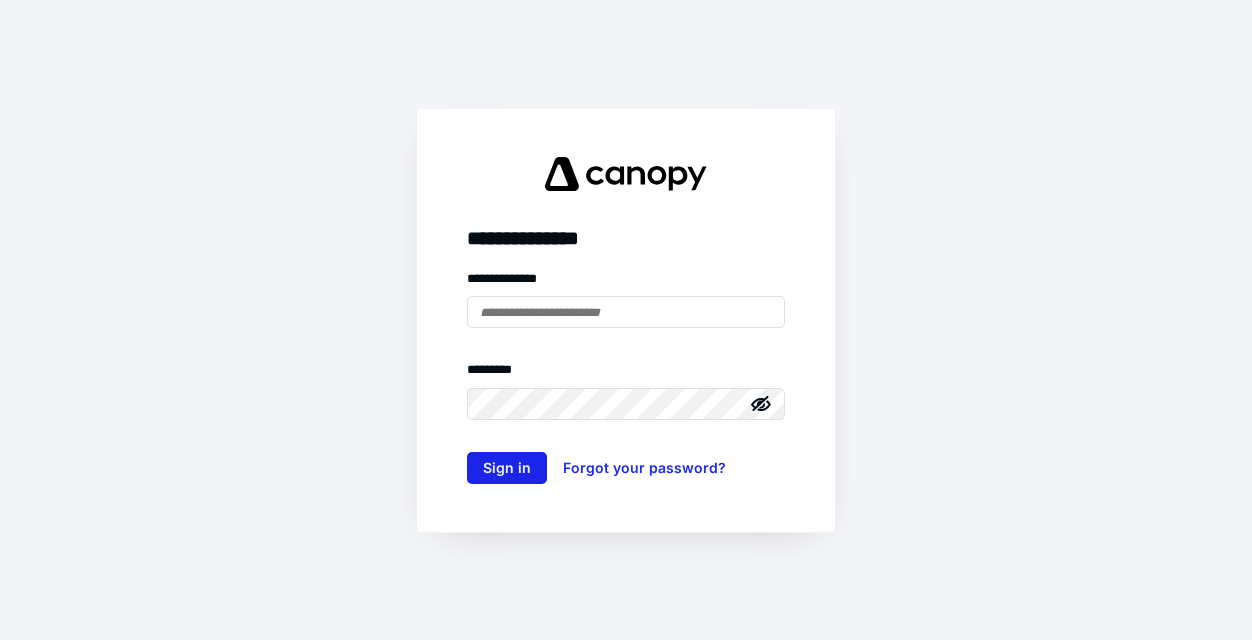 scroll, scrollTop: 0, scrollLeft: 0, axis: both 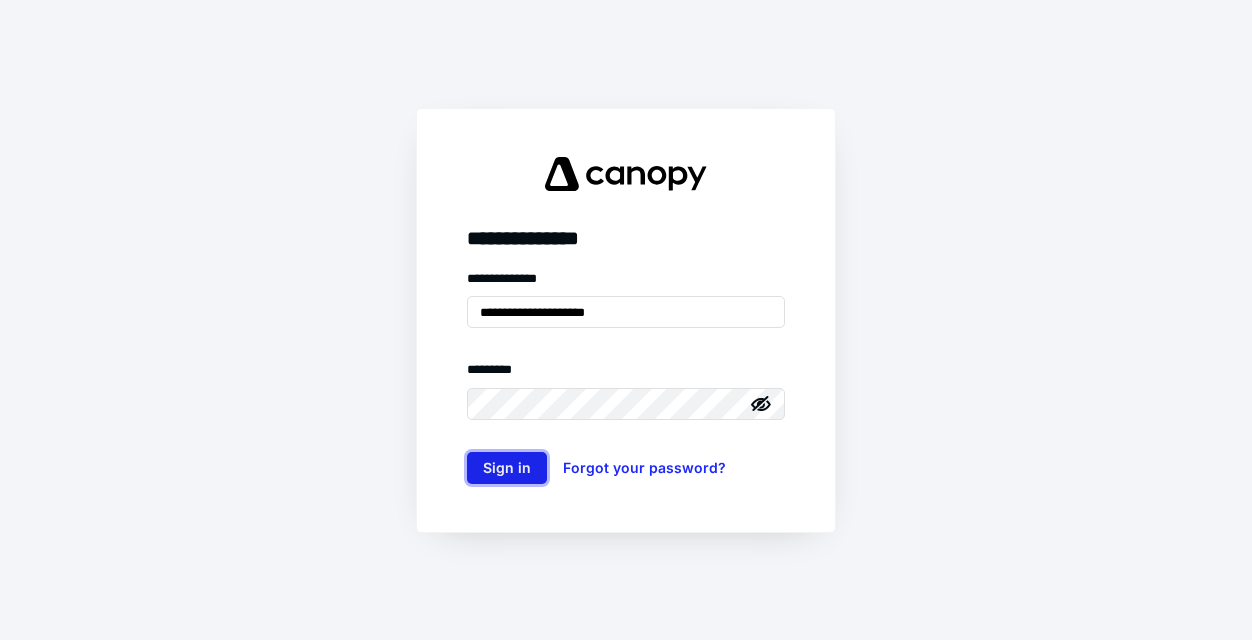click on "Sign in" at bounding box center [507, 468] 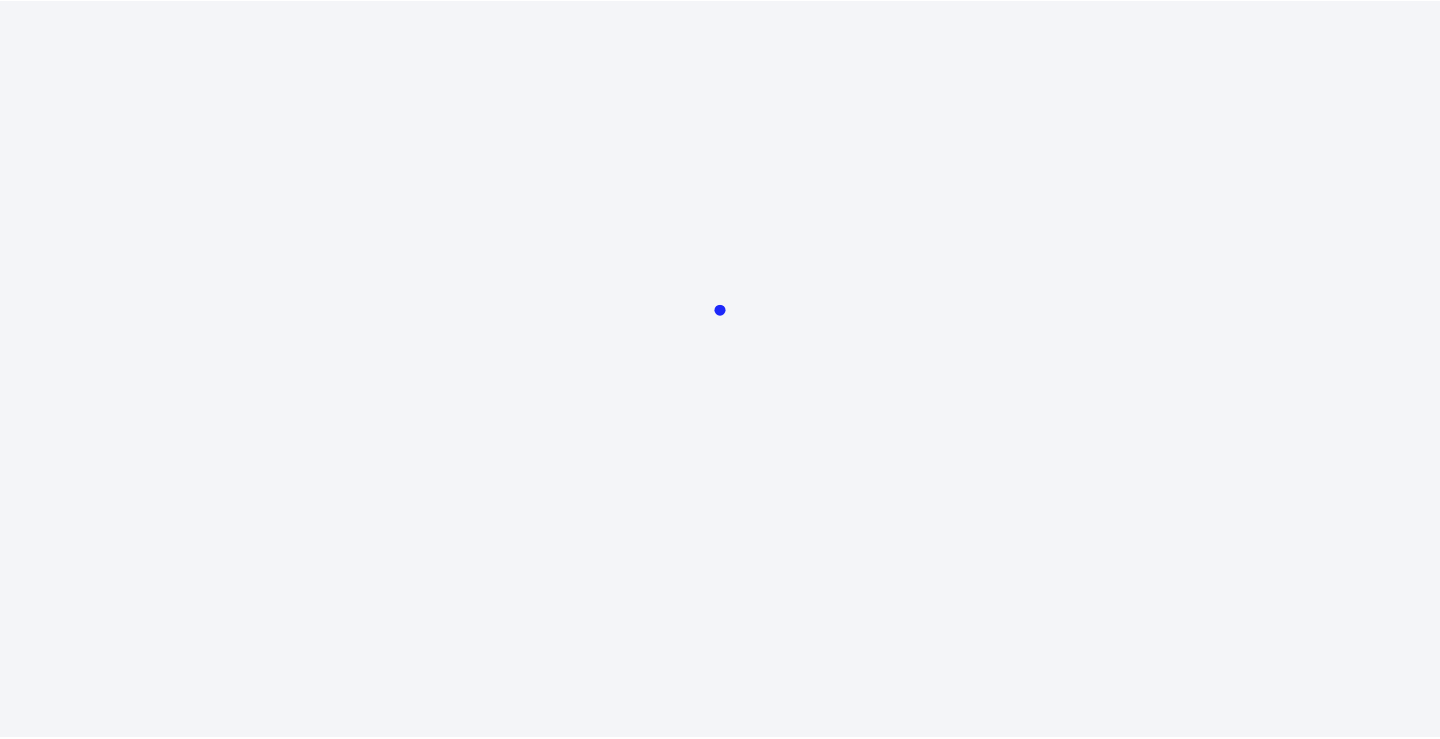 scroll, scrollTop: 0, scrollLeft: 0, axis: both 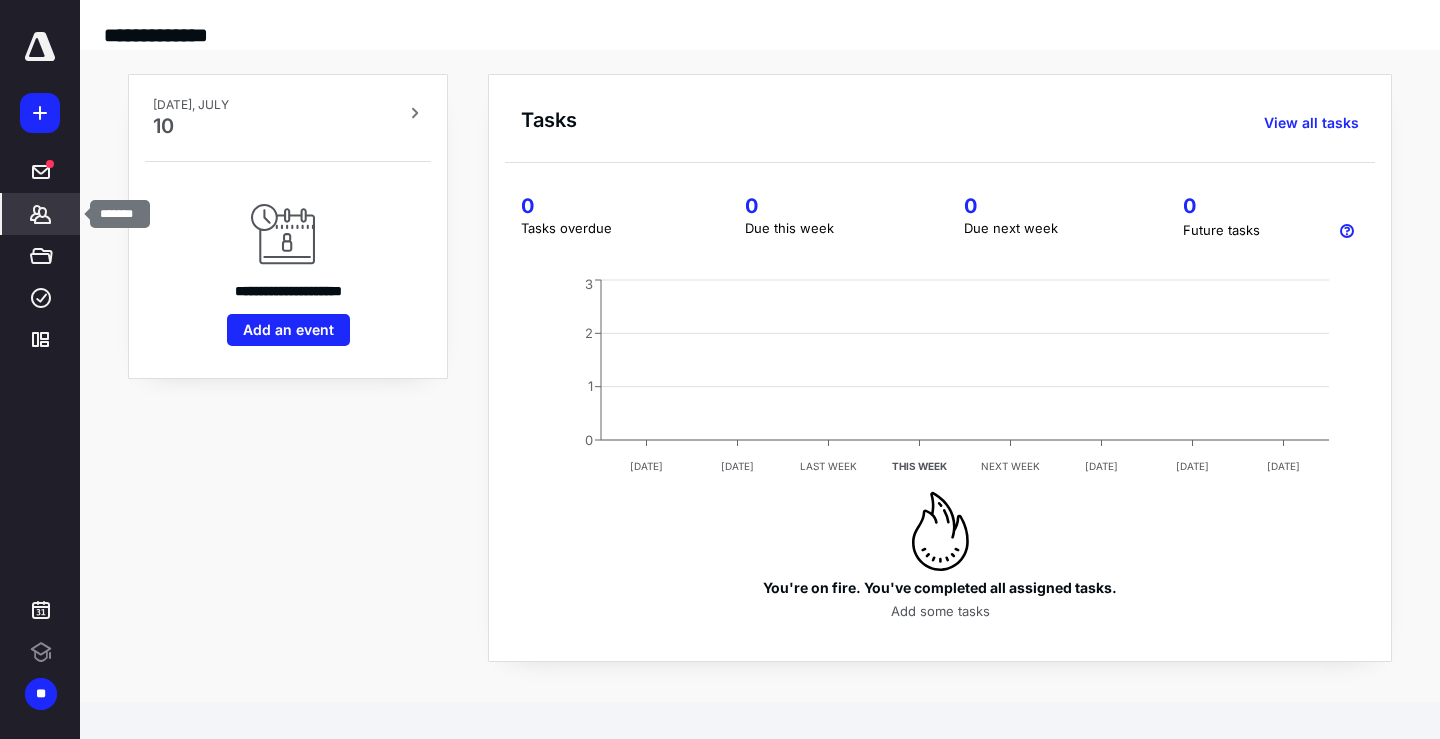 click on "*******" at bounding box center (41, 214) 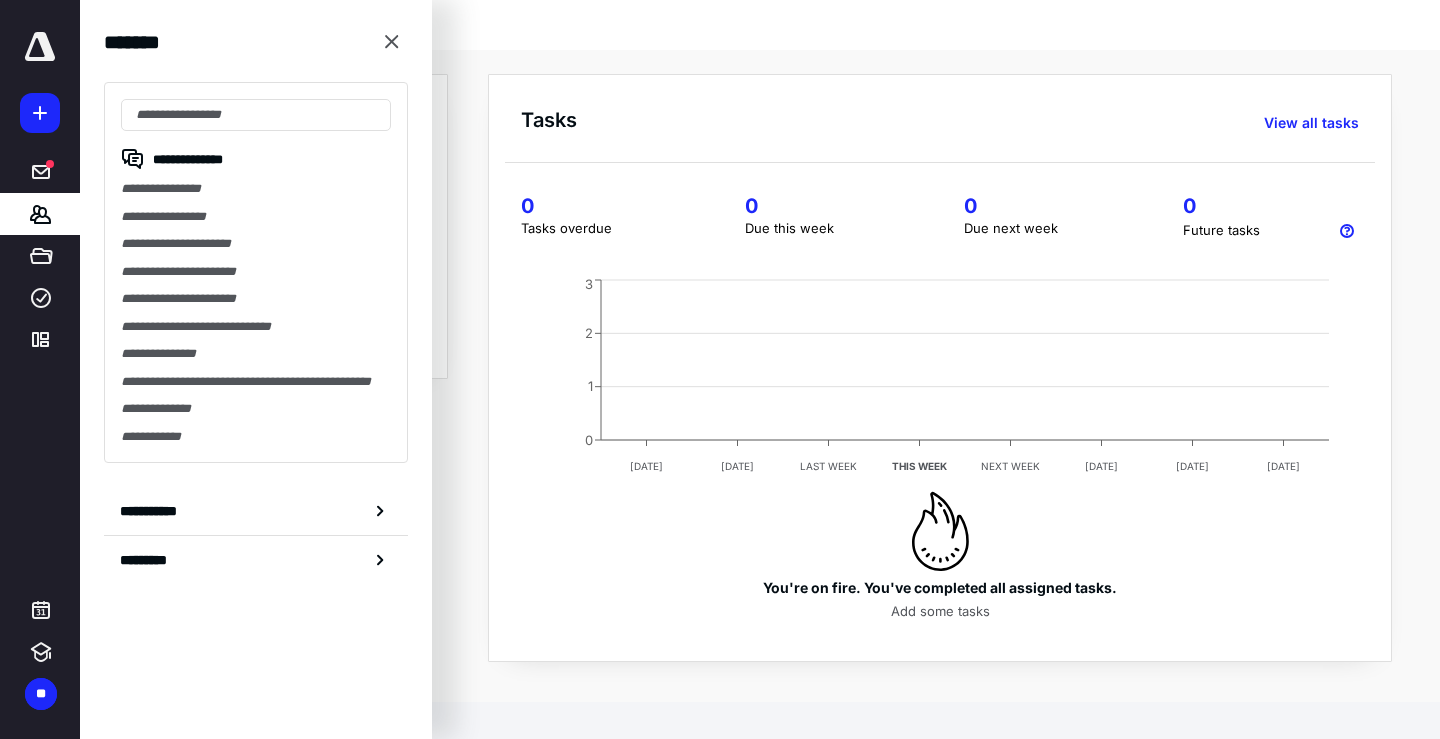click on "**********" at bounding box center [256, 272] 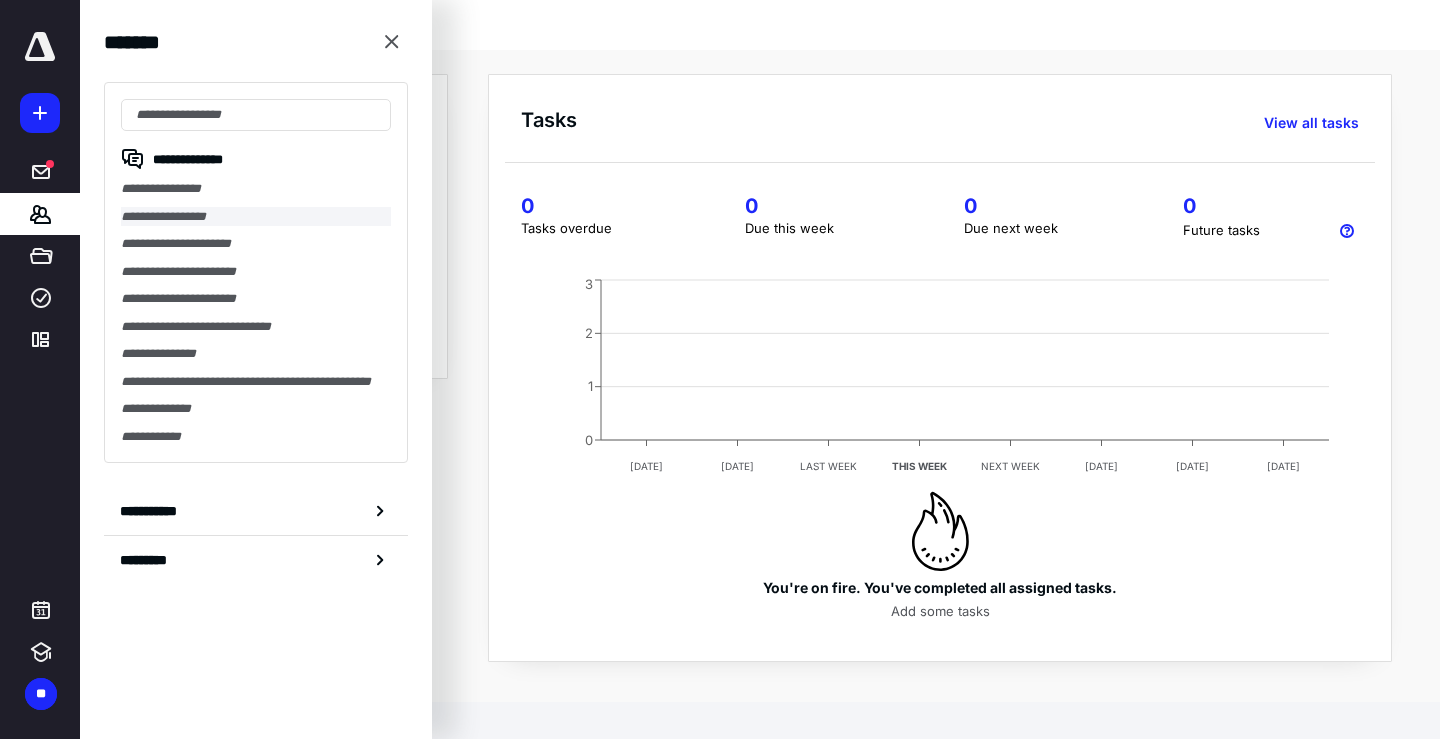 click on "**********" at bounding box center [256, 217] 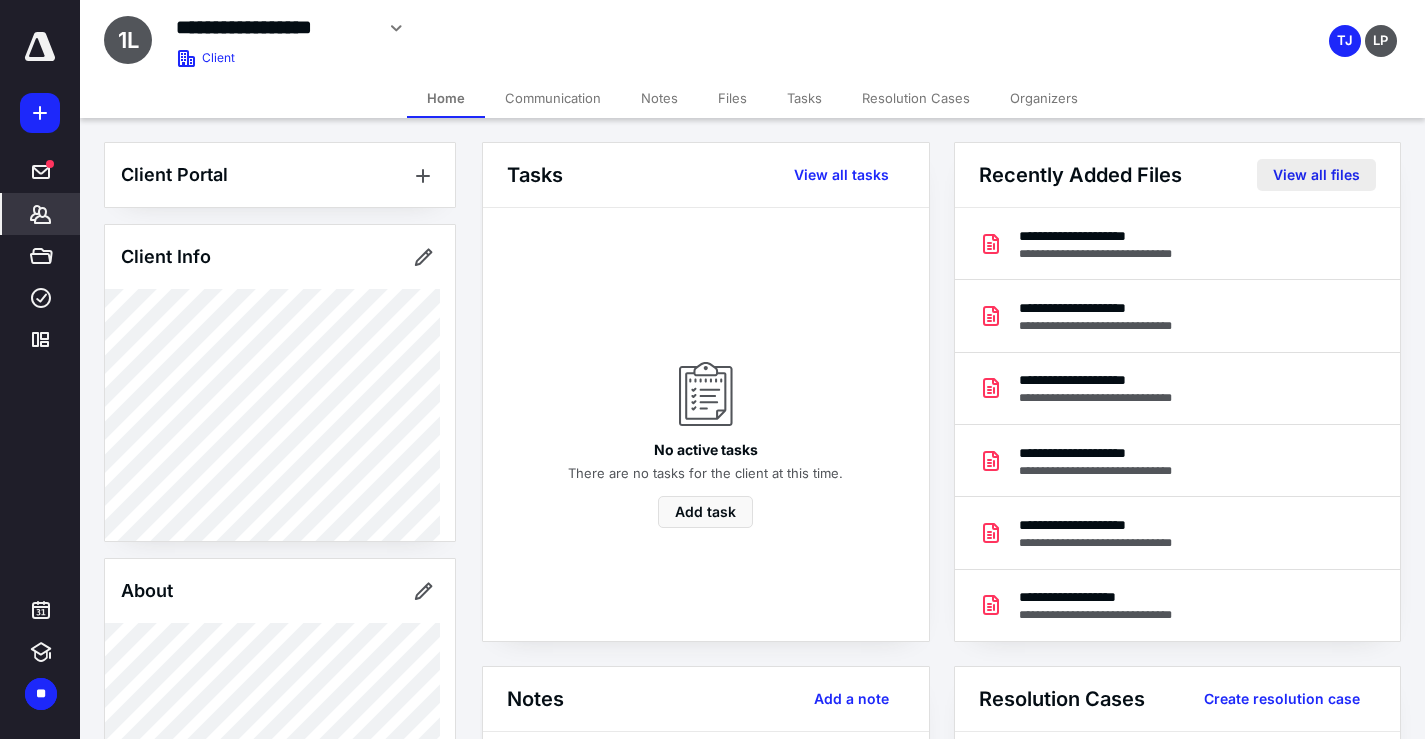click on "View all files" at bounding box center (1316, 175) 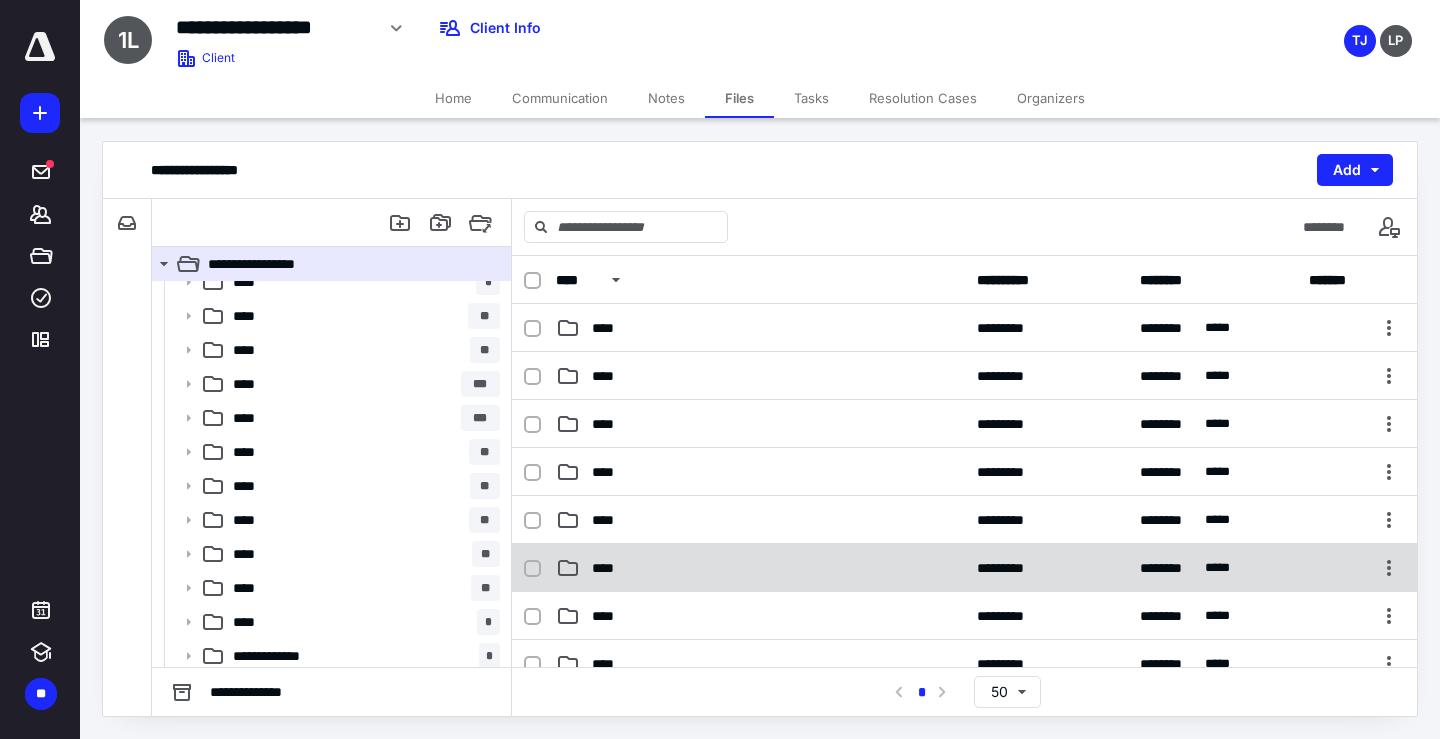 scroll, scrollTop: 192, scrollLeft: 0, axis: vertical 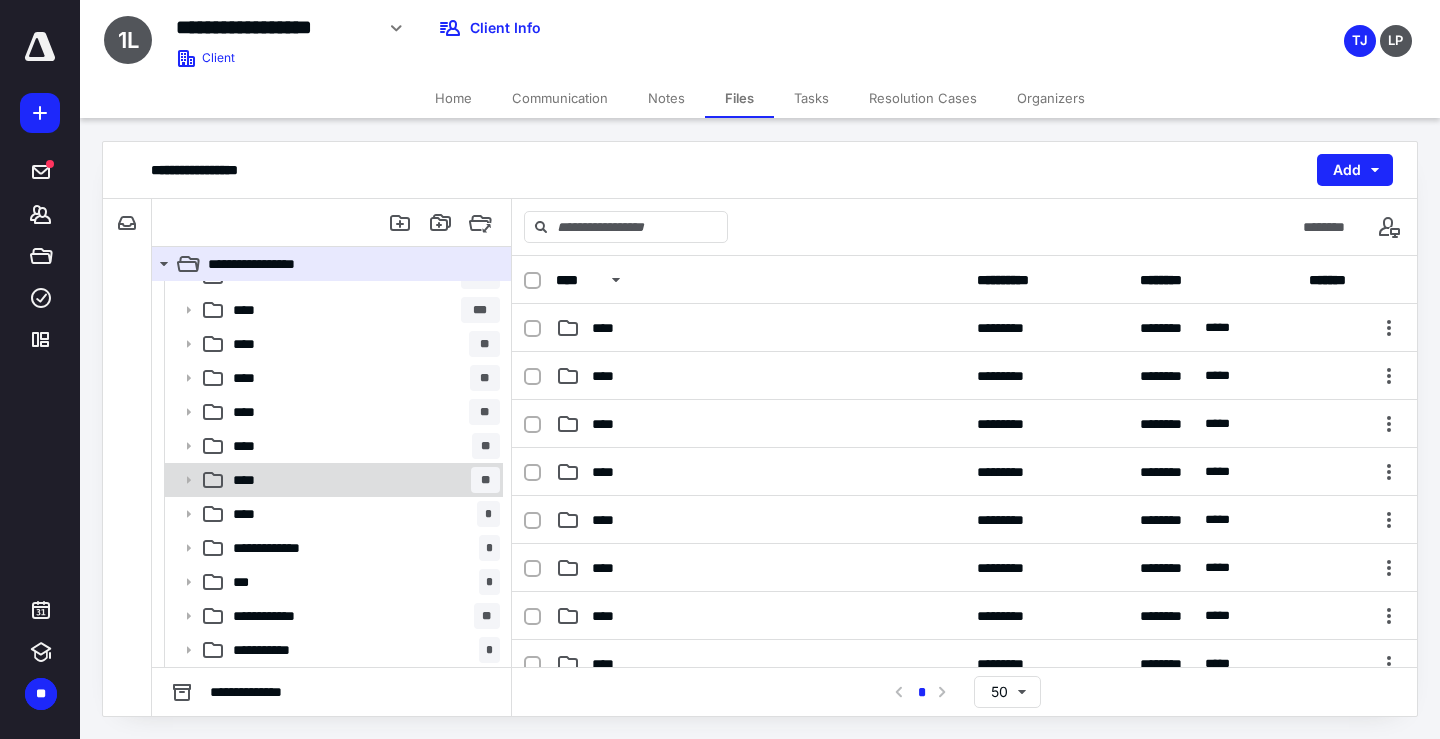 click on "**** **" at bounding box center (362, 480) 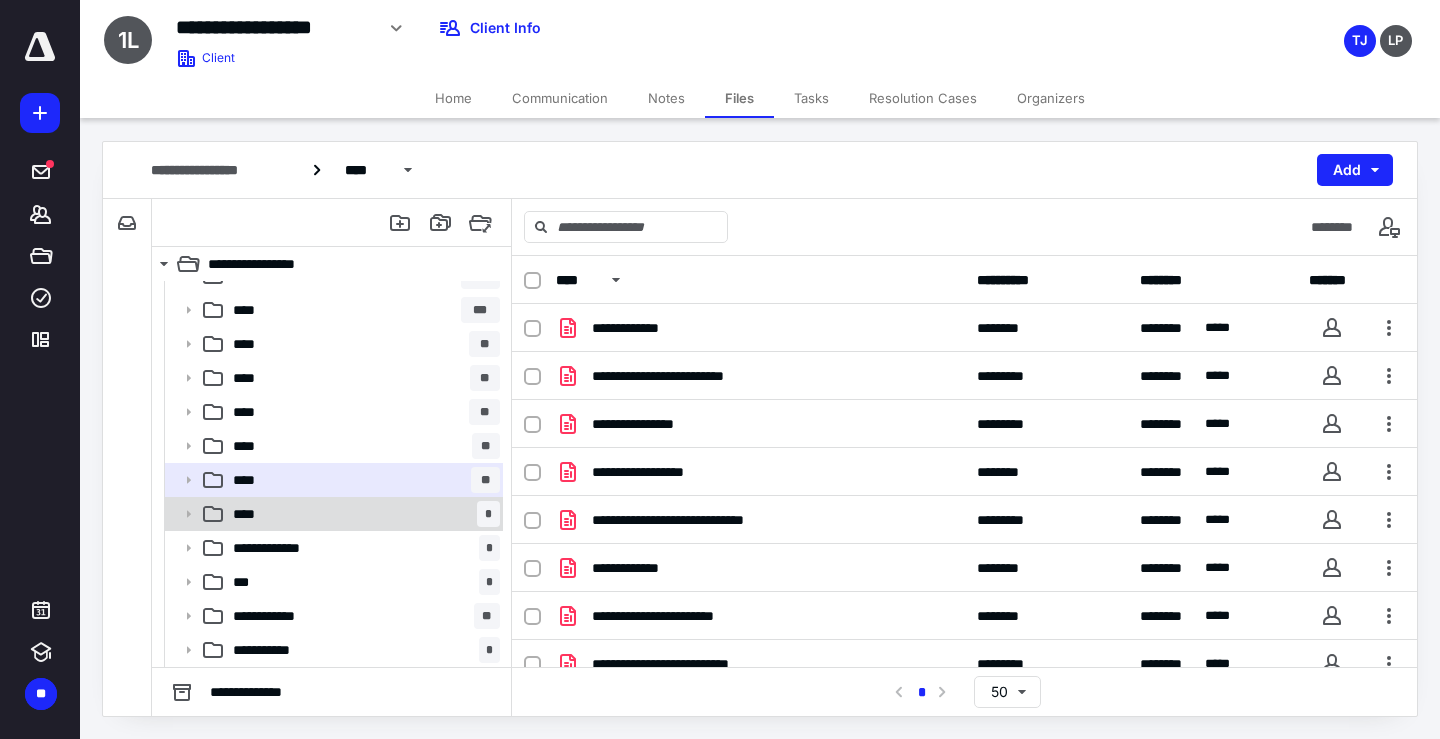 click on "**** *" at bounding box center (362, 514) 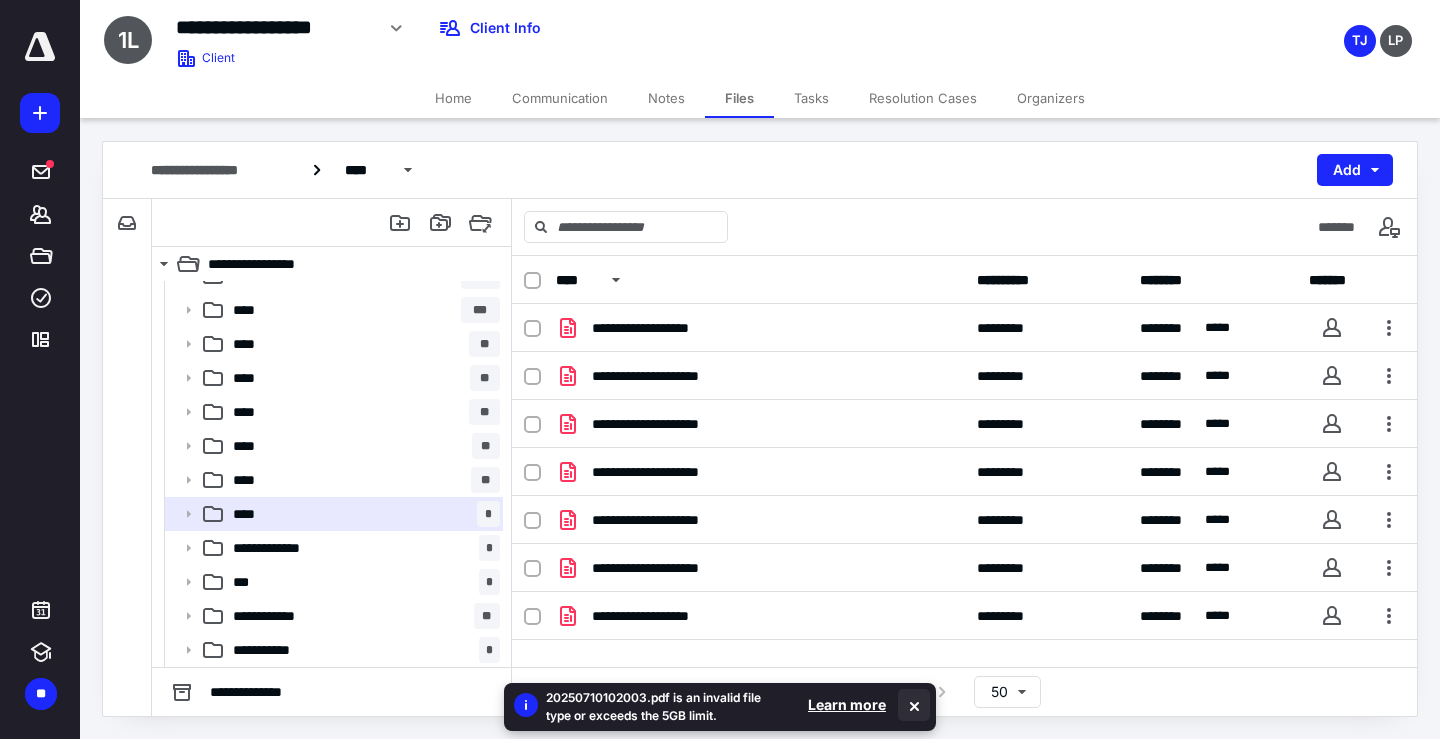 click at bounding box center [914, 705] 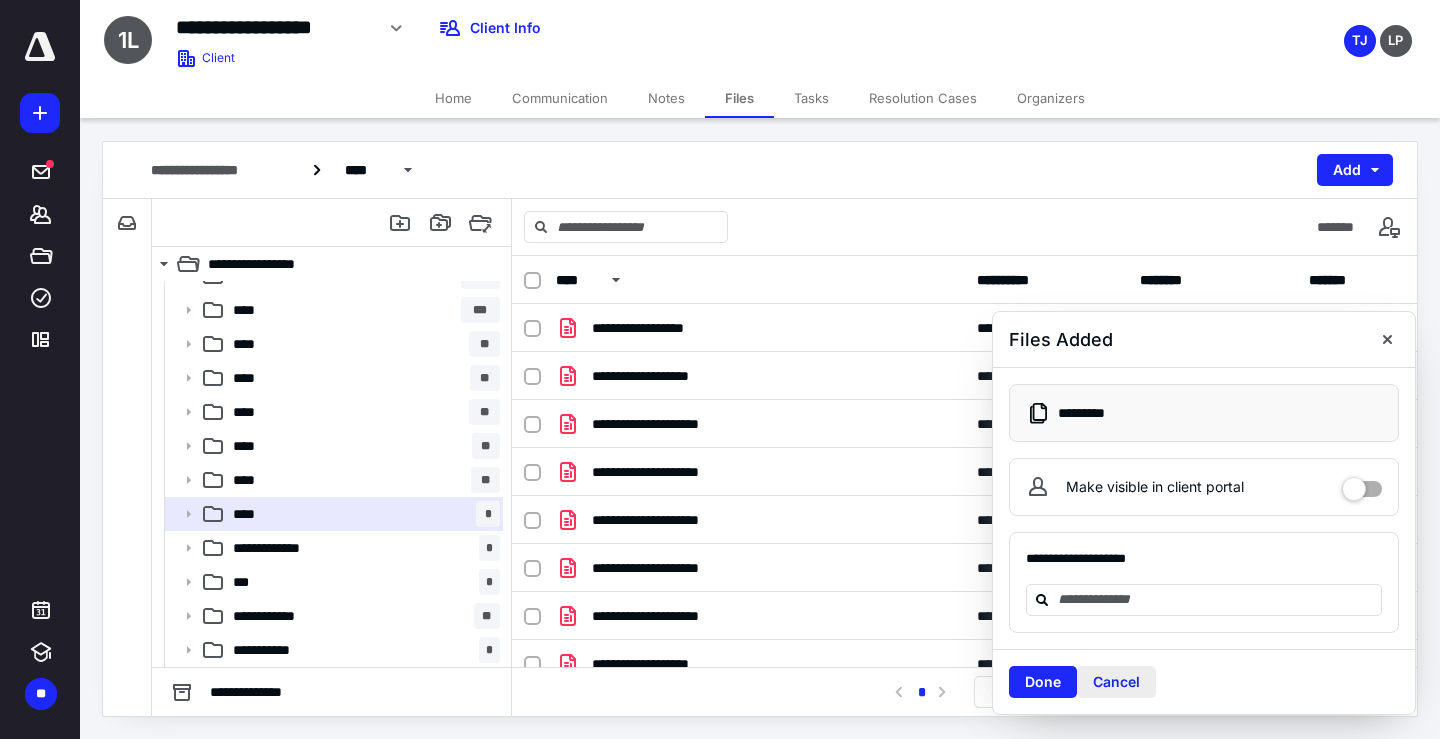 click on "Cancel" at bounding box center (1116, 682) 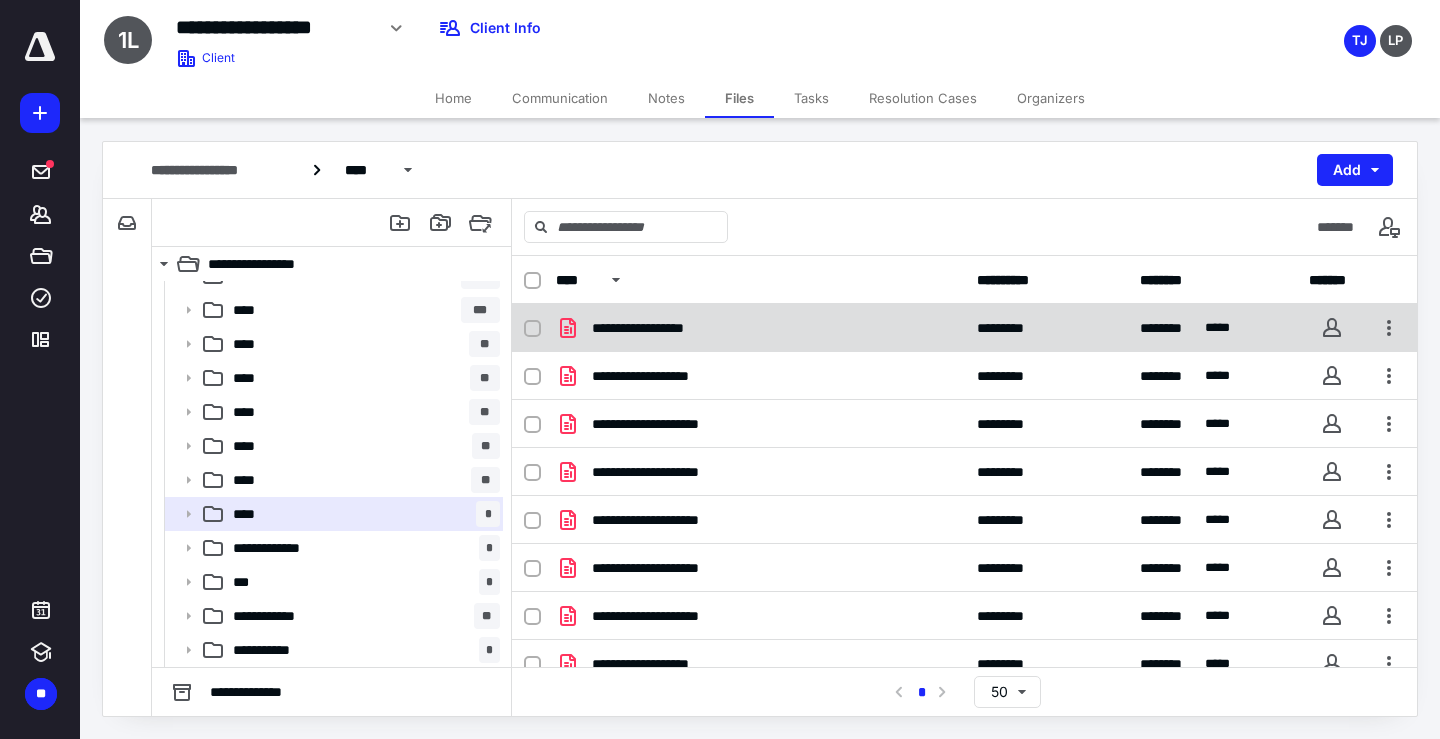 checkbox on "true" 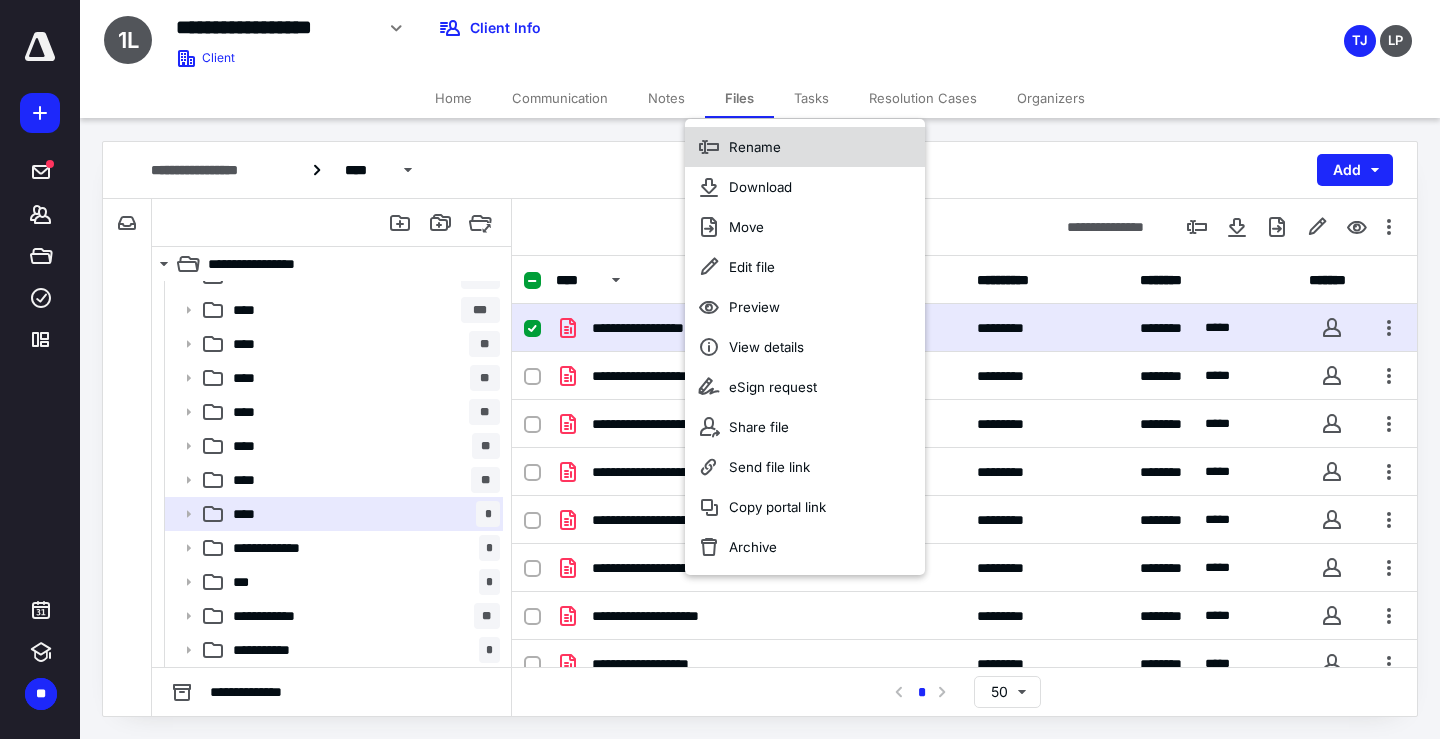 click on "Rename" at bounding box center (805, 147) 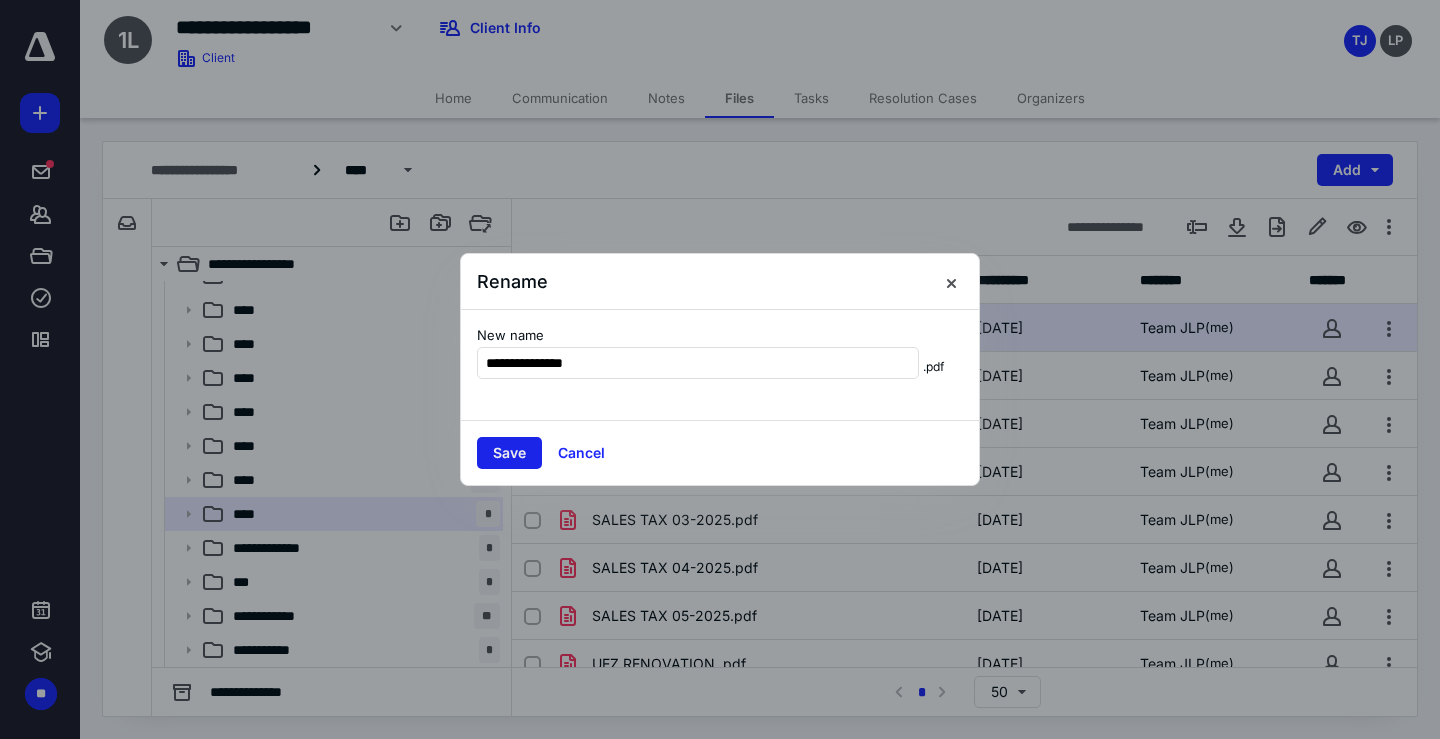 type on "**********" 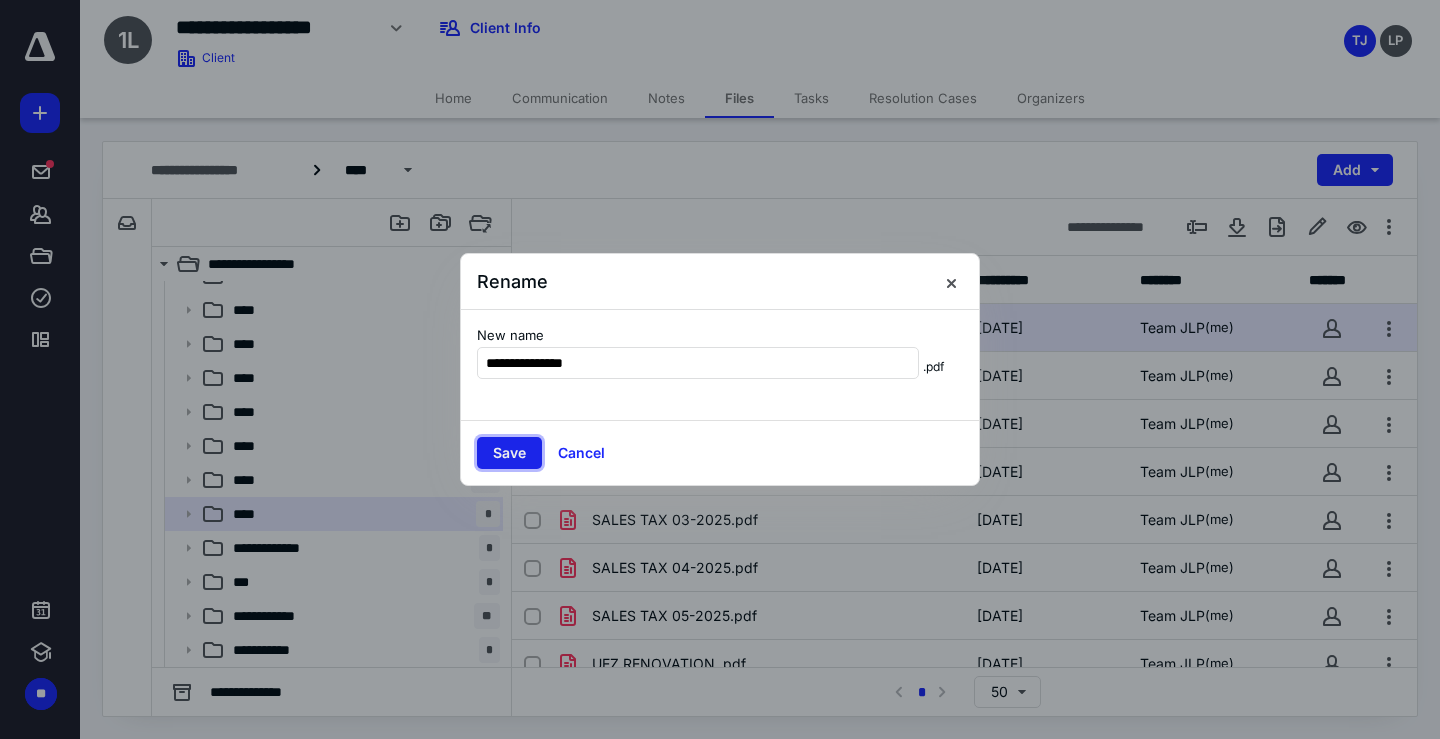 click on "Save" at bounding box center (509, 453) 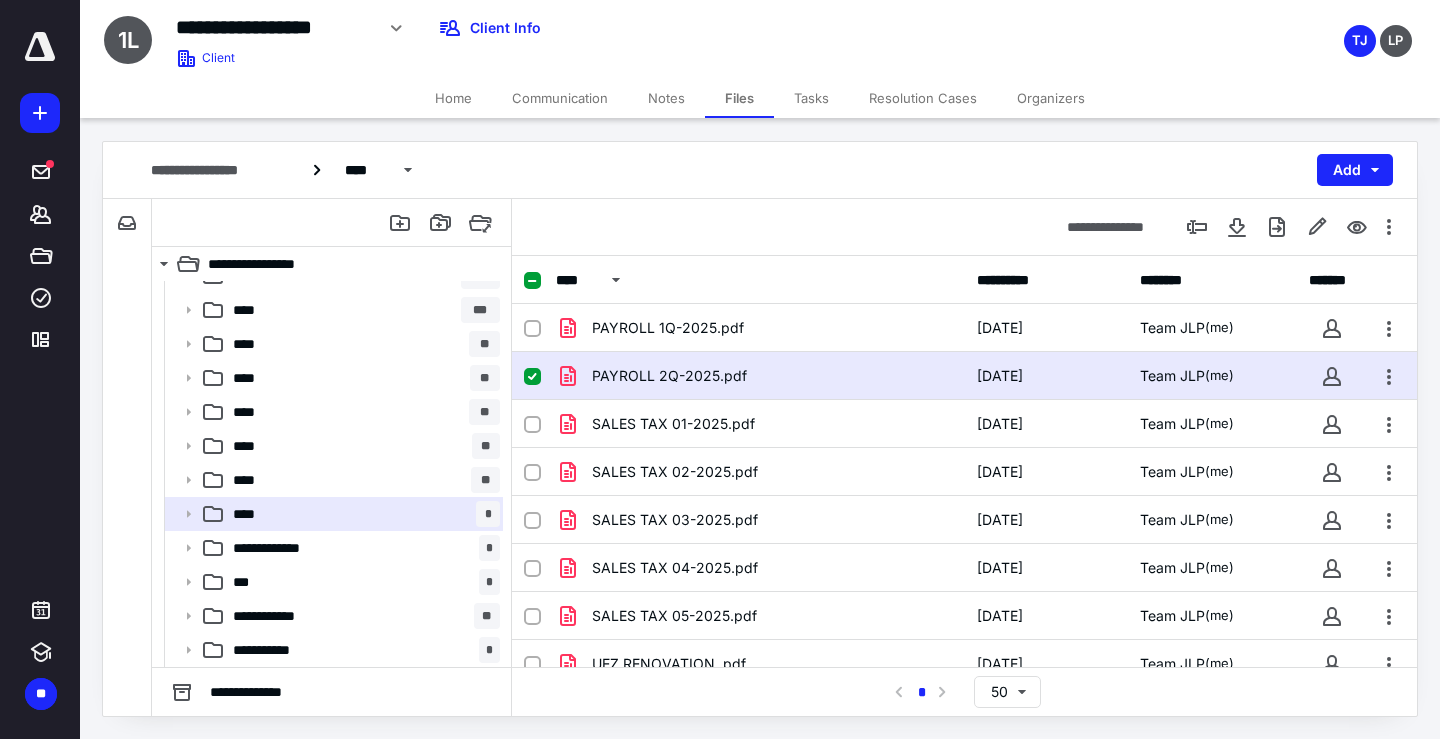 click on "PAYROLL 2Q-2025.pdf 7/10/2025 Team JLP  (me)" at bounding box center (964, 376) 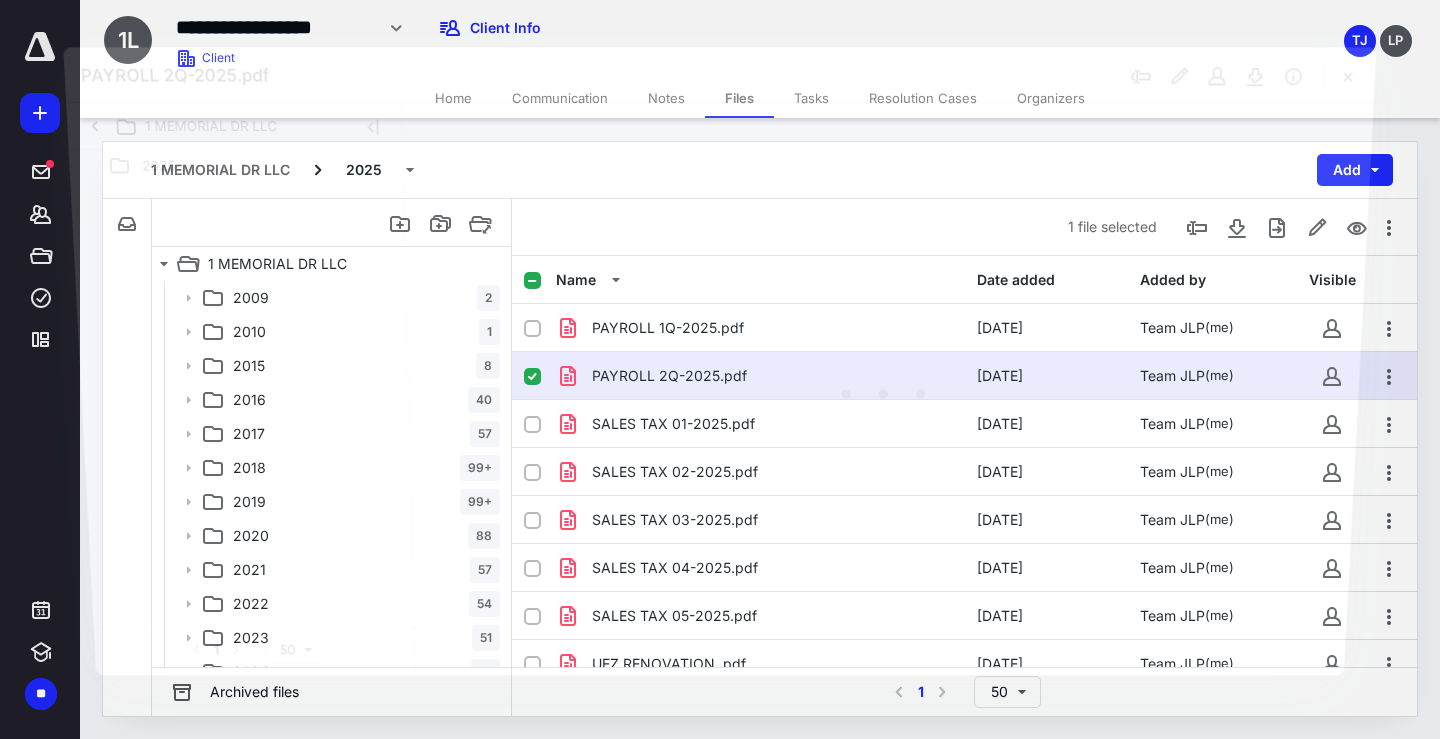 scroll, scrollTop: 192, scrollLeft: 0, axis: vertical 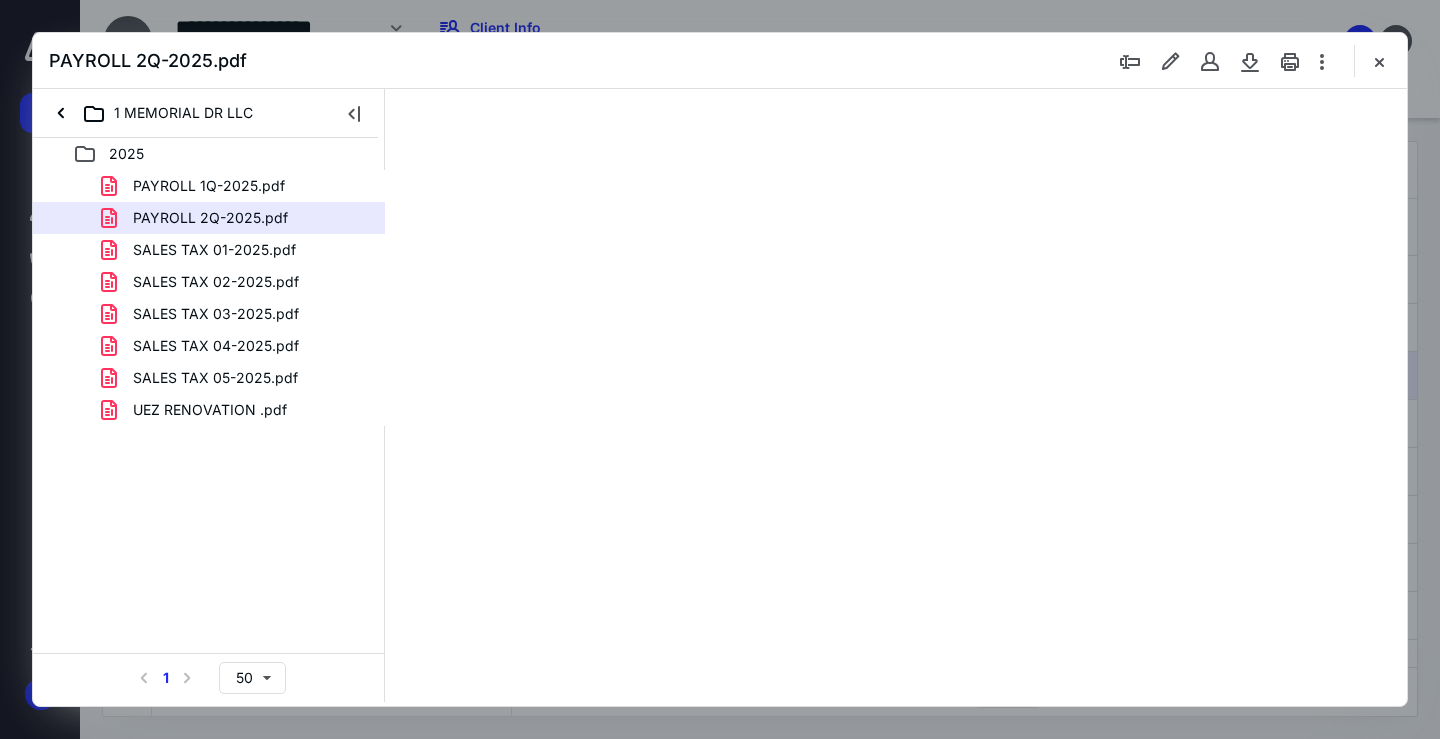 type on "68" 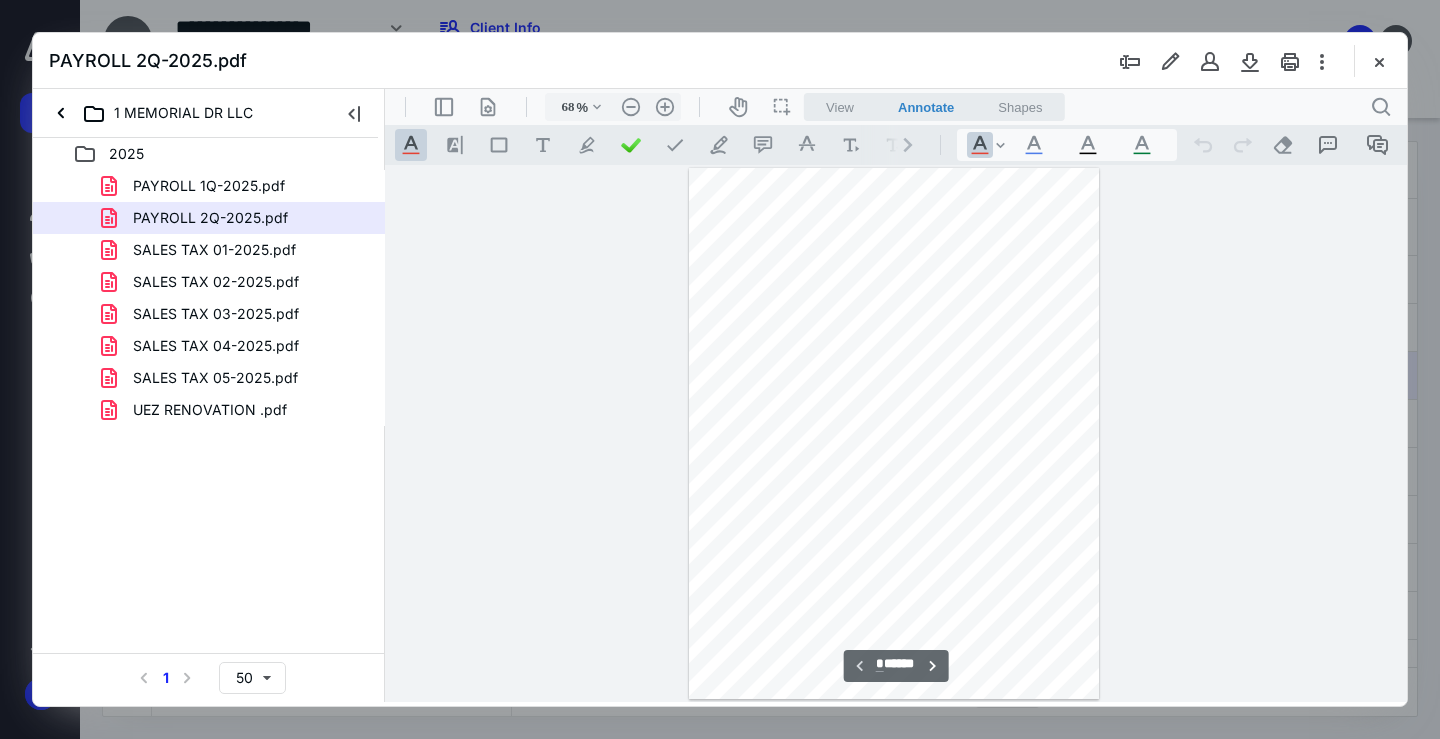 scroll, scrollTop: 79, scrollLeft: 0, axis: vertical 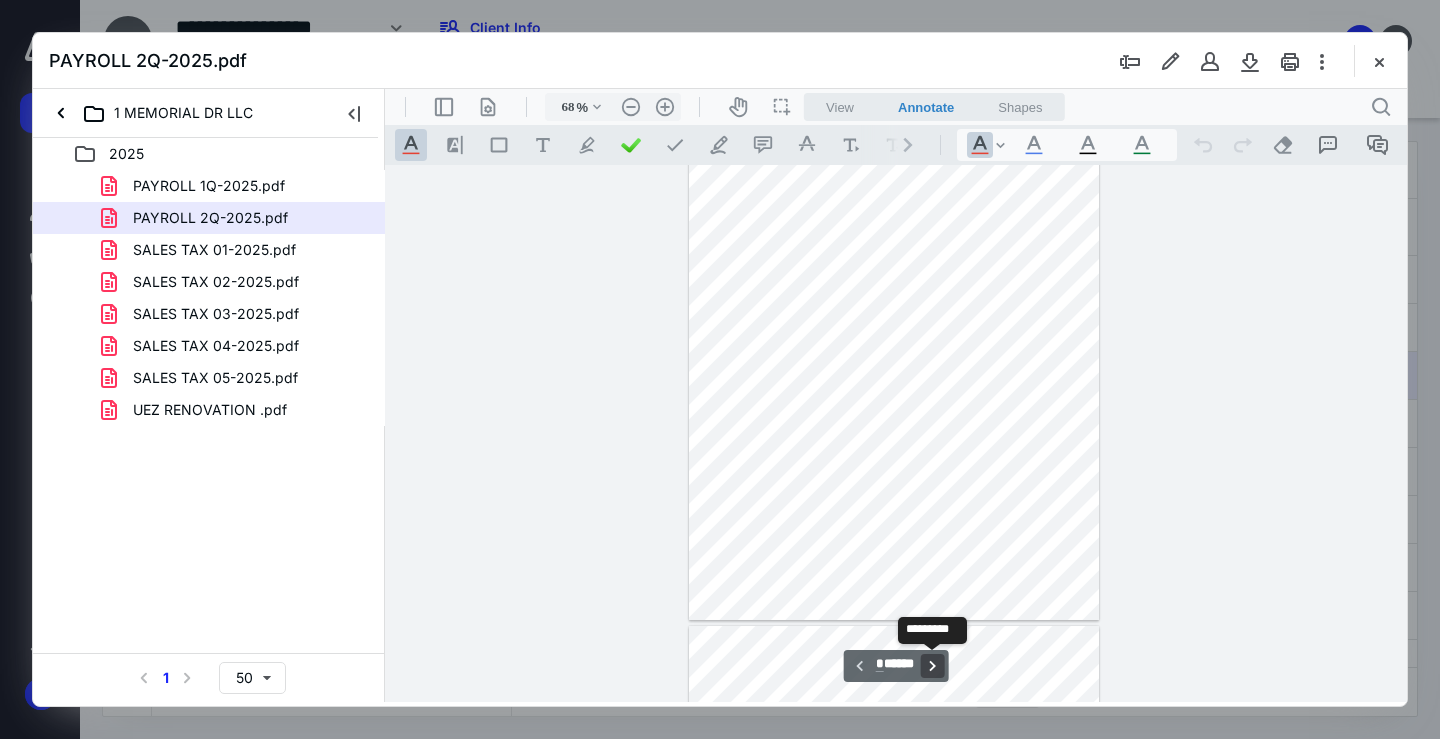 click on "**********" at bounding box center [932, 666] 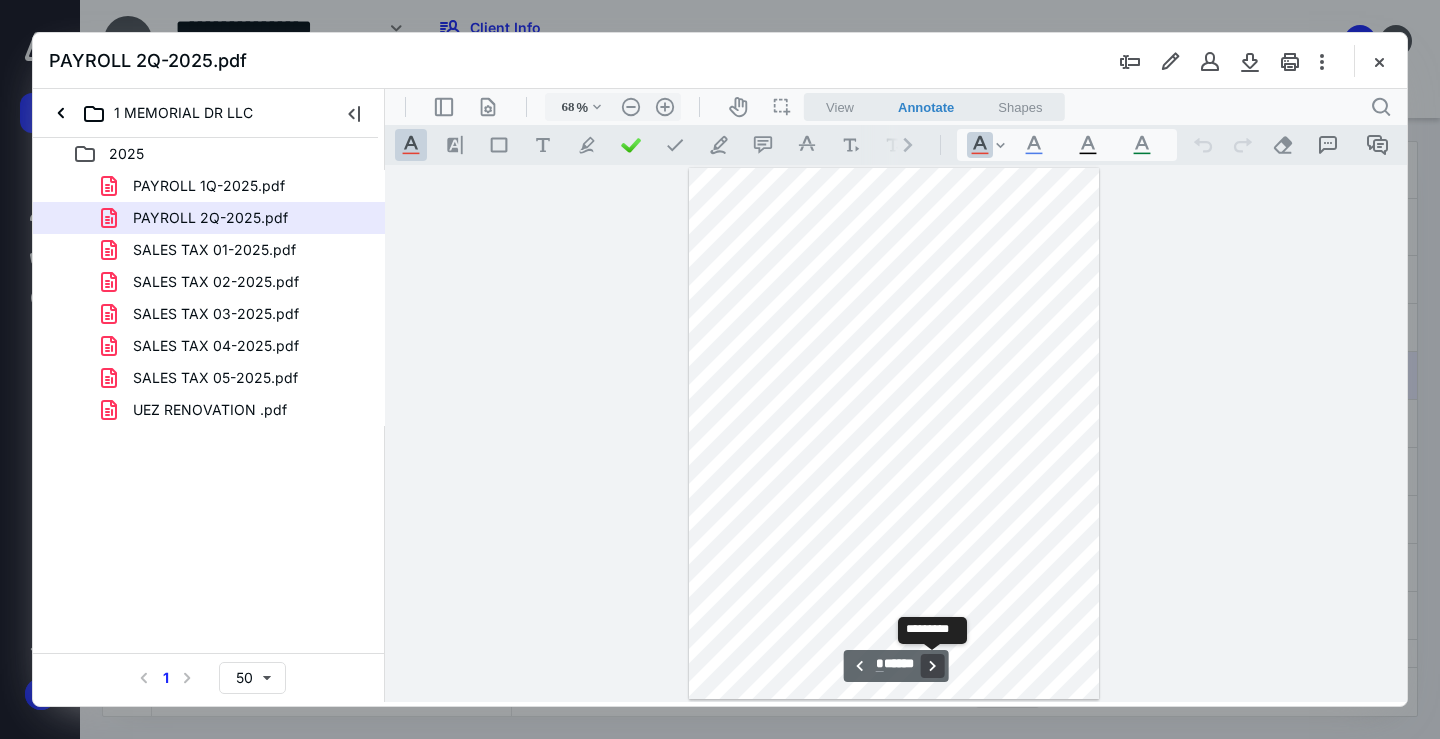 click on "**********" at bounding box center [932, 666] 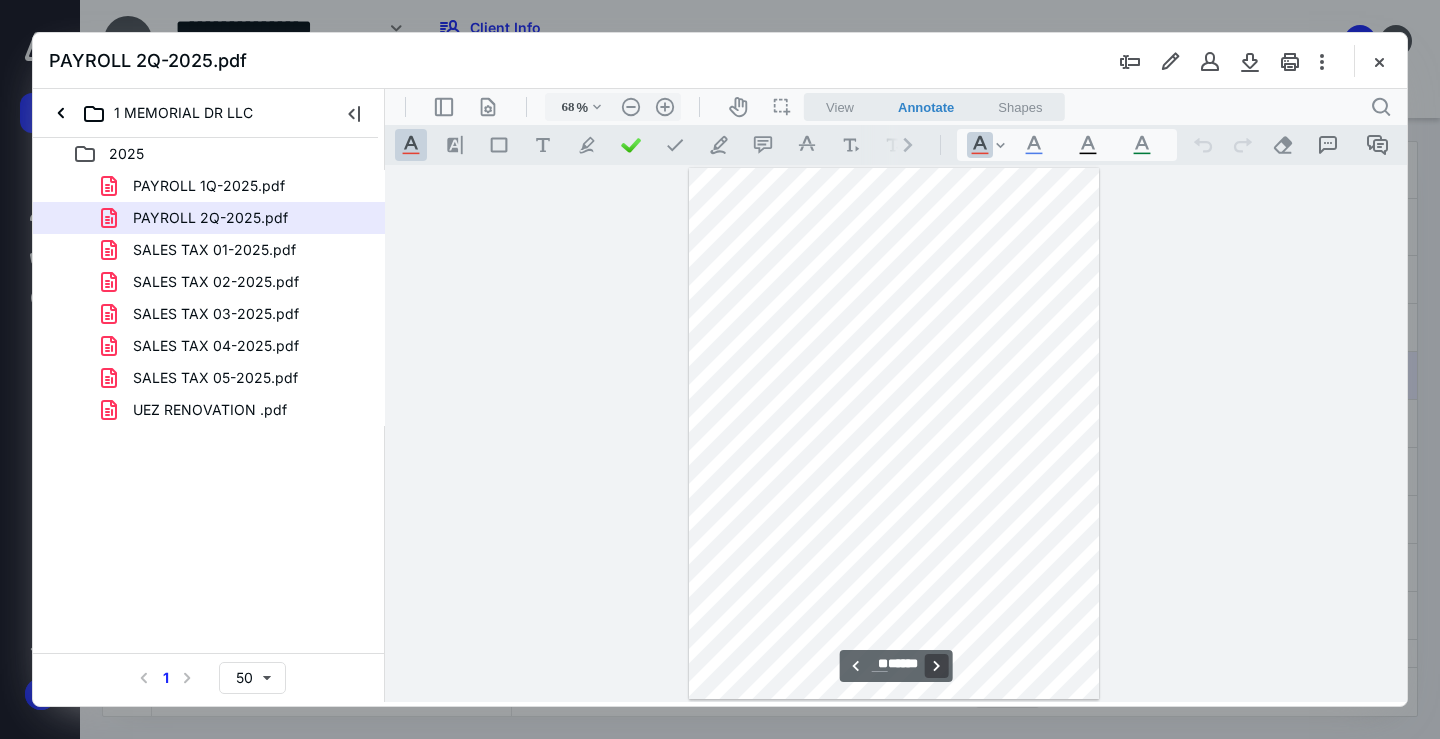 scroll, scrollTop: 4833, scrollLeft: 0, axis: vertical 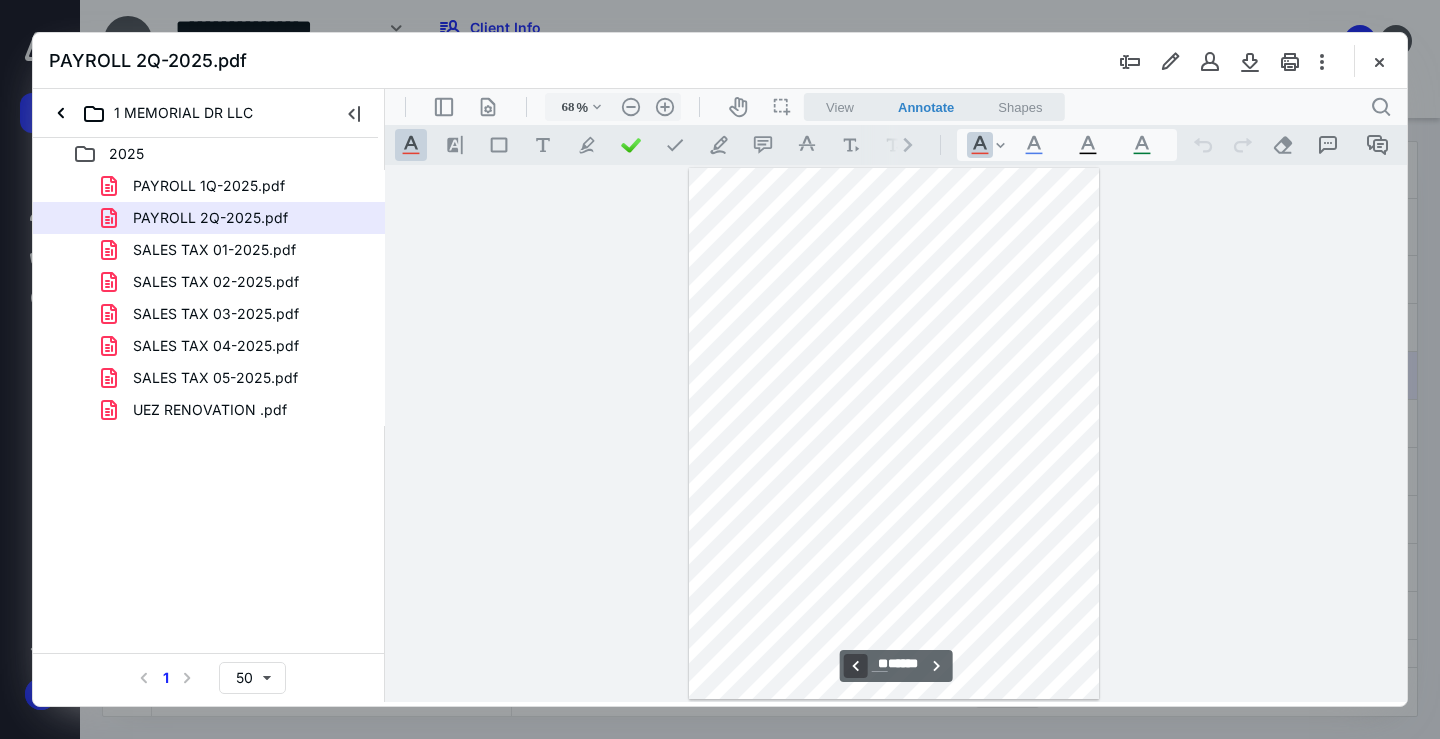 click on "**********" at bounding box center (856, 666) 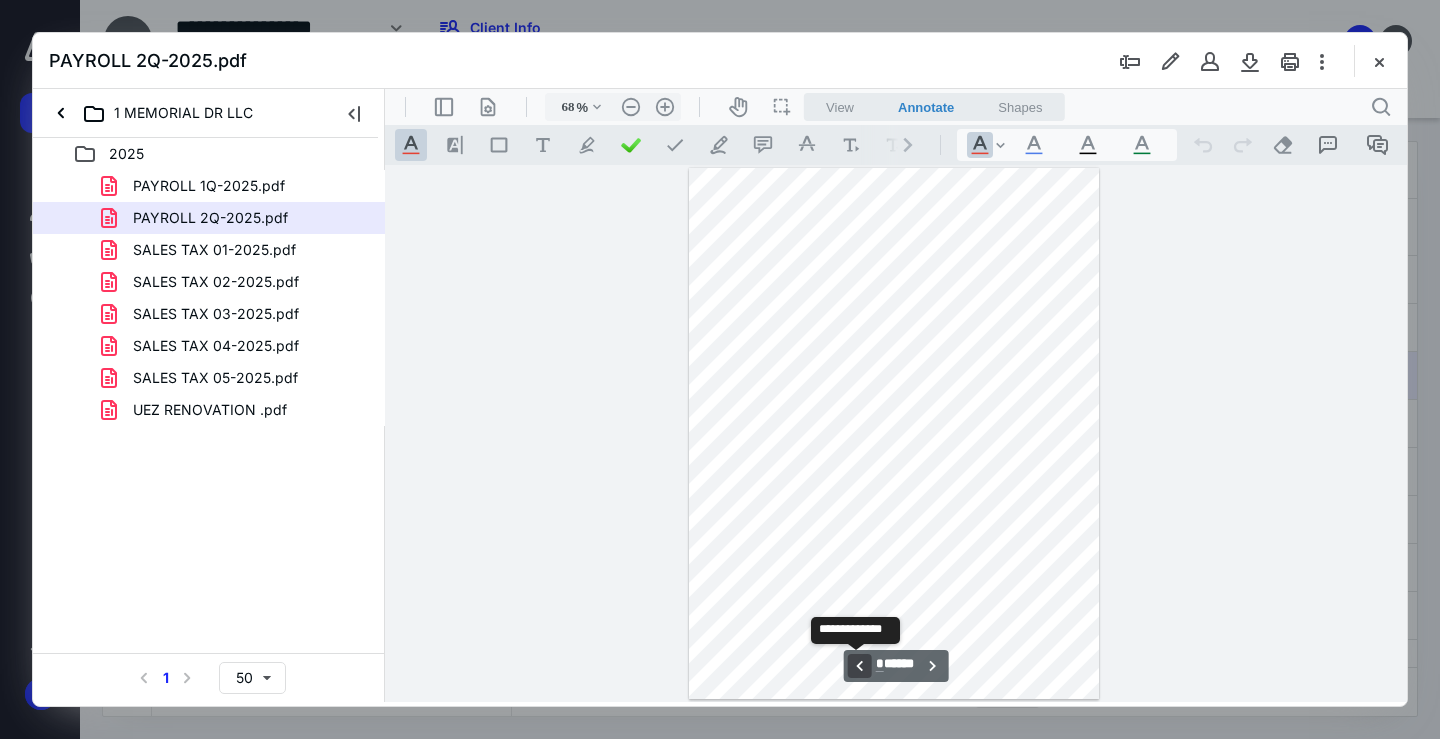 click on "**********" at bounding box center (860, 666) 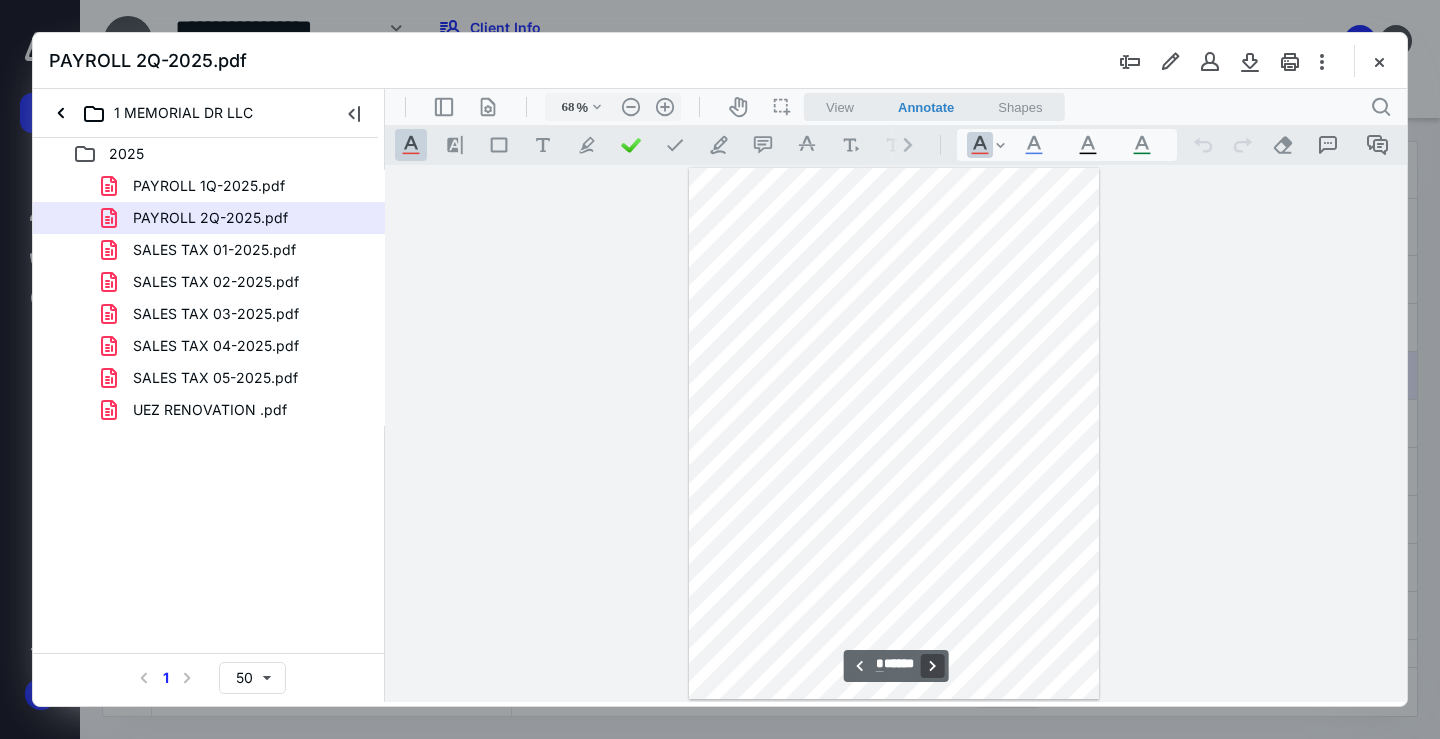 click on "**********" at bounding box center (932, 666) 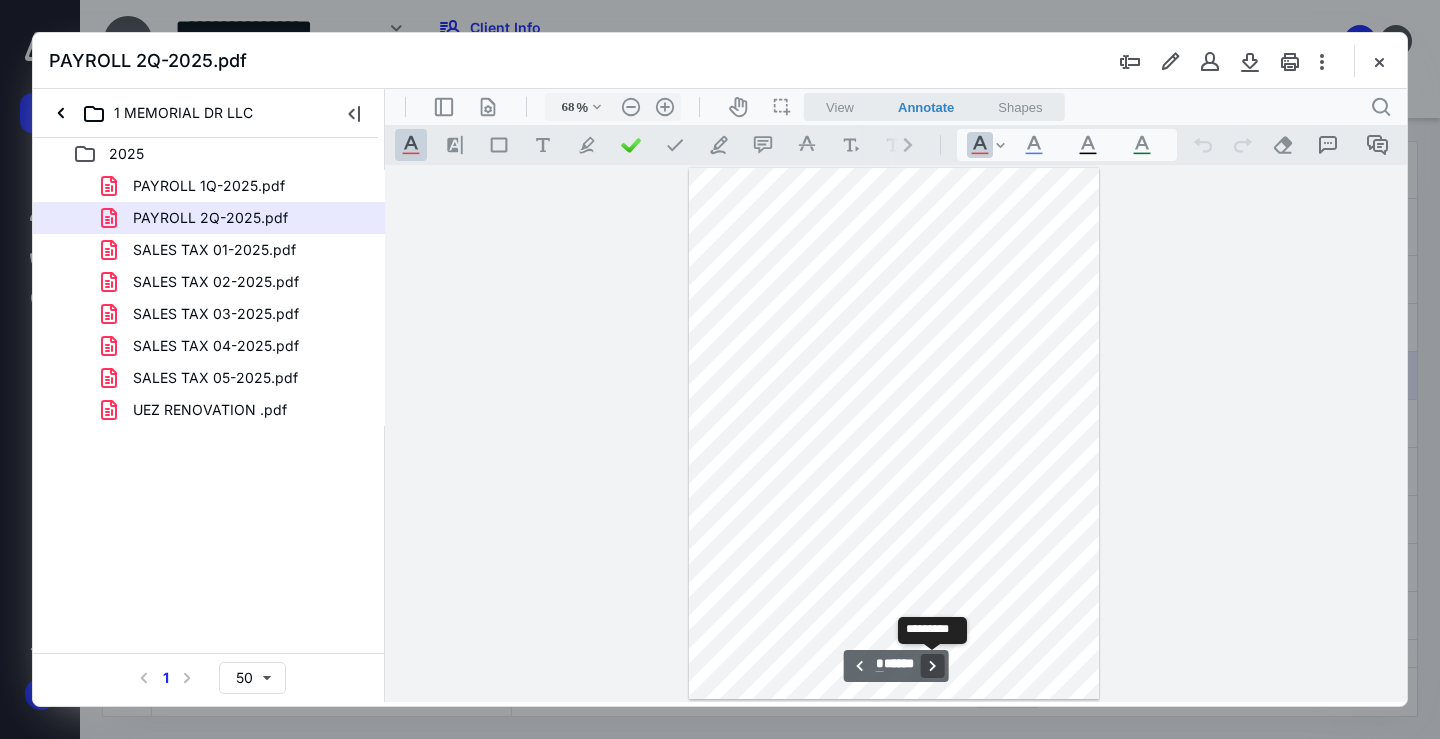 click on "**********" at bounding box center (932, 666) 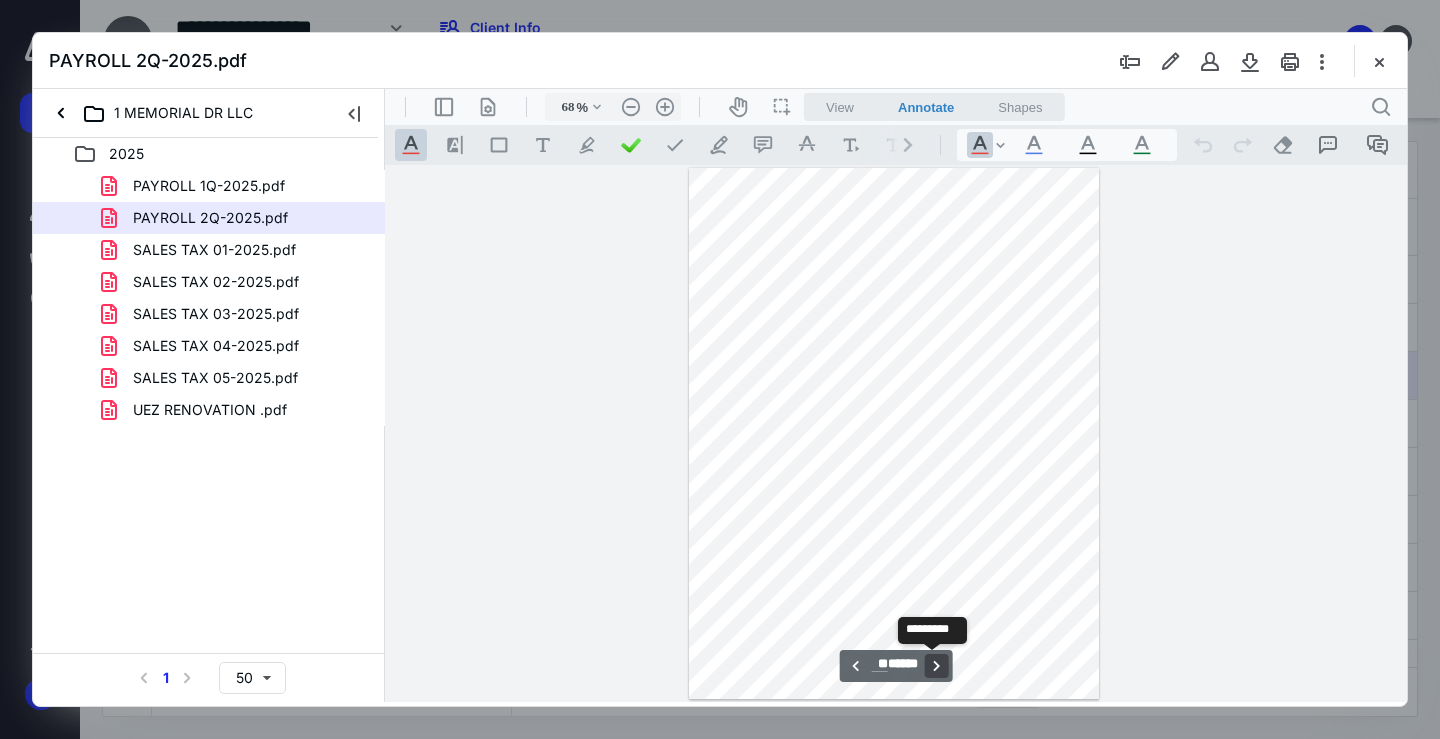 click on "**********" at bounding box center [936, 666] 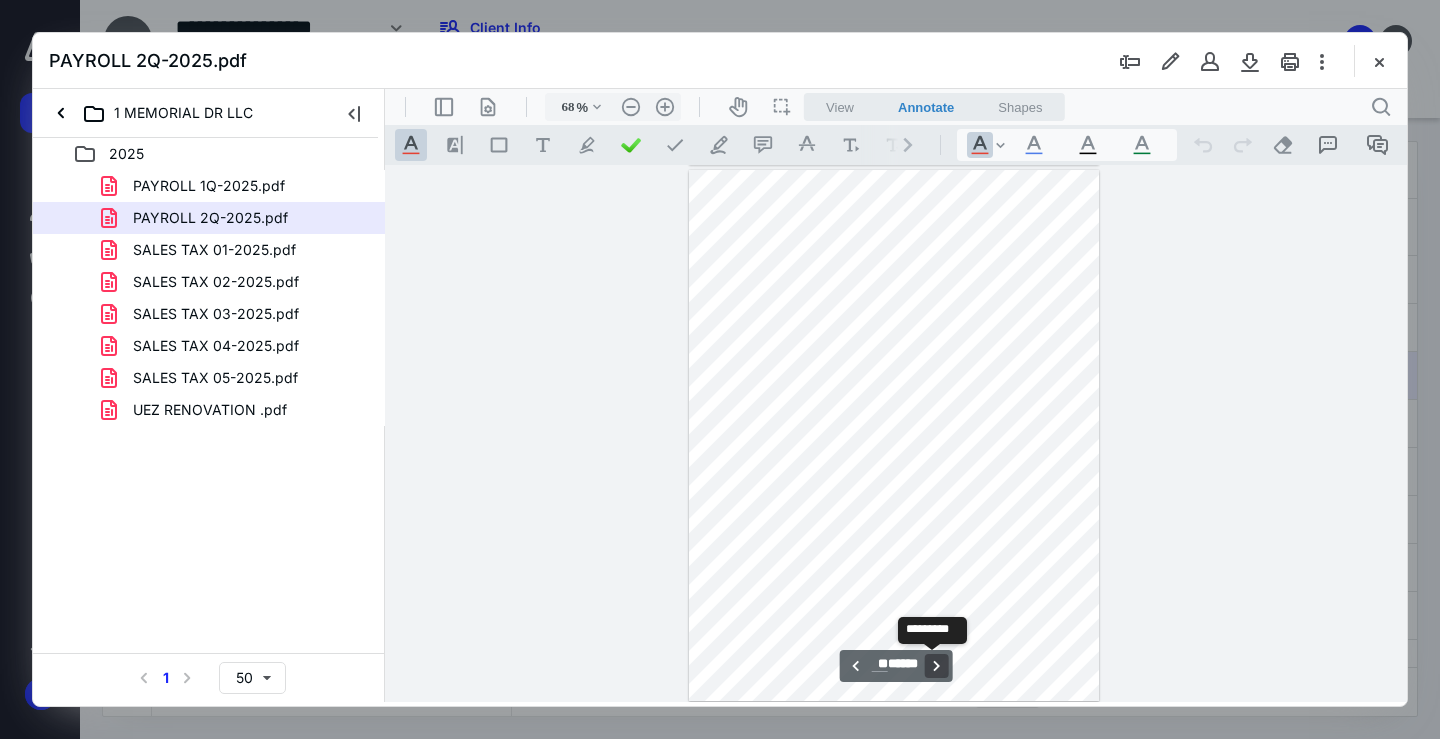 click on "**********" at bounding box center (936, 666) 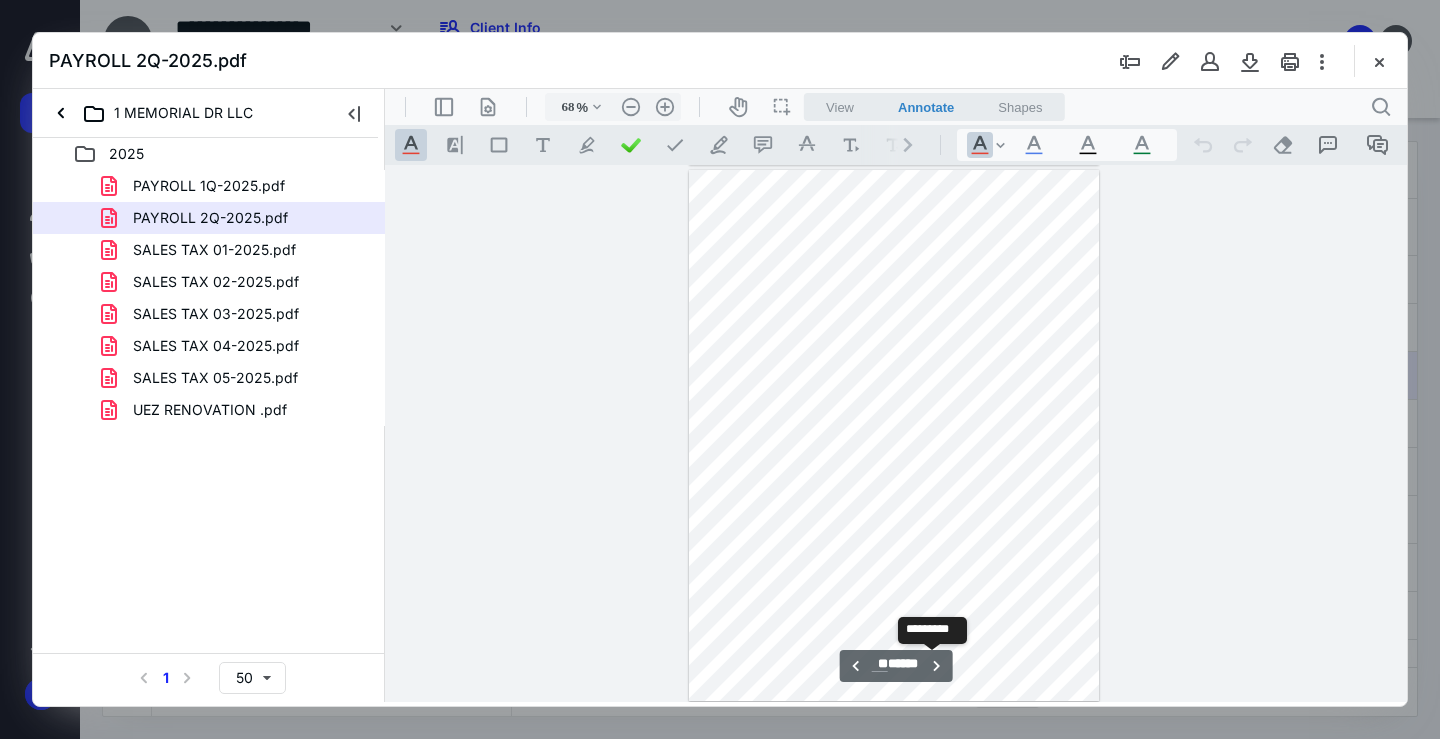 scroll, scrollTop: 11812, scrollLeft: 0, axis: vertical 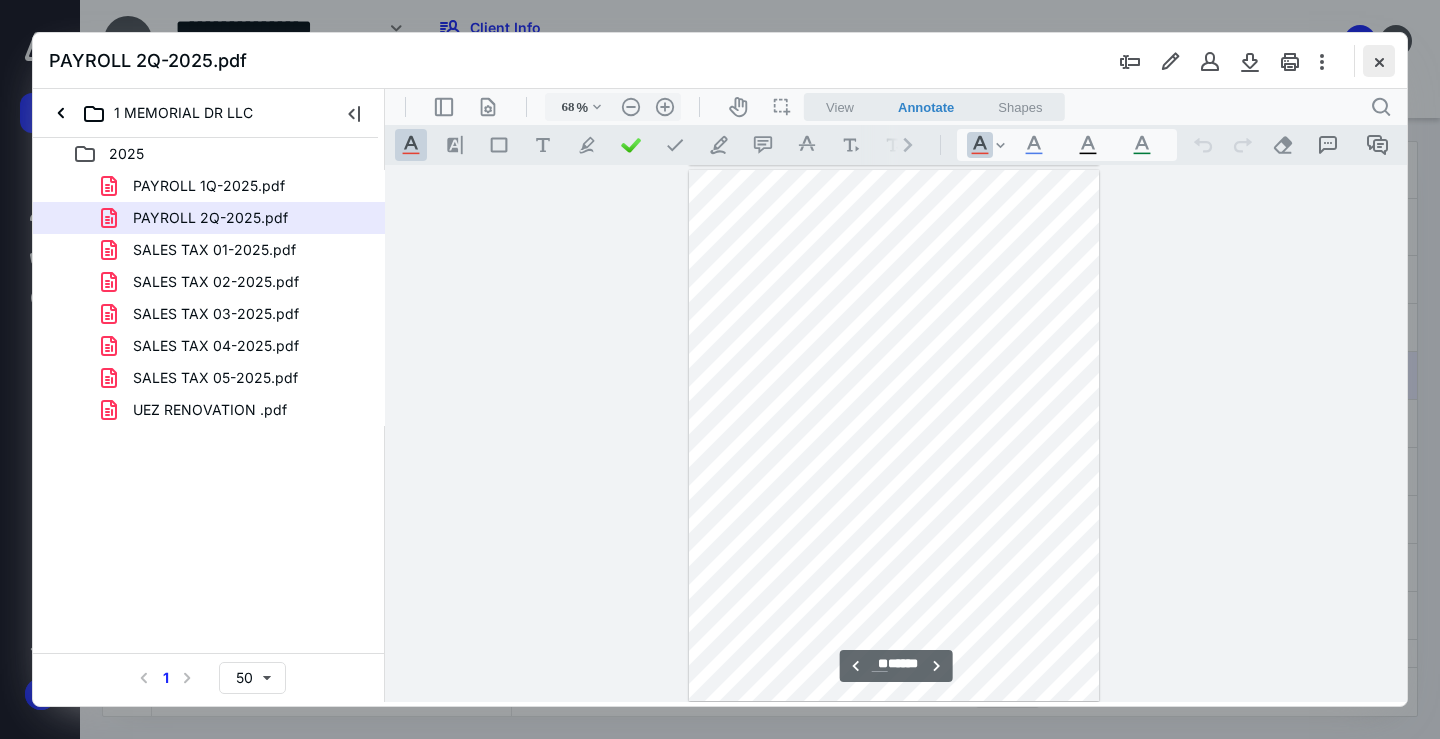 click at bounding box center [1379, 61] 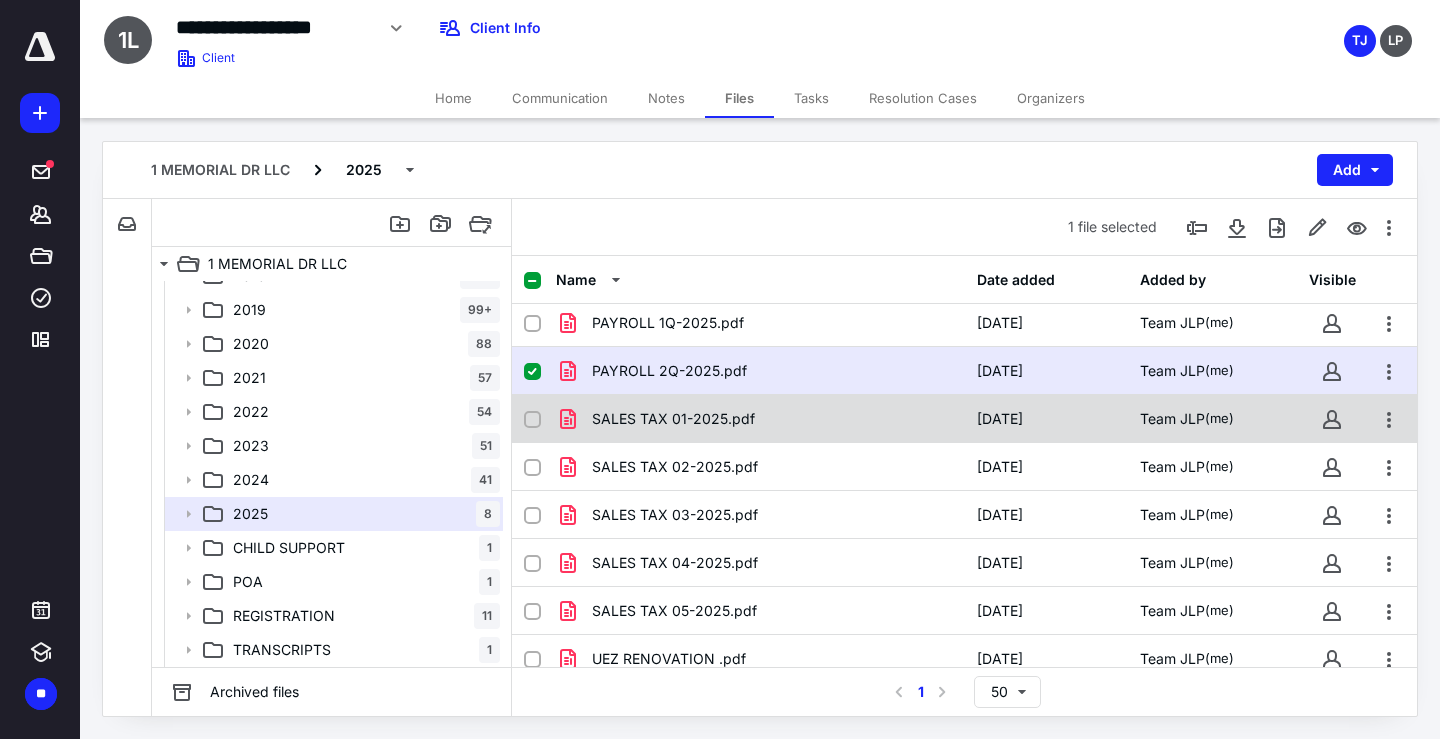 scroll, scrollTop: 0, scrollLeft: 0, axis: both 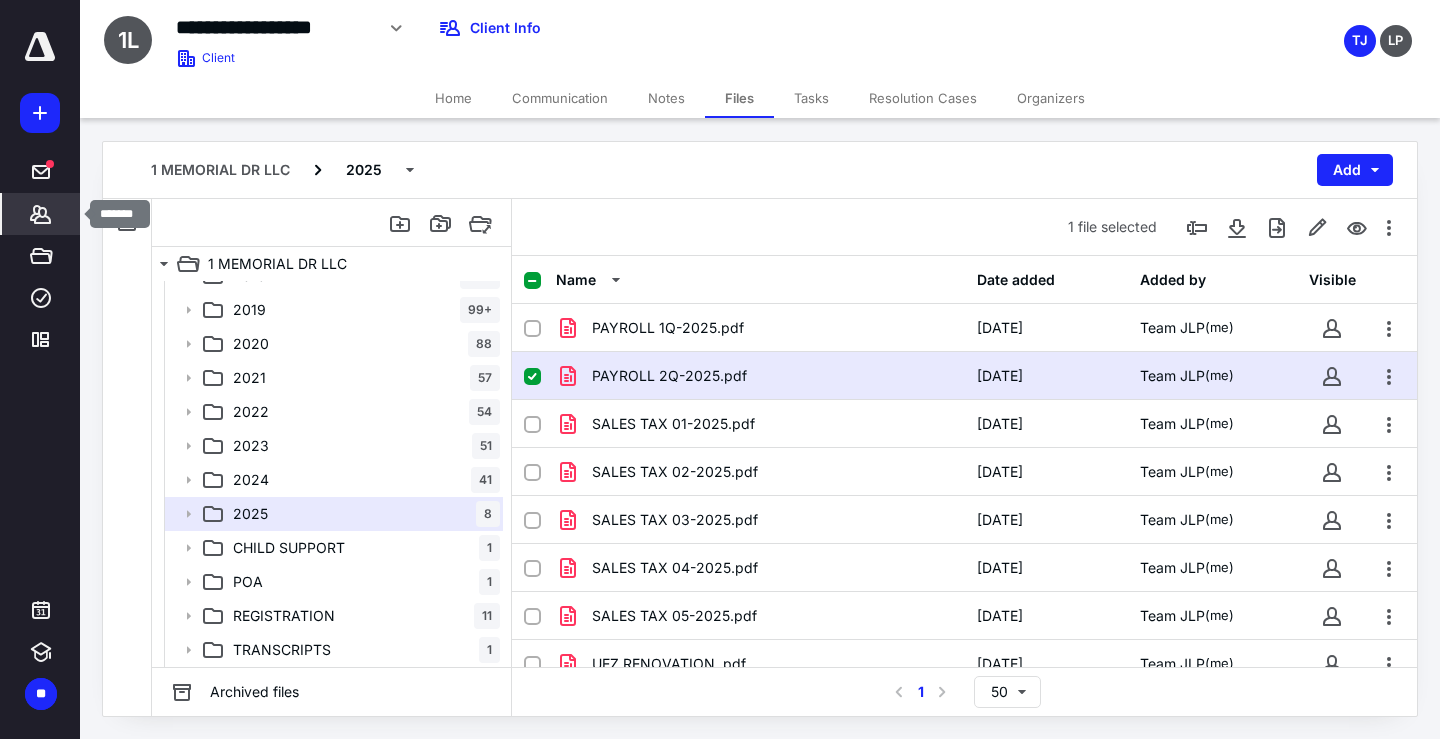 click 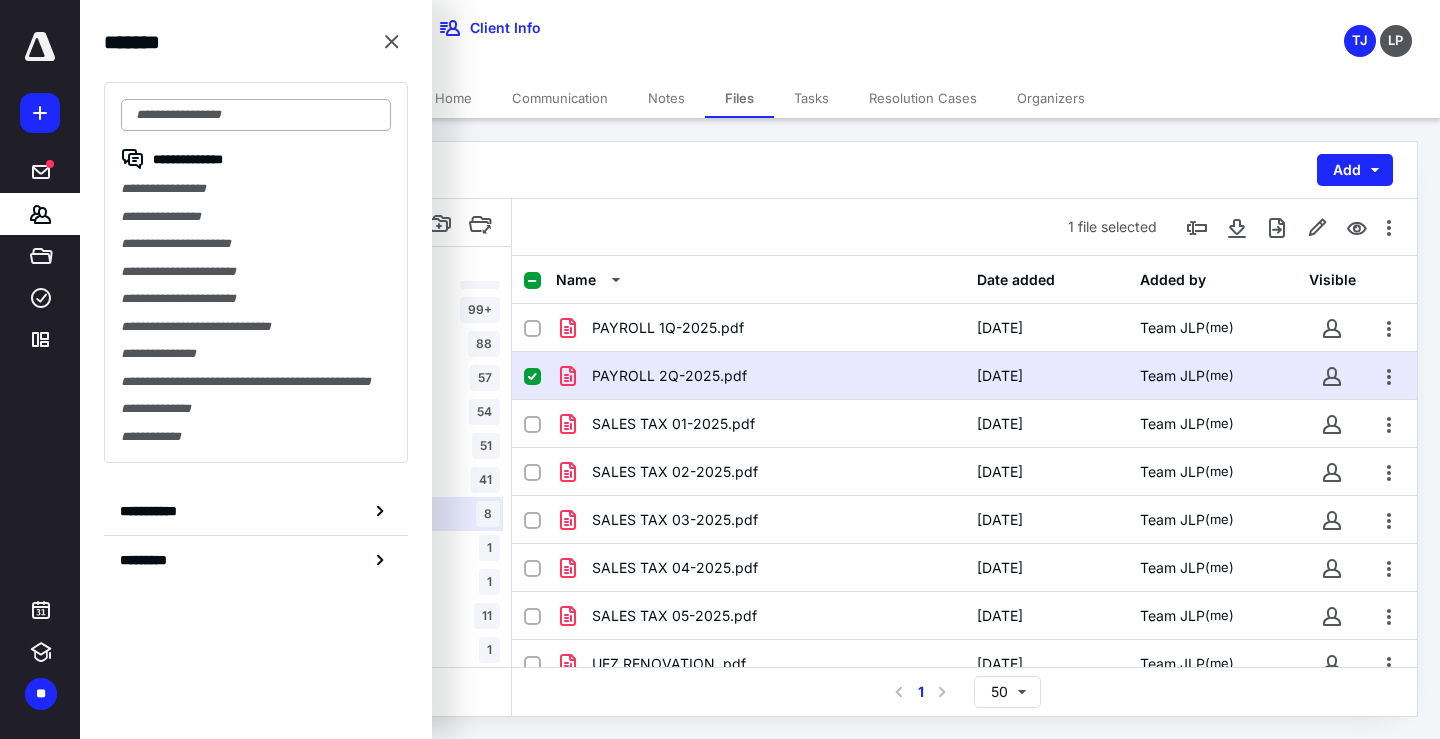 click at bounding box center [256, 115] 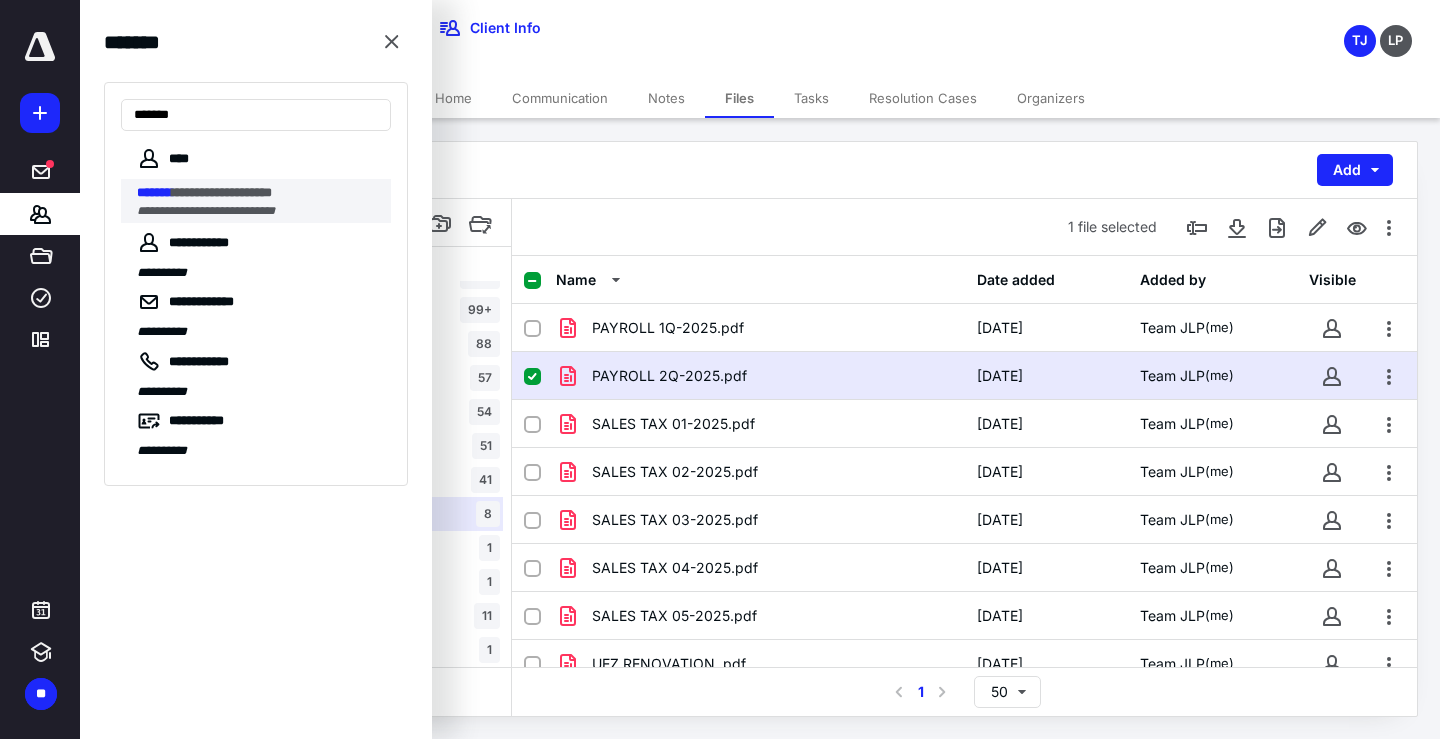 type on "*******" 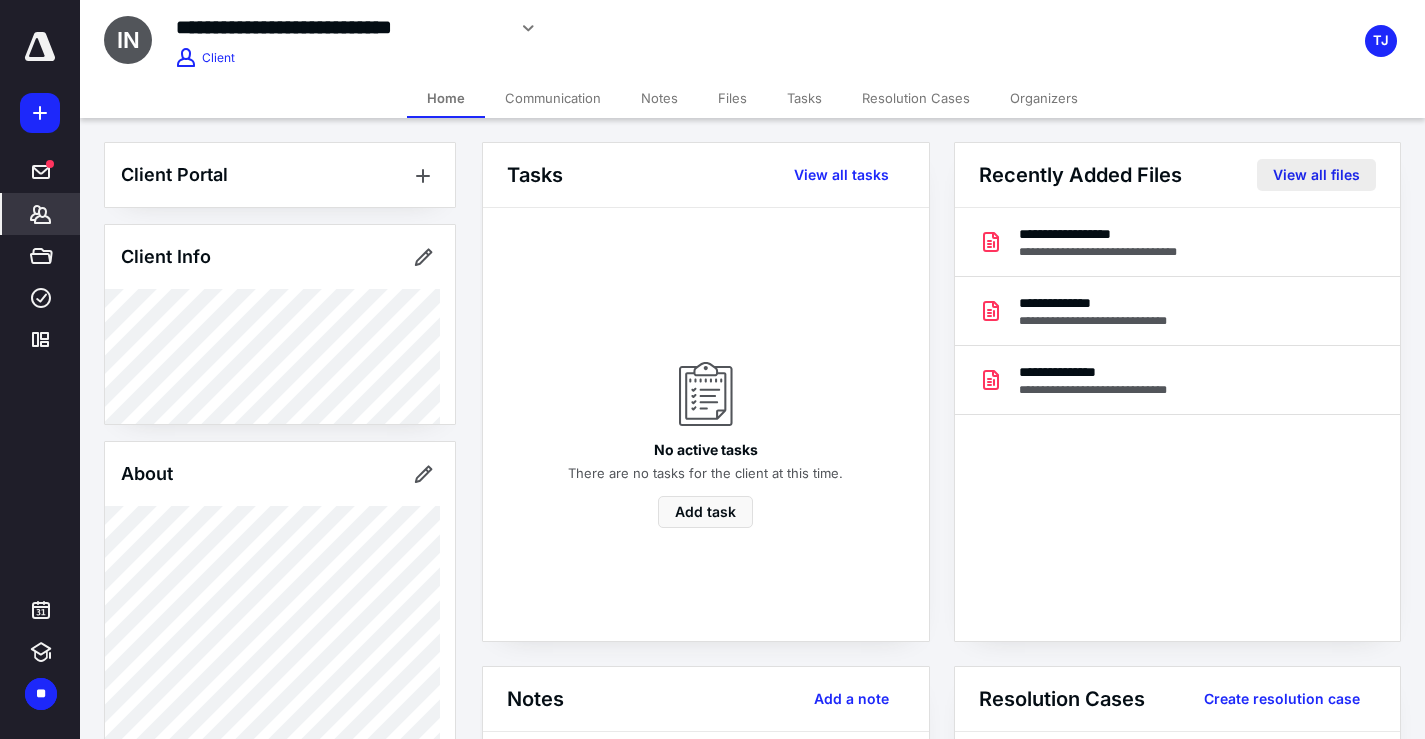 click on "View all files" at bounding box center [1316, 175] 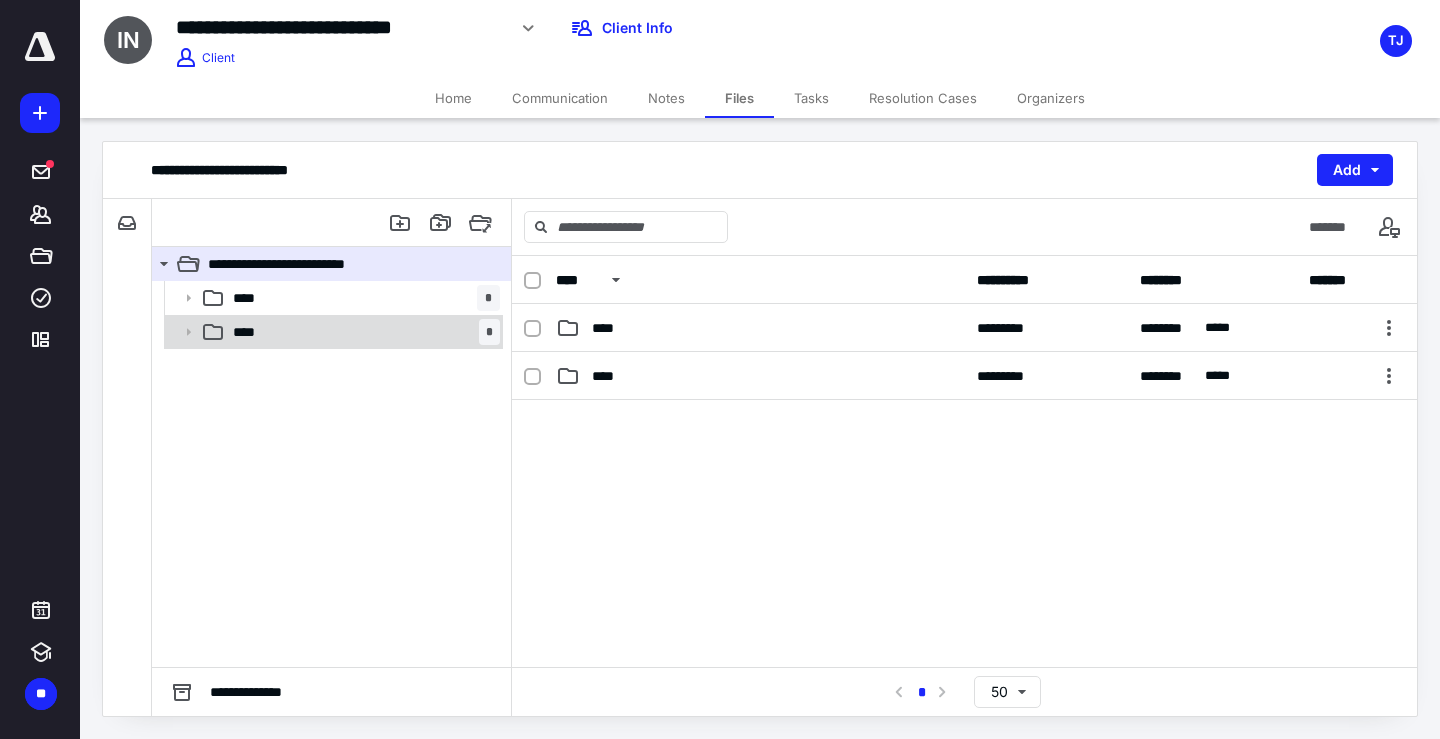 click on "**** *" at bounding box center (362, 332) 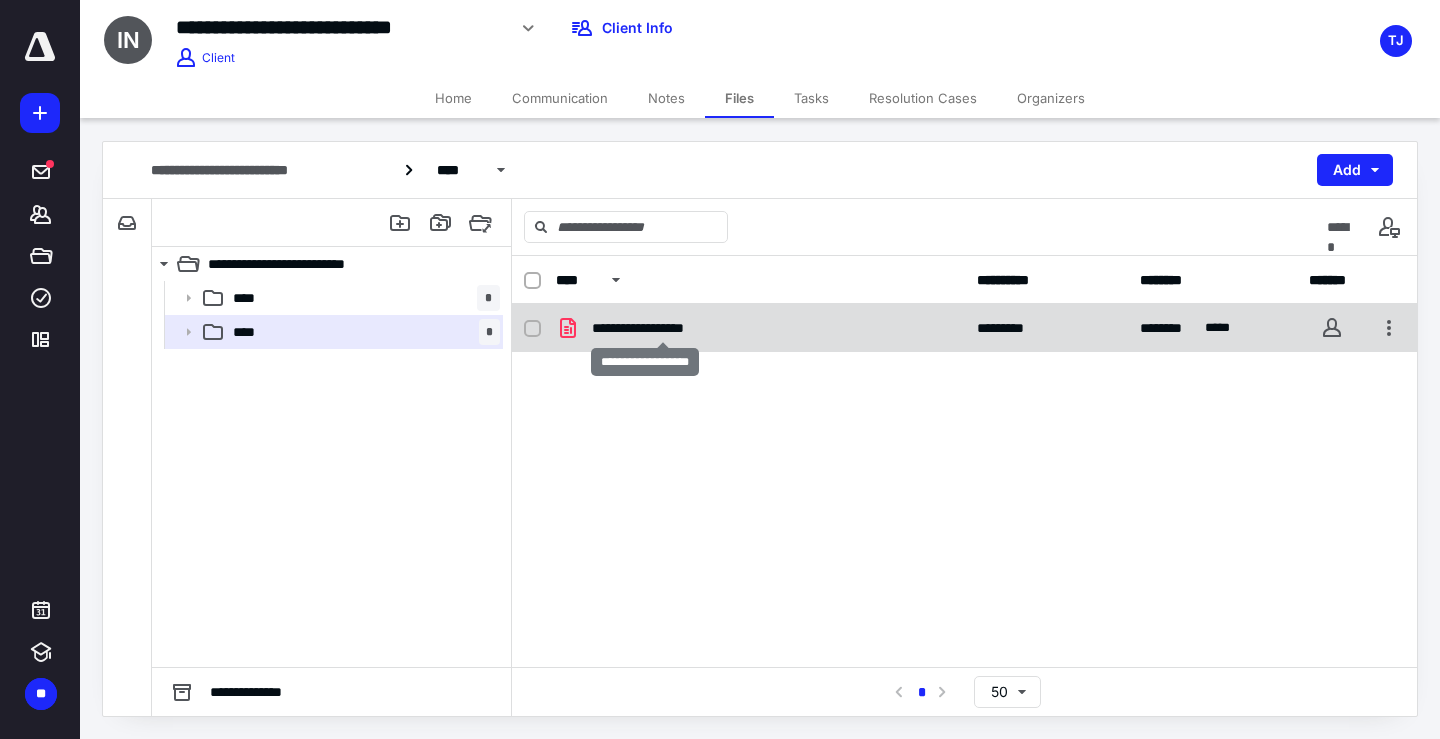 click on "**********" at bounding box center (663, 328) 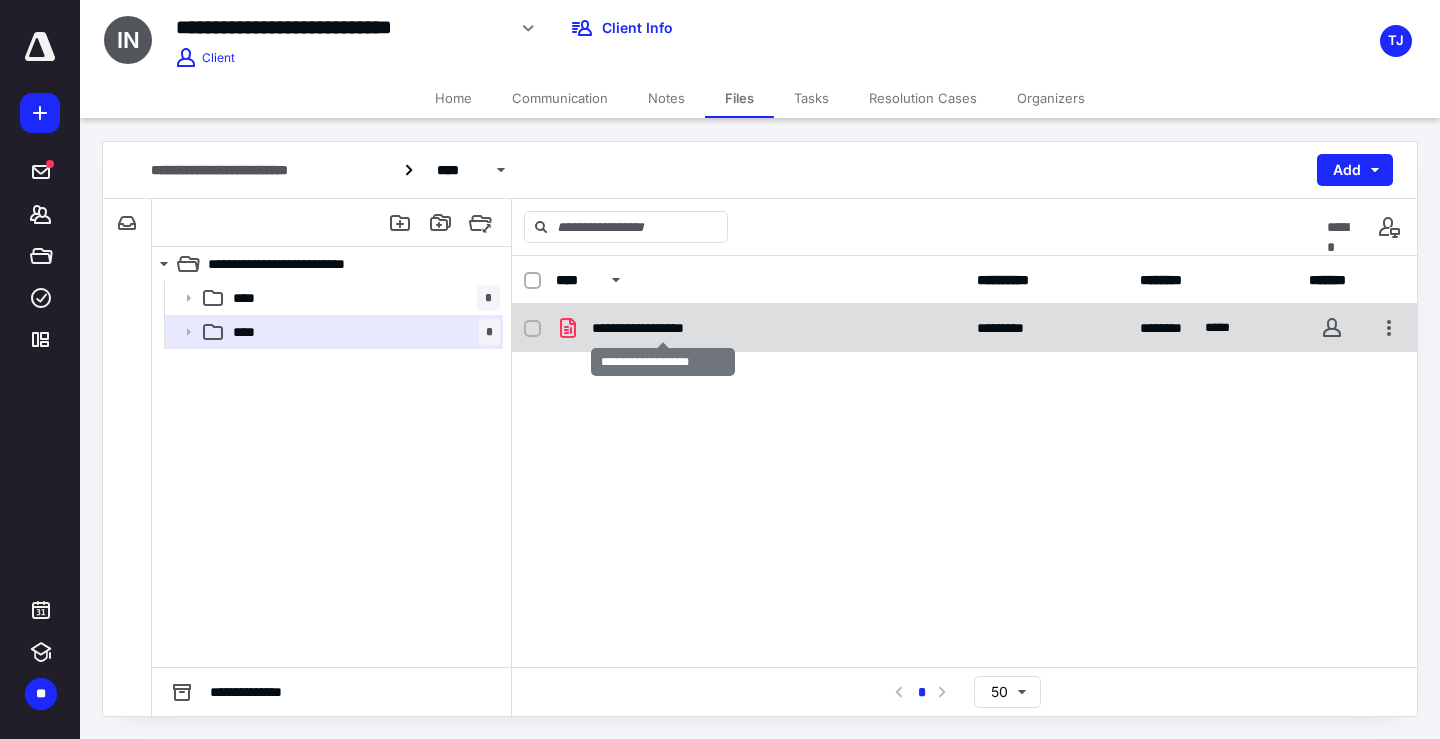 click on "**********" at bounding box center [663, 328] 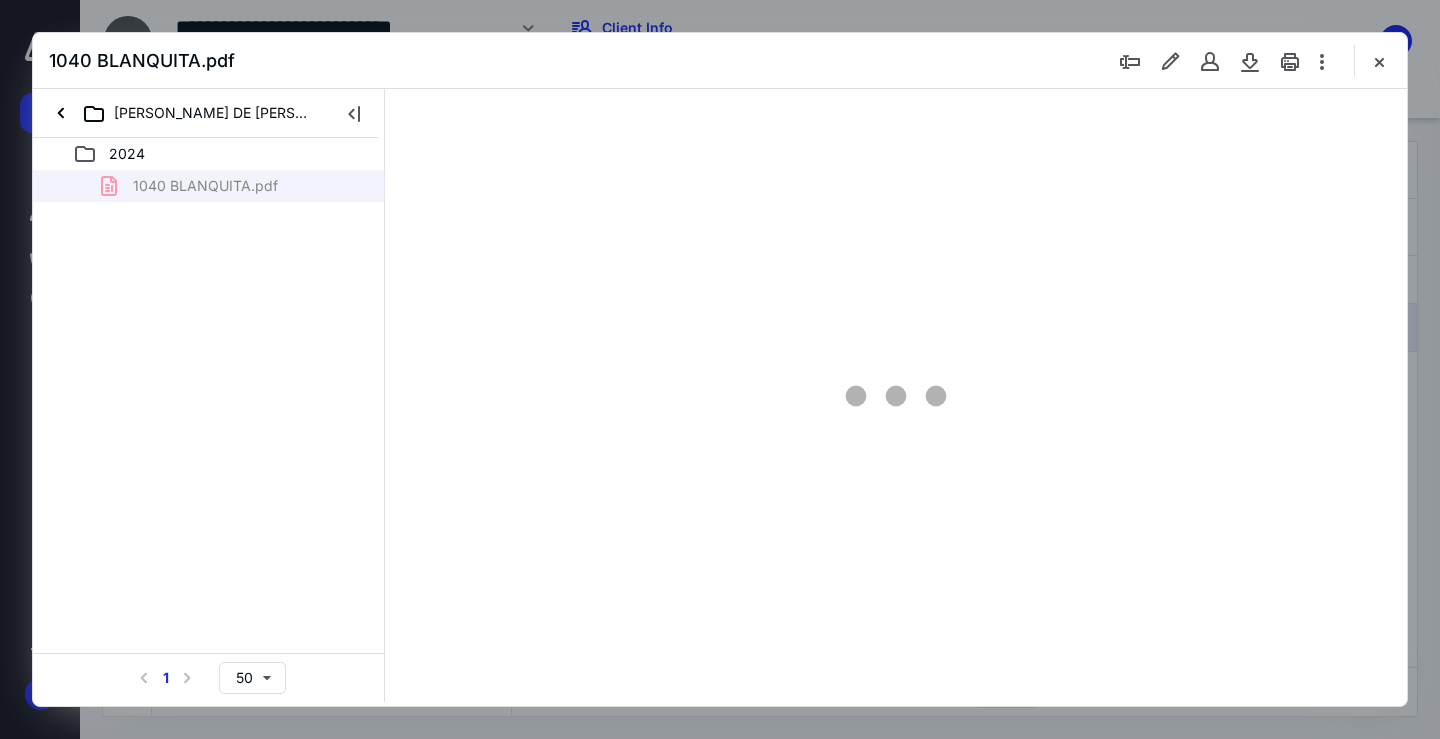 scroll, scrollTop: 0, scrollLeft: 0, axis: both 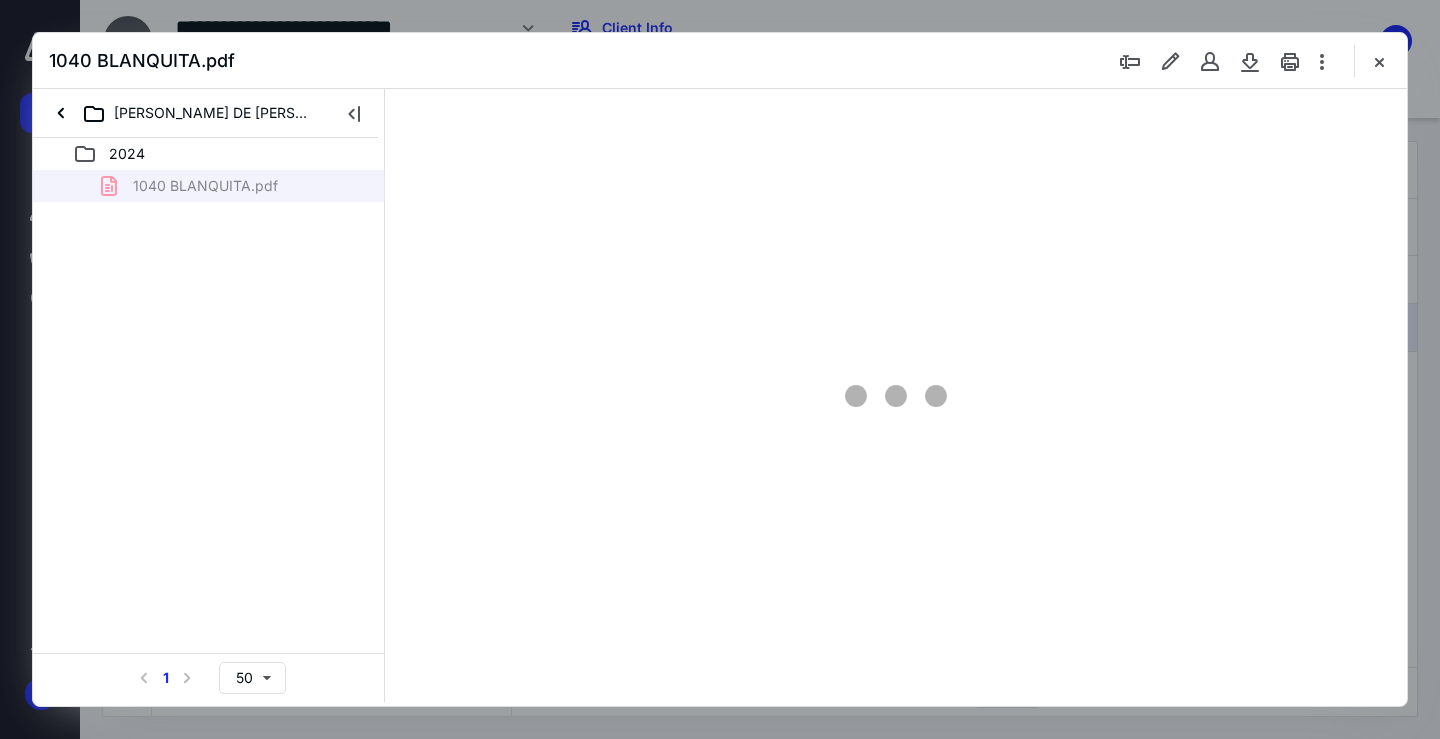 type on "68" 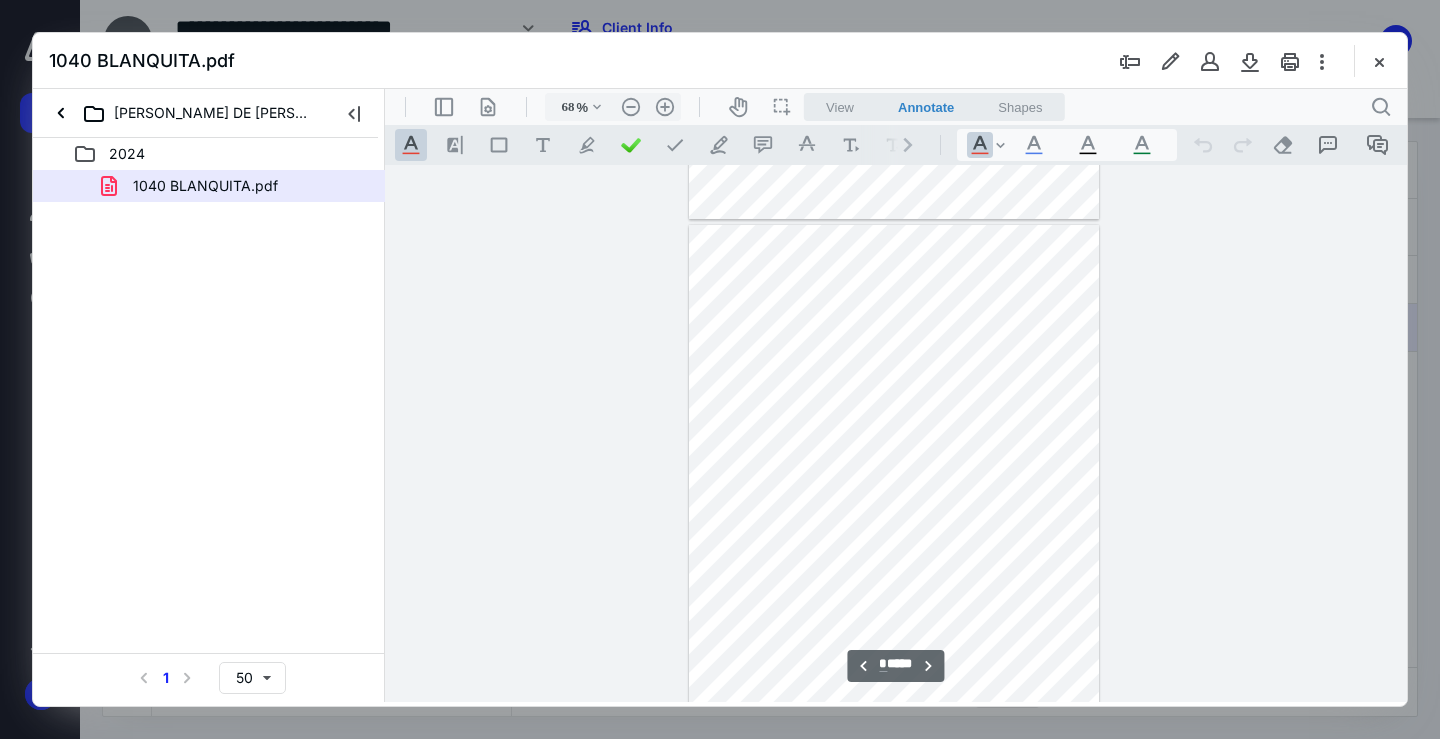 scroll, scrollTop: 479, scrollLeft: 0, axis: vertical 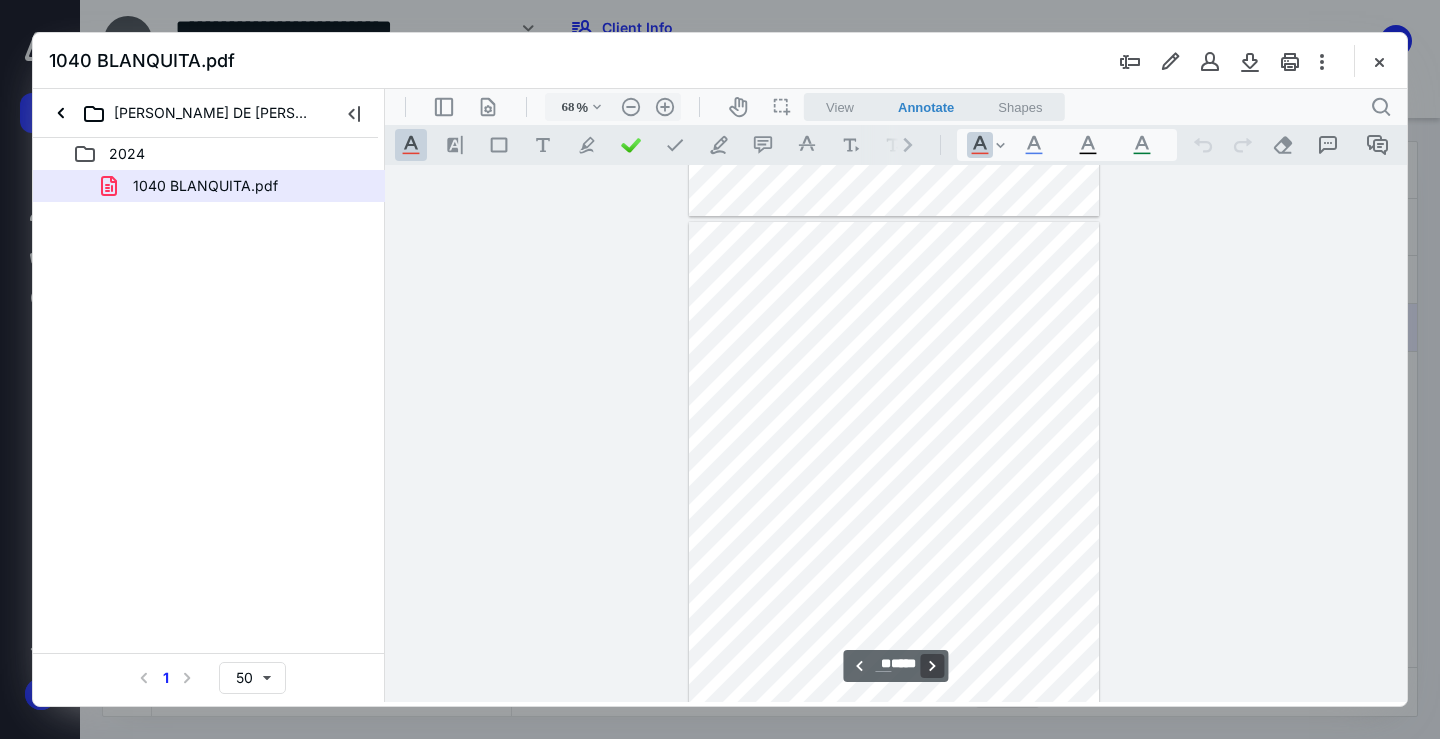 click on "**********" at bounding box center (933, 666) 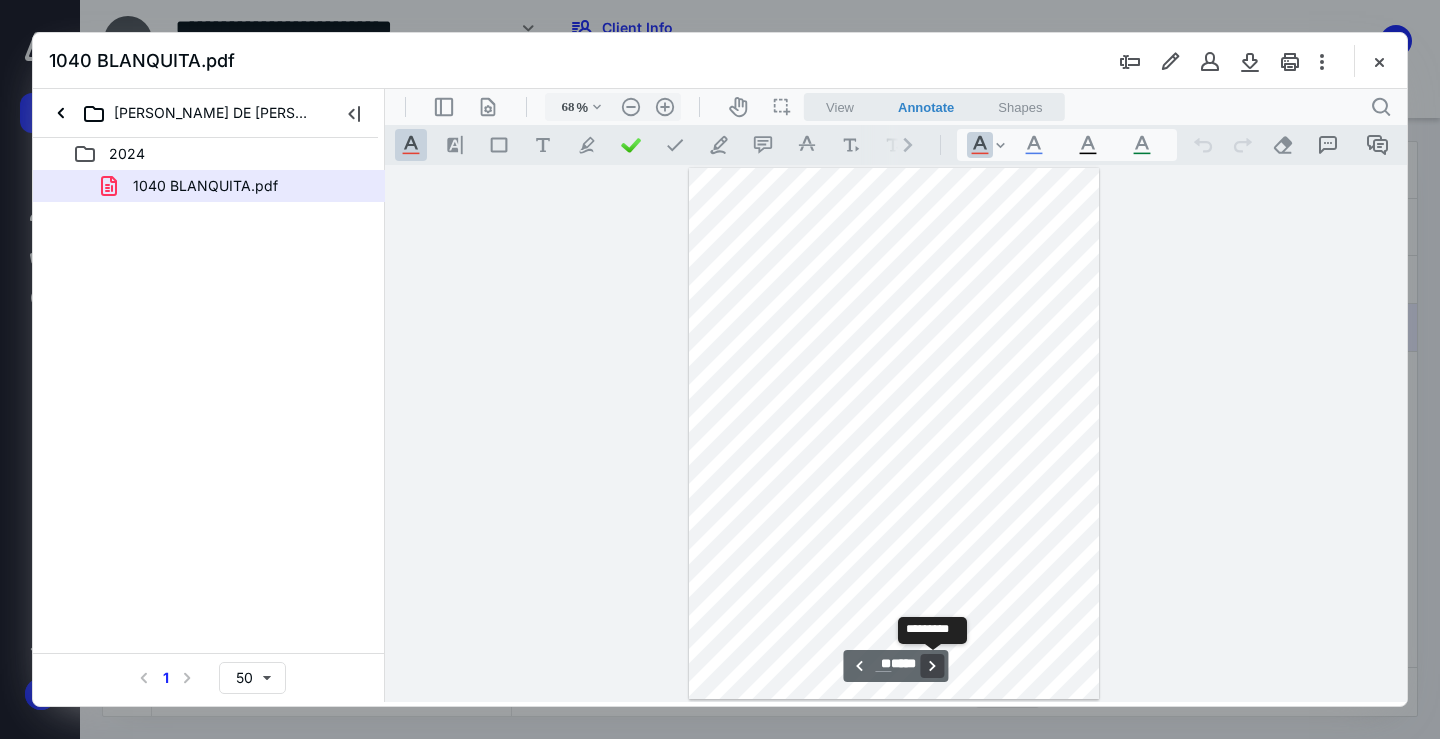 click on "**********" at bounding box center (933, 666) 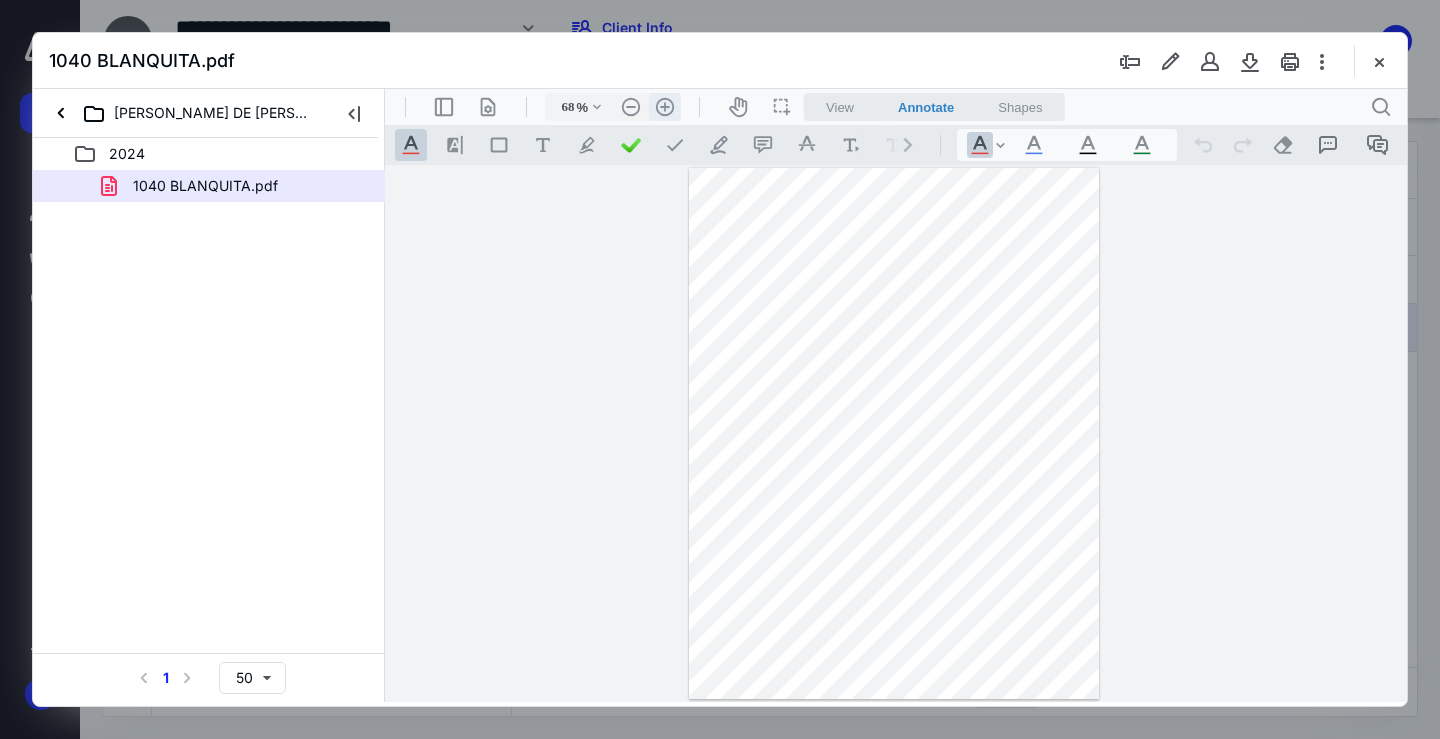 click on ".cls-1{fill:#abb0c4;} icon - header - zoom - in - line" at bounding box center [665, 107] 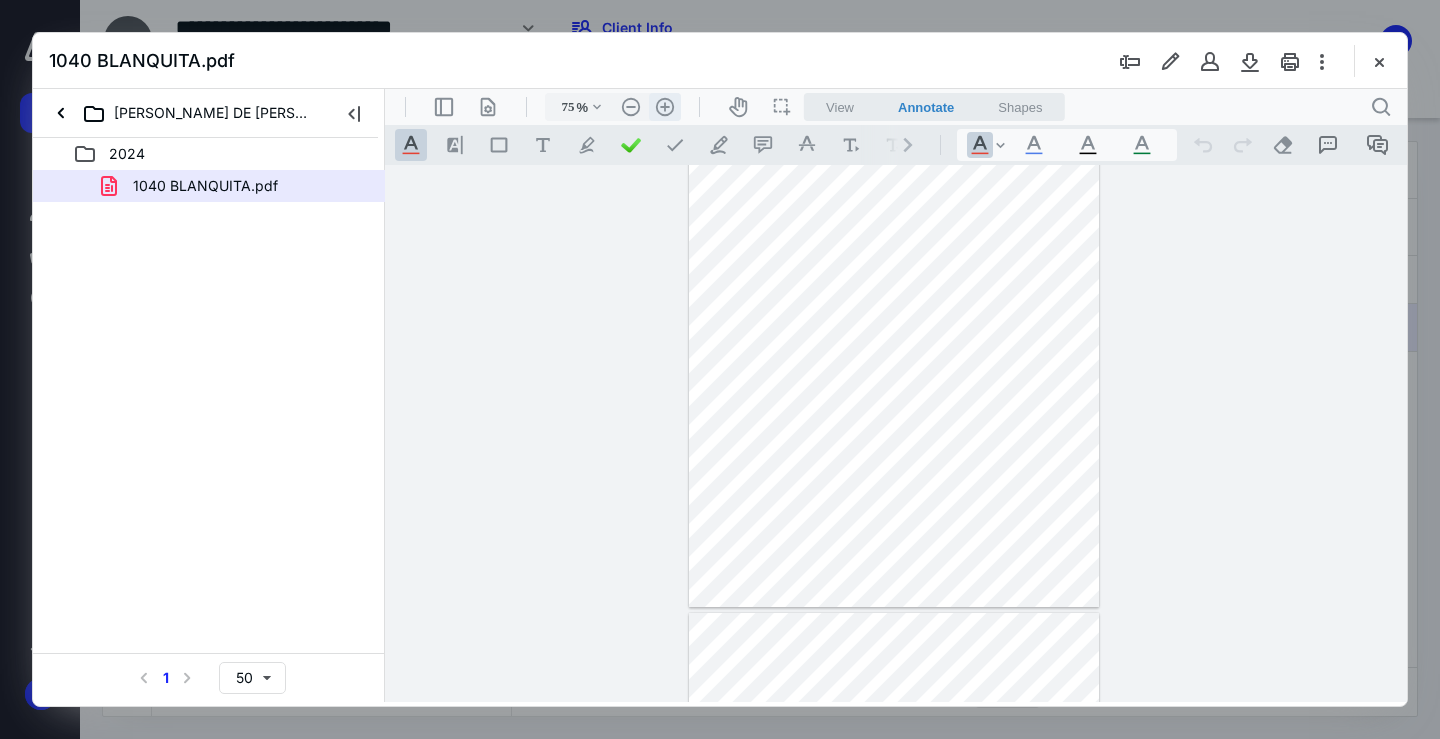 click on ".cls-1{fill:#abb0c4;} icon - header - zoom - in - line" at bounding box center [665, 107] 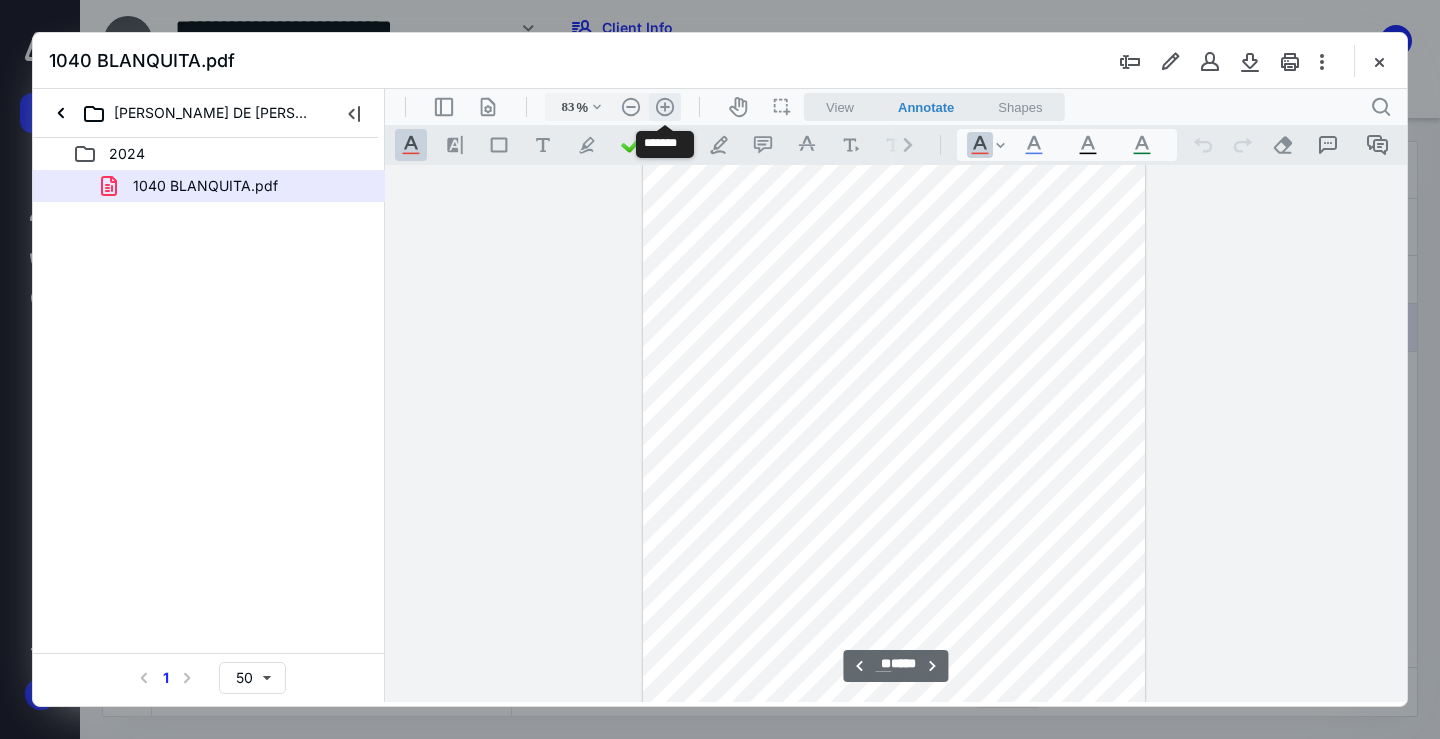 click on ".cls-1{fill:#abb0c4;} icon - header - zoom - in - line" at bounding box center (665, 107) 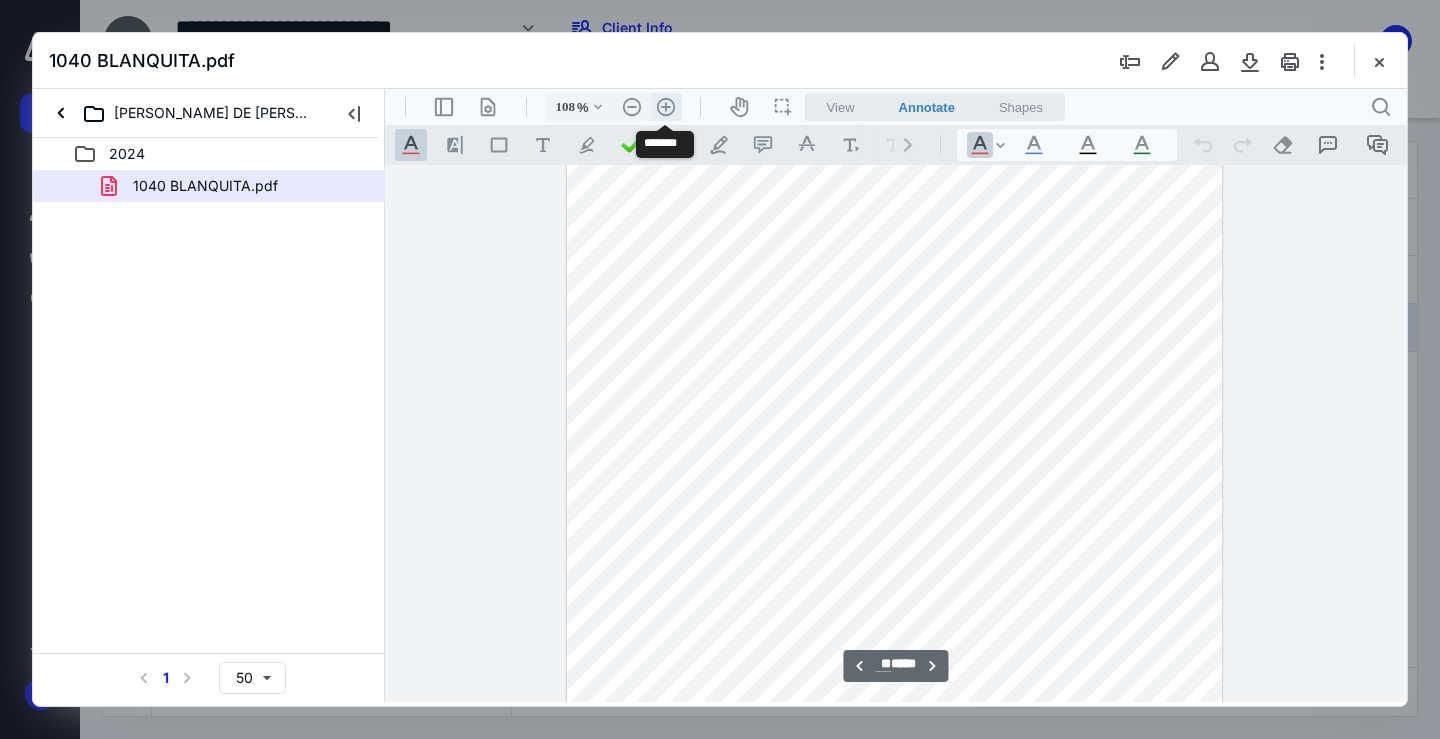 click on ".cls-1{fill:#abb0c4;} icon - header - zoom - in - line" at bounding box center [666, 107] 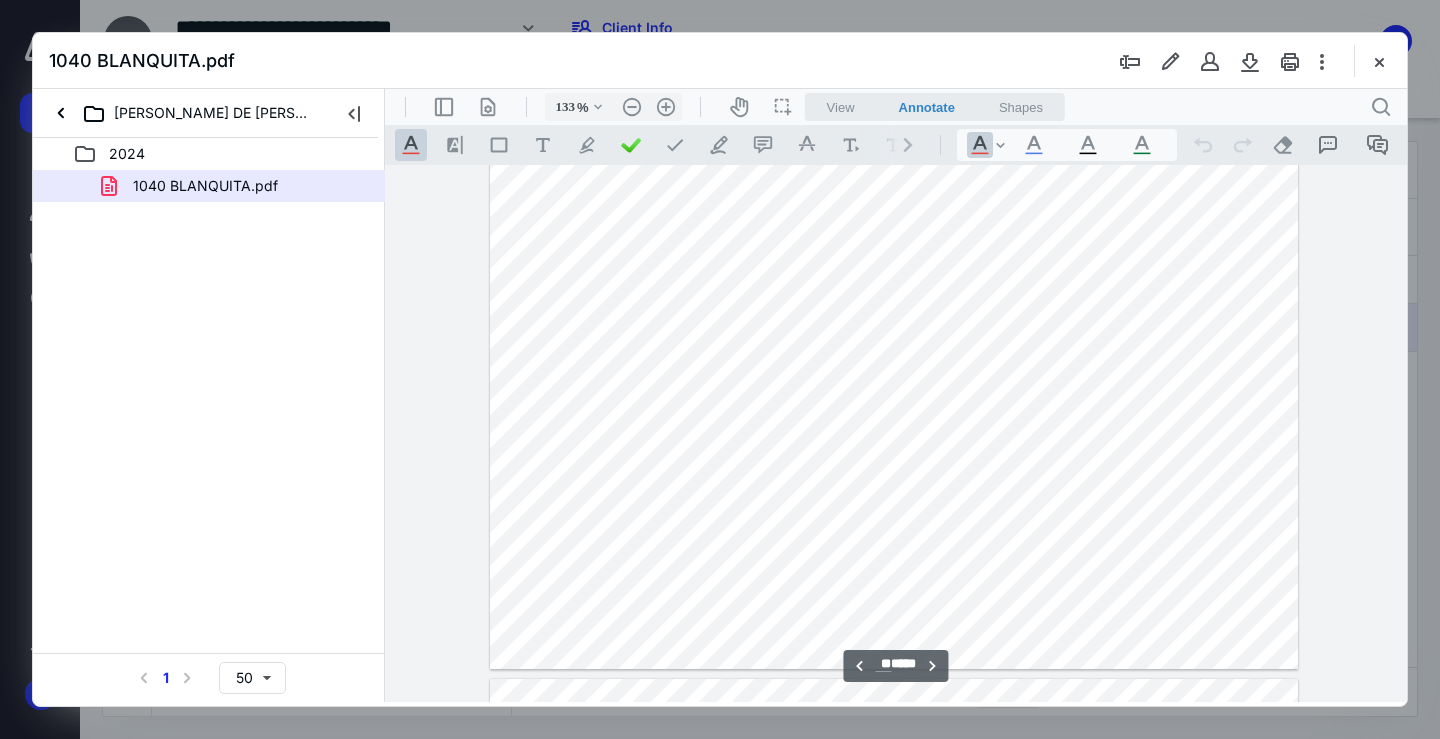 scroll, scrollTop: 23807, scrollLeft: 0, axis: vertical 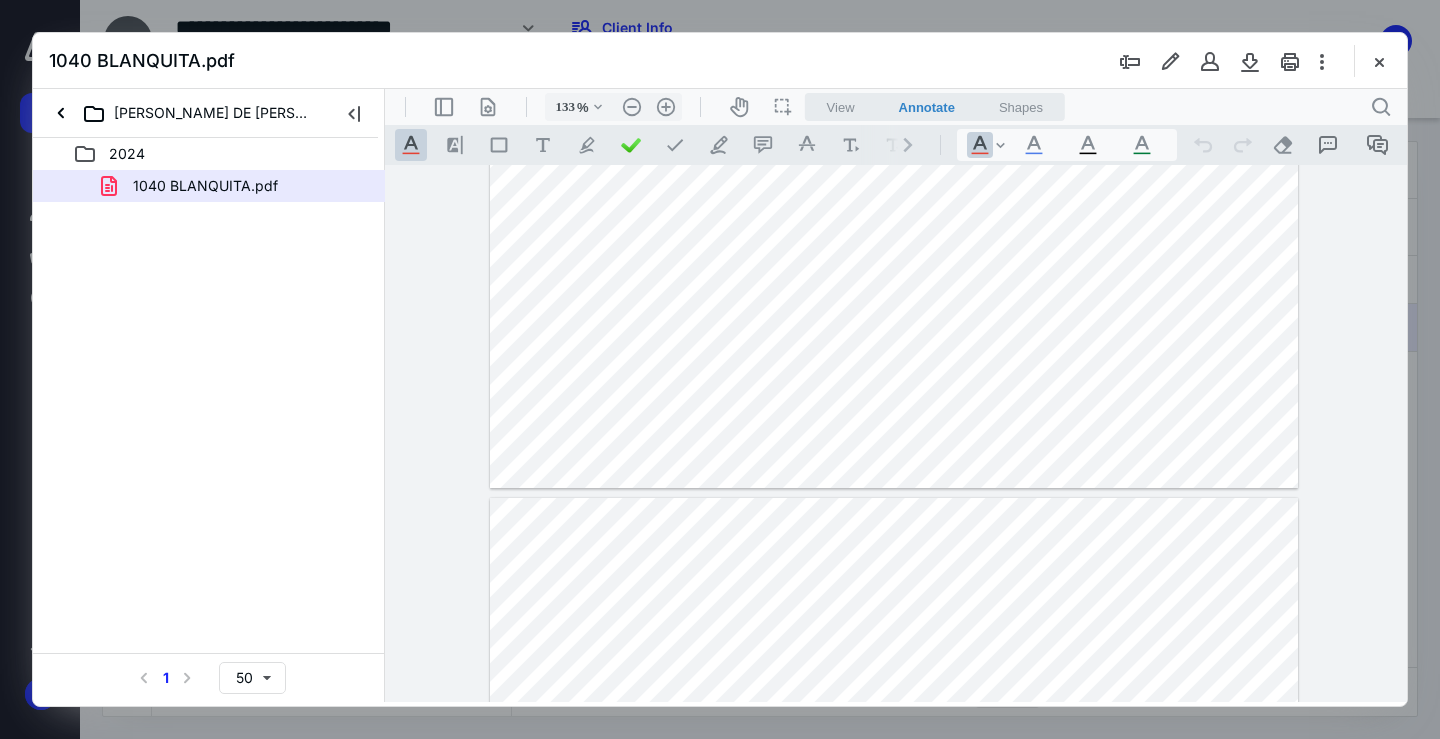 type on "**" 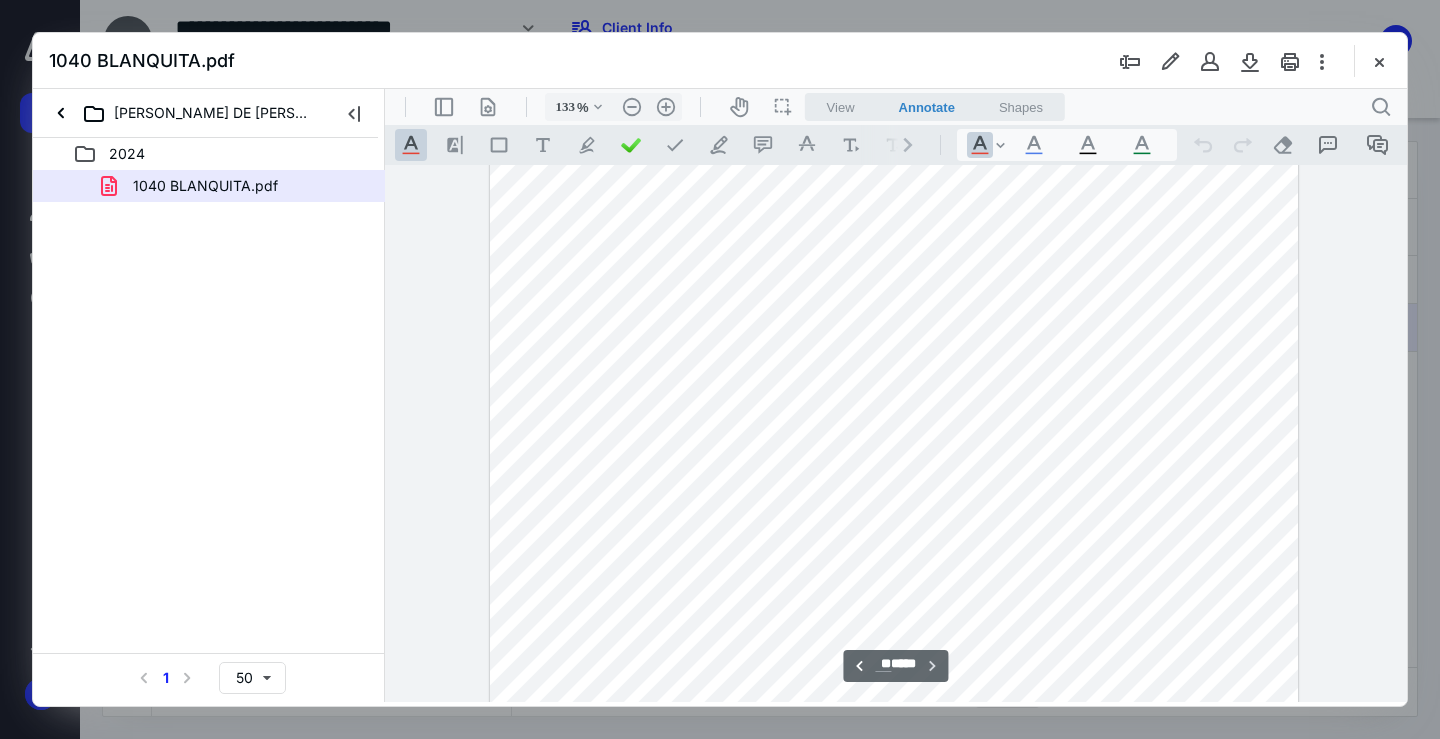 scroll, scrollTop: 24807, scrollLeft: 0, axis: vertical 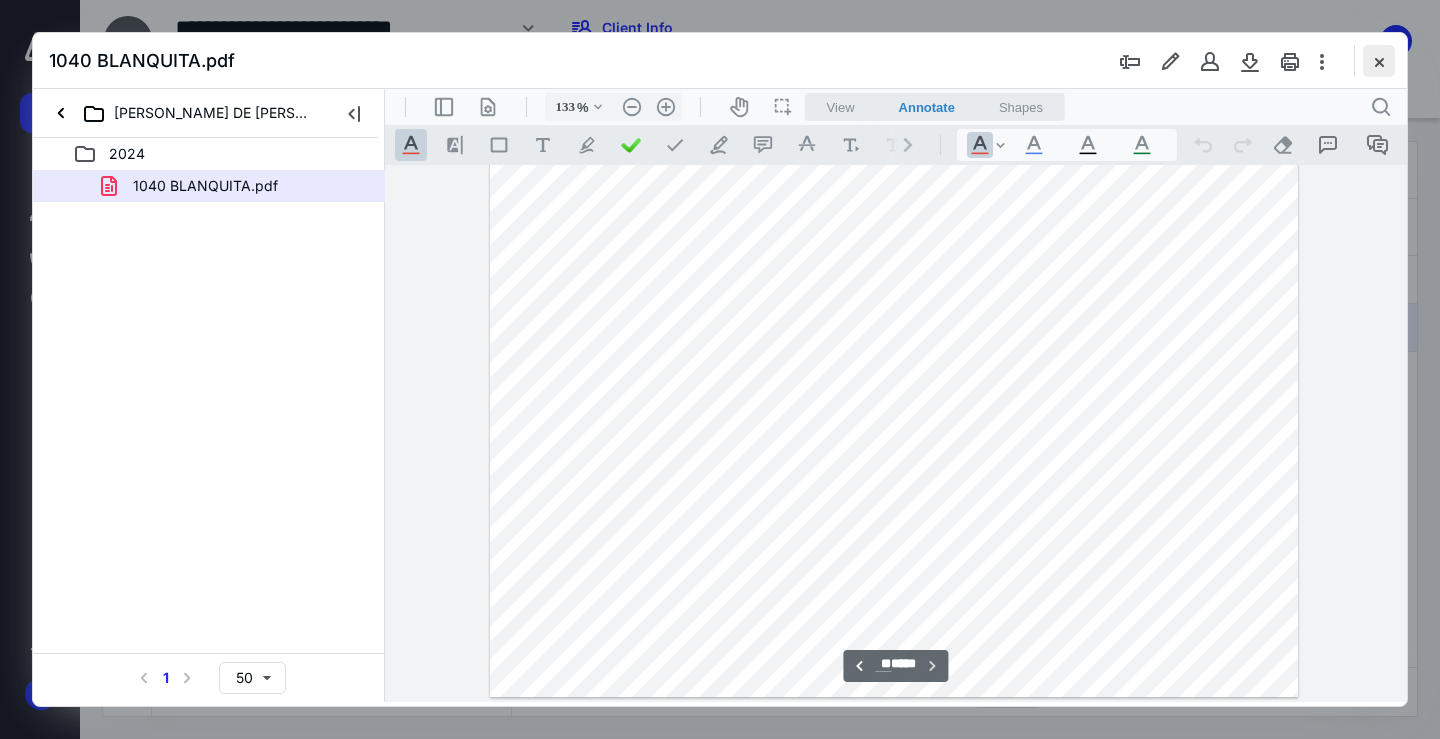 click at bounding box center [1379, 61] 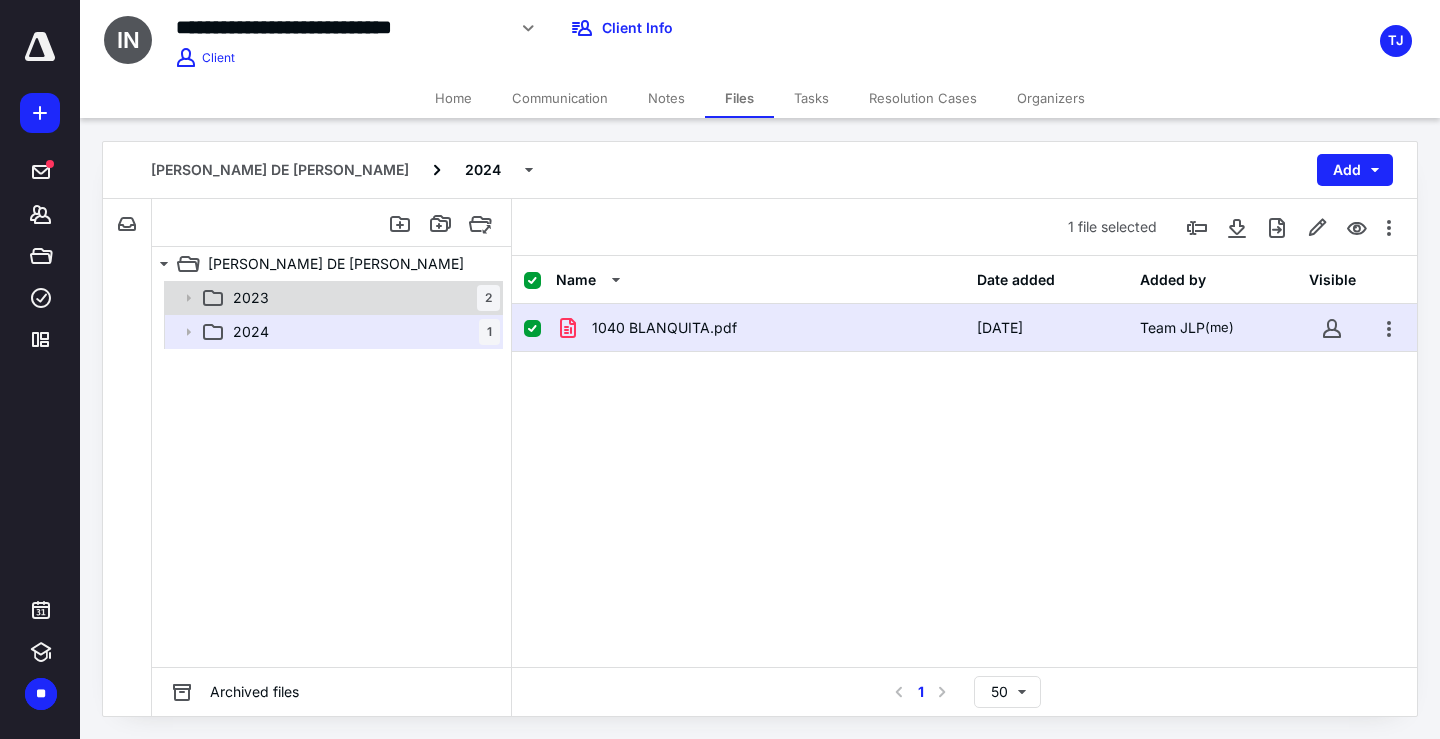 click on "2023" at bounding box center [251, 298] 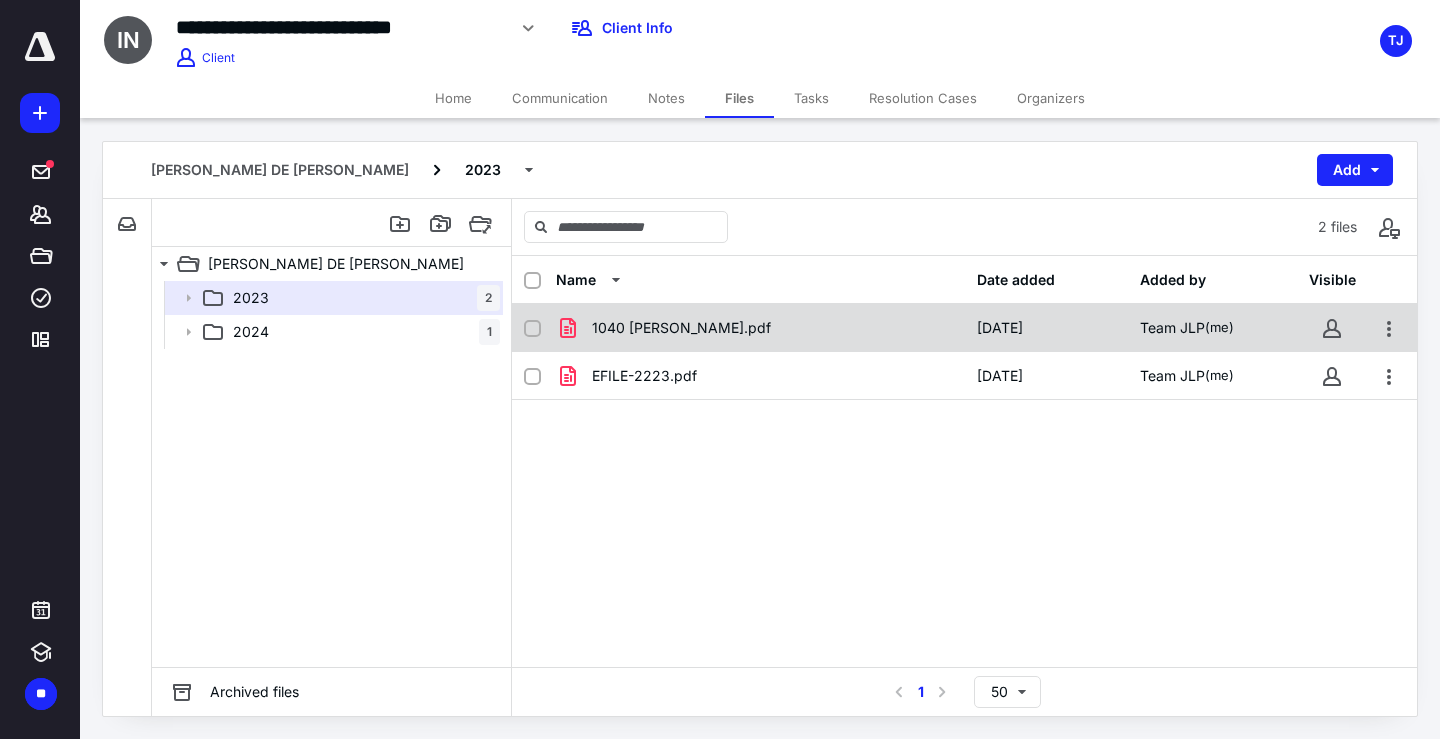 click on "1040 MARIAM.pdf" at bounding box center (681, 328) 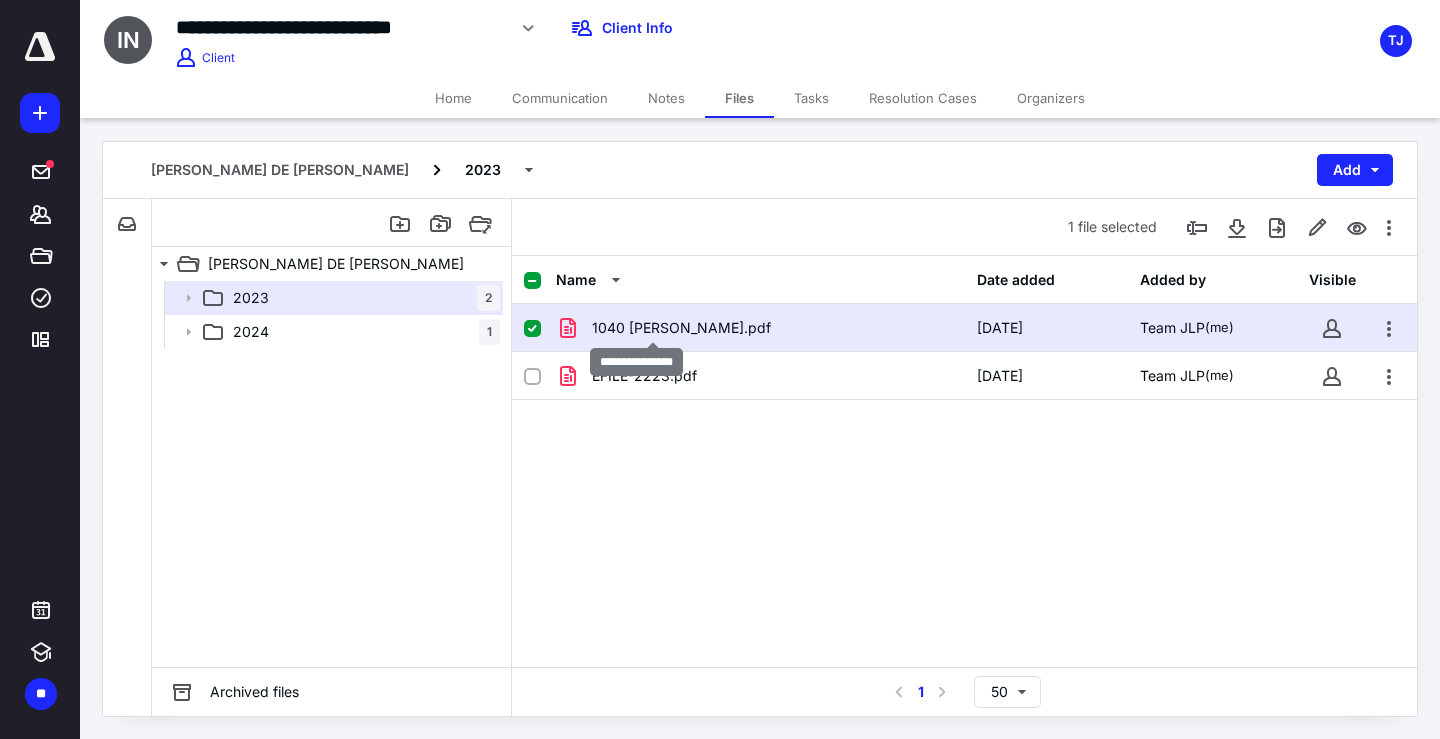 click on "1040 MARIAM.pdf" at bounding box center (681, 328) 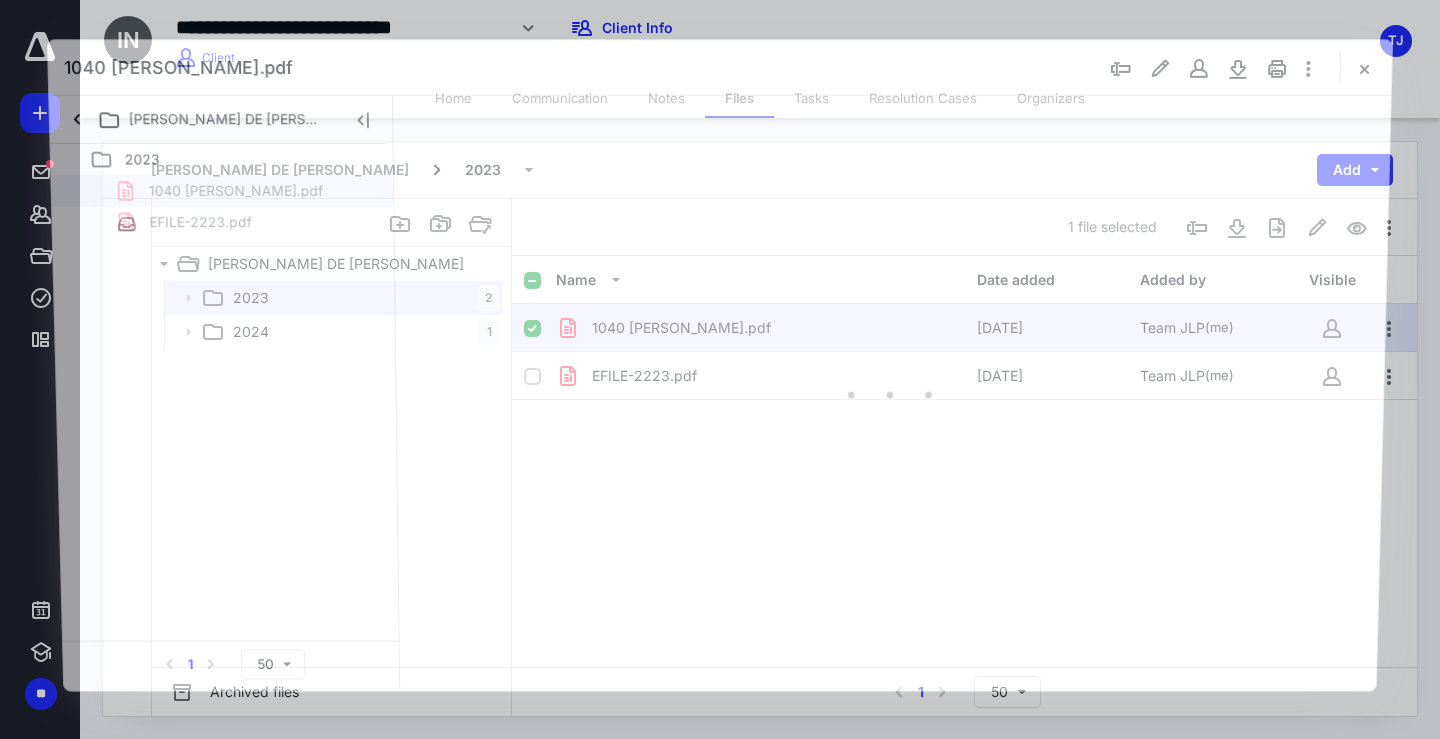 scroll, scrollTop: 0, scrollLeft: 0, axis: both 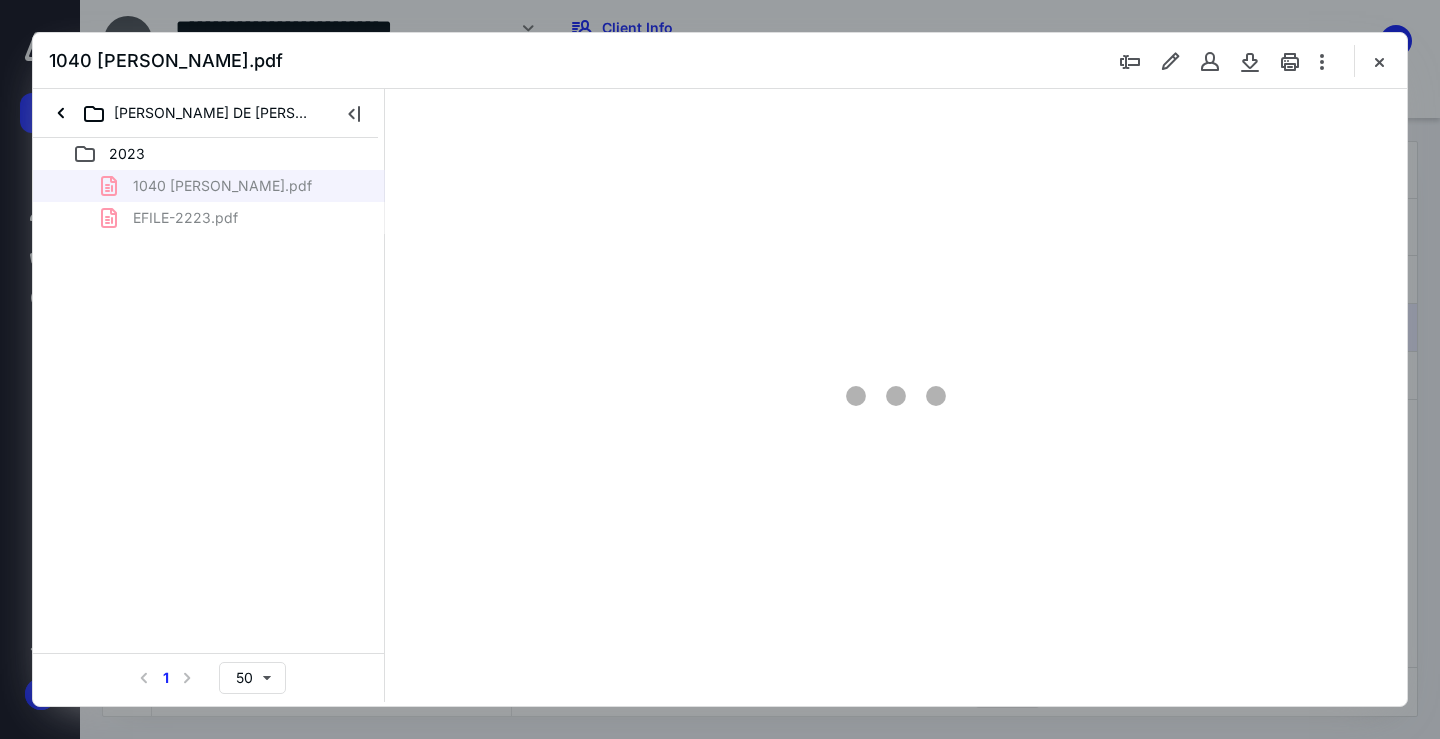 type on "68" 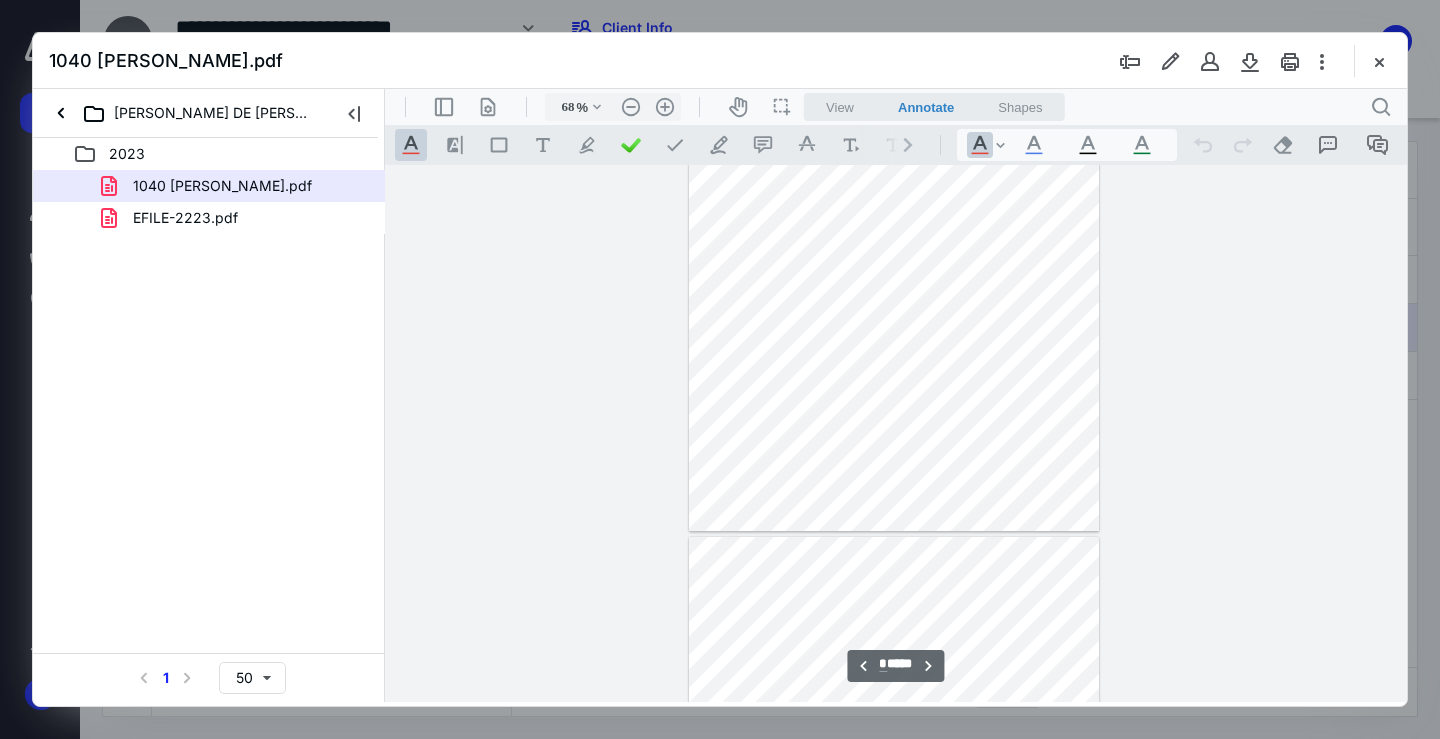 scroll, scrollTop: 1279, scrollLeft: 0, axis: vertical 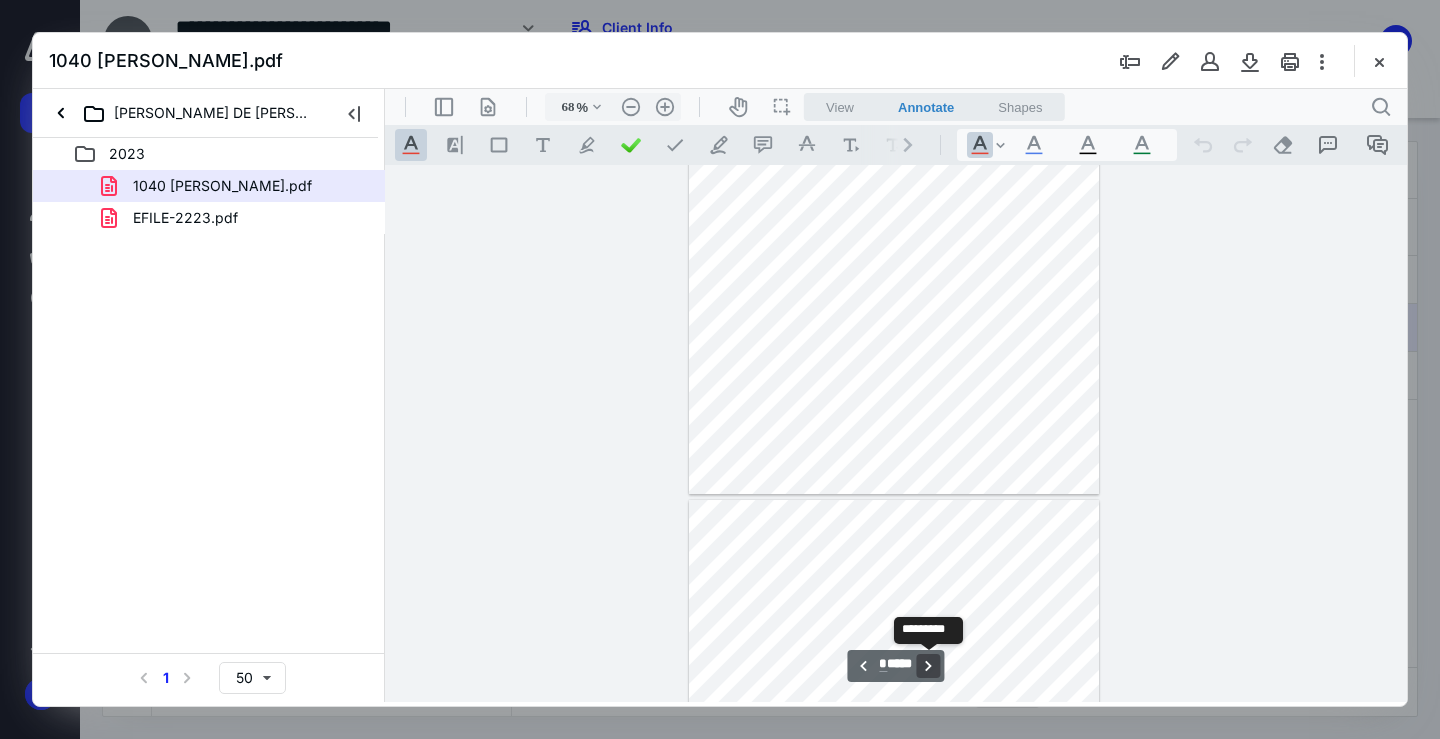 click on "**********" at bounding box center (929, 666) 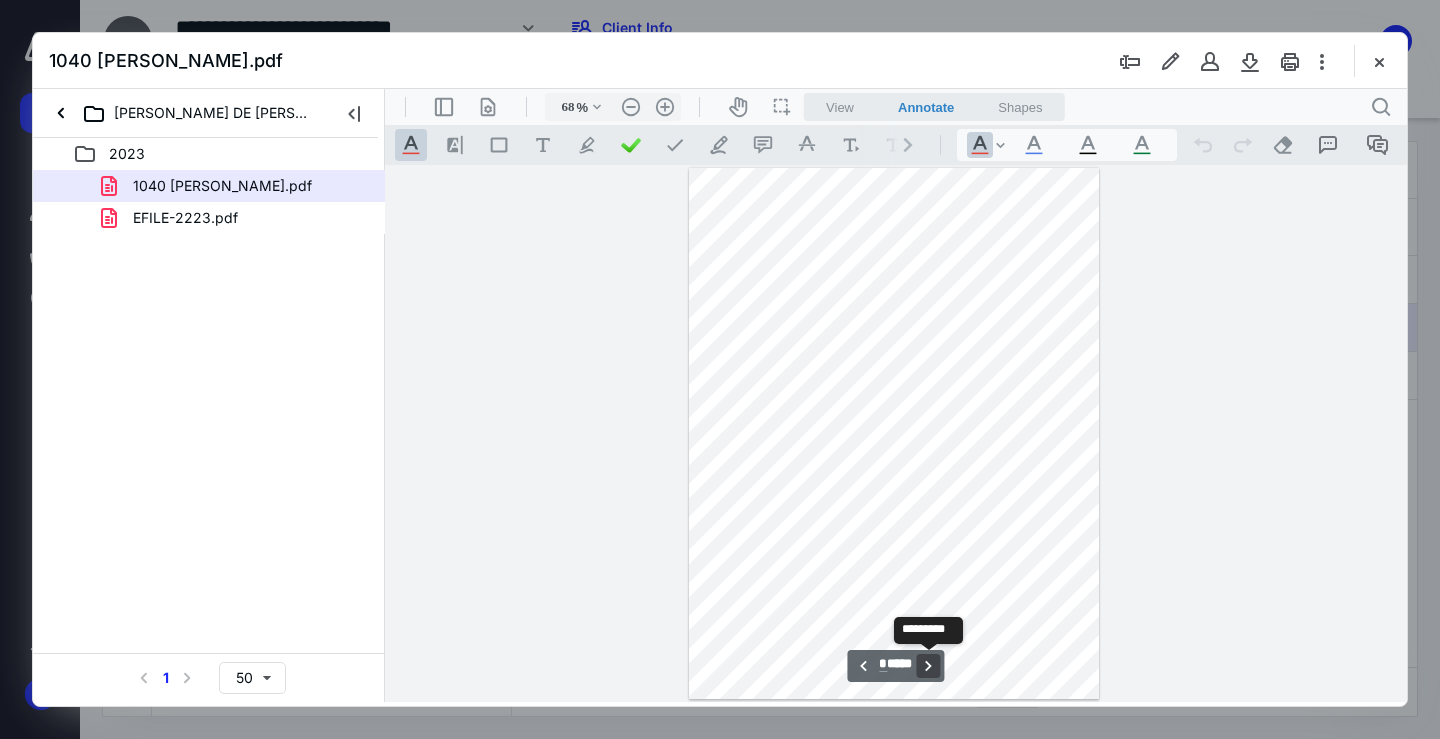 click on "**********" at bounding box center (929, 666) 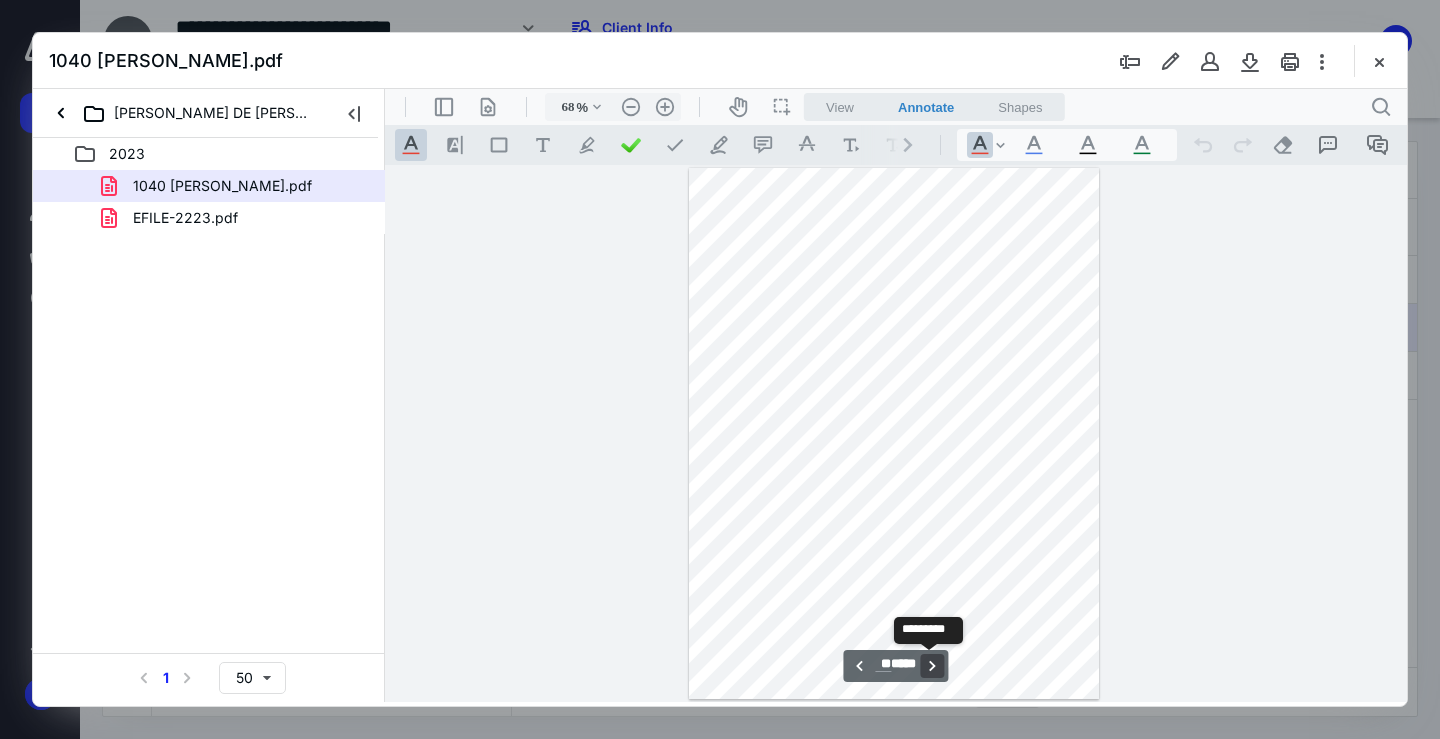 click on "**********" at bounding box center [933, 666] 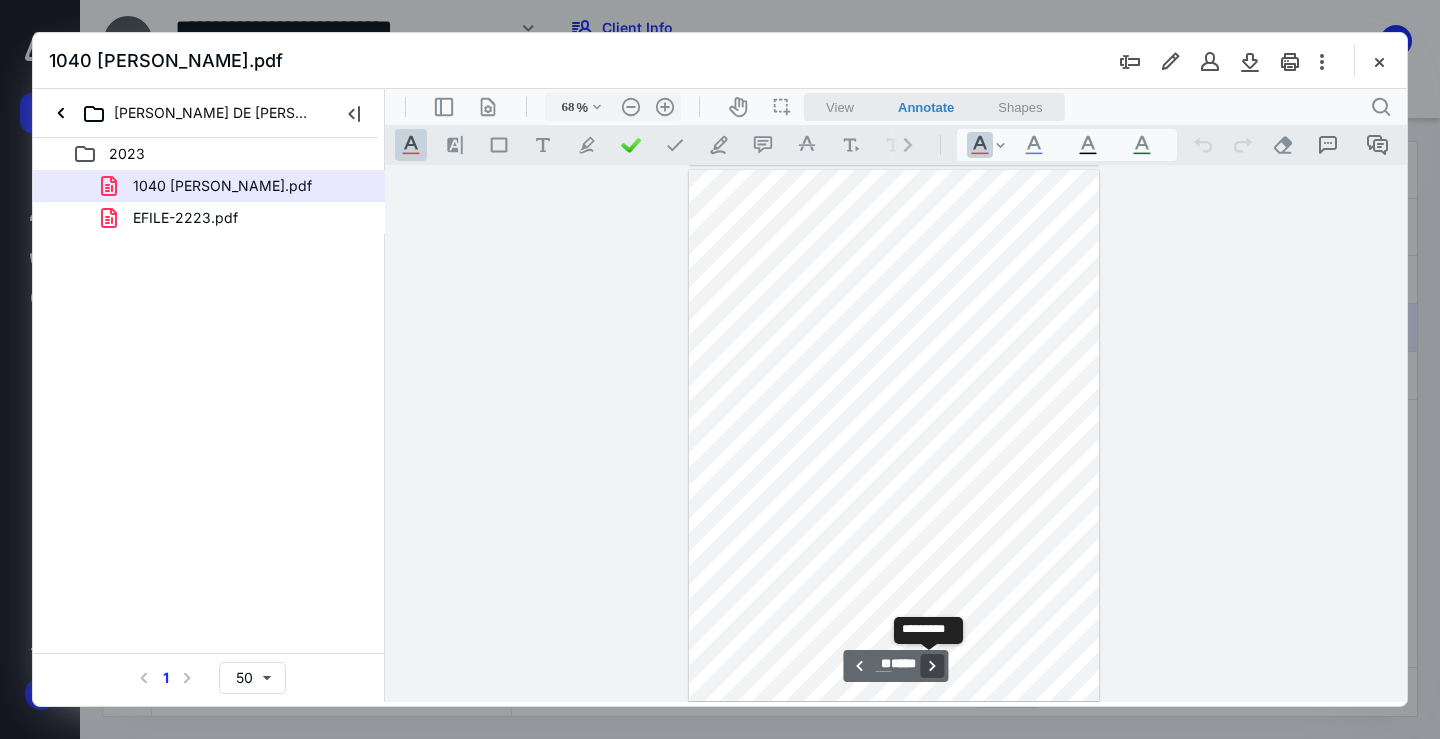 click on "**********" at bounding box center [933, 666] 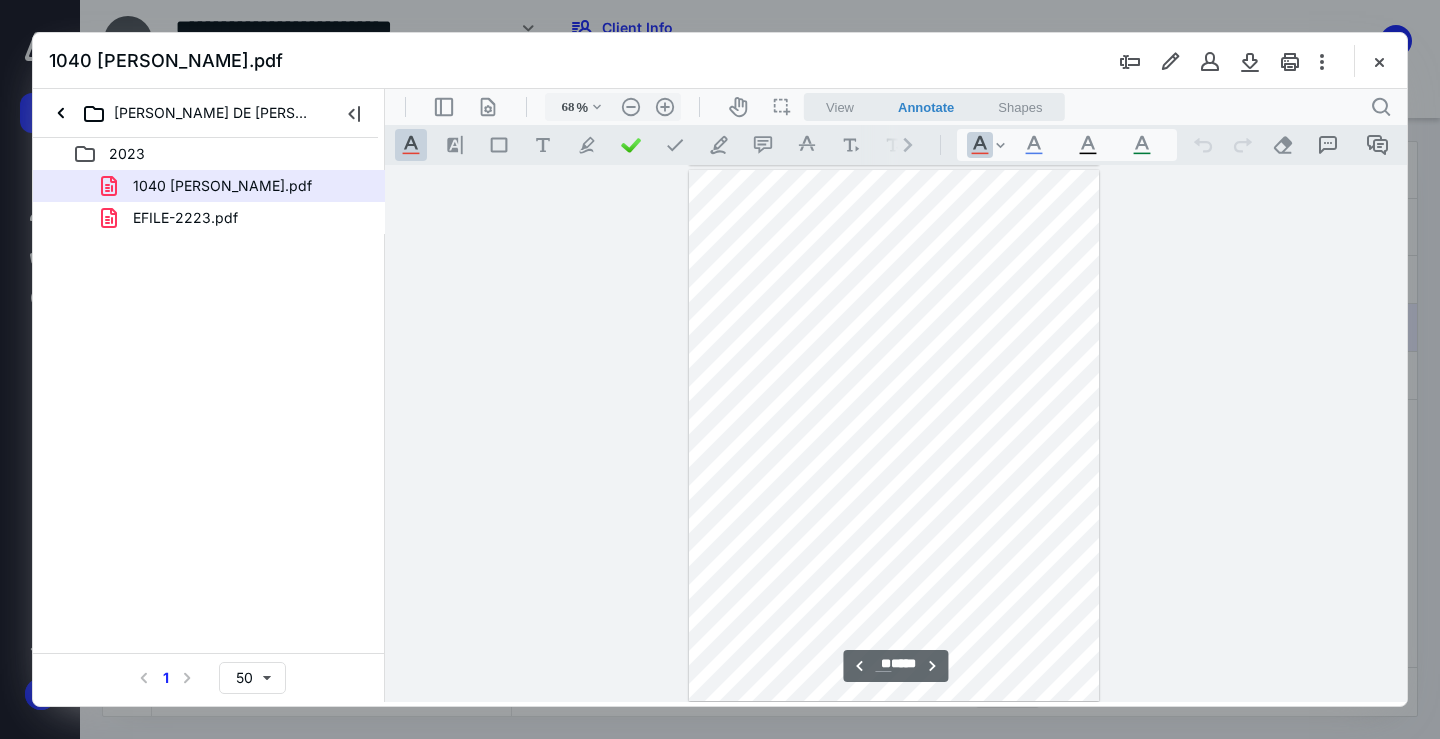 scroll, scrollTop: 16008, scrollLeft: 0, axis: vertical 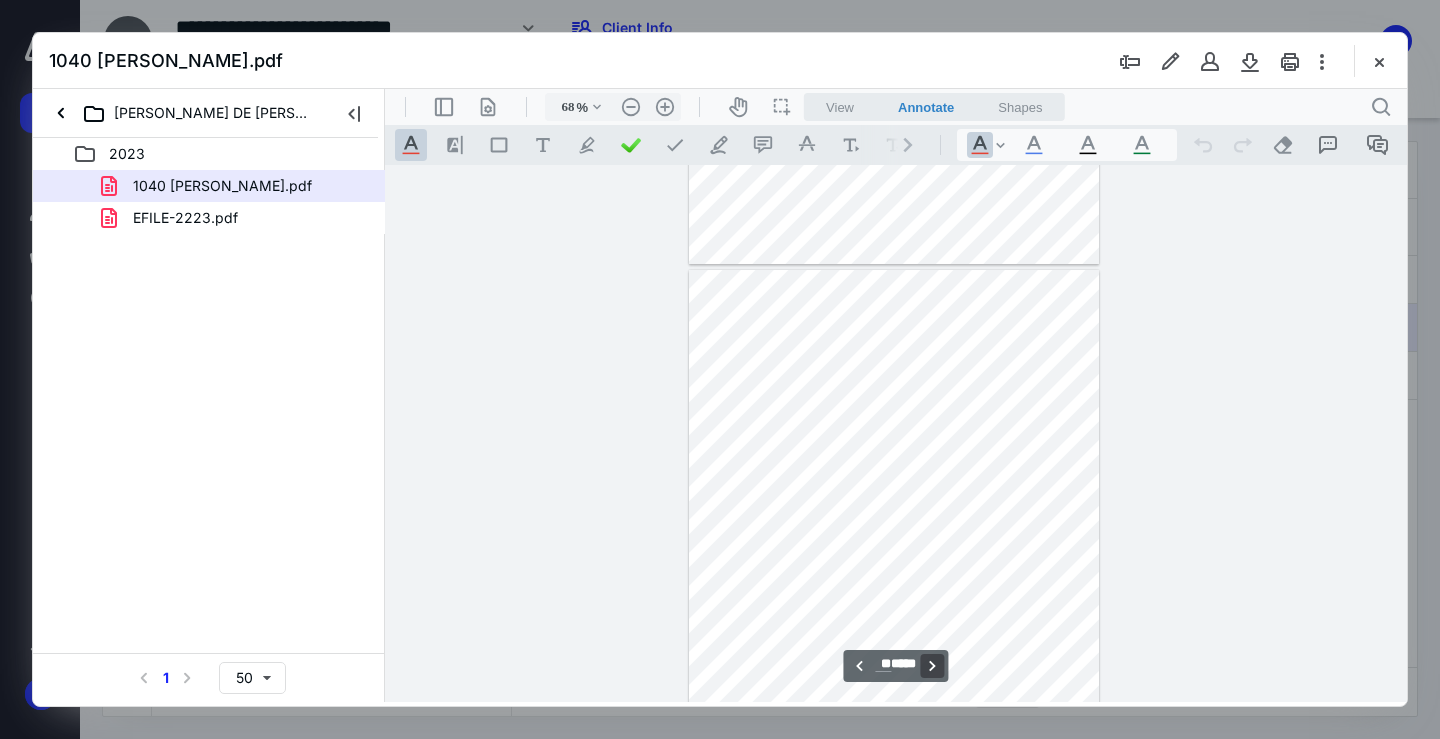 click on "**********" at bounding box center [933, 666] 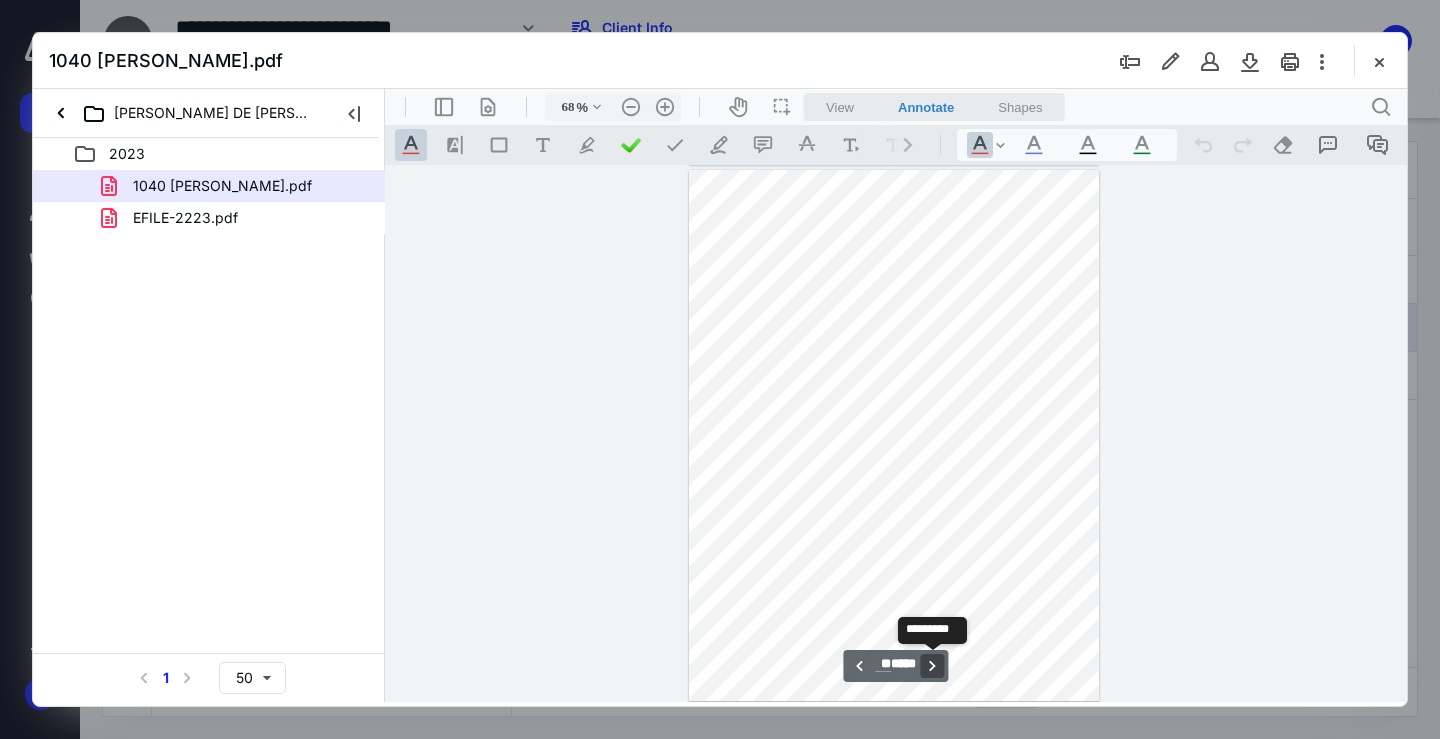 click on "**********" at bounding box center [933, 666] 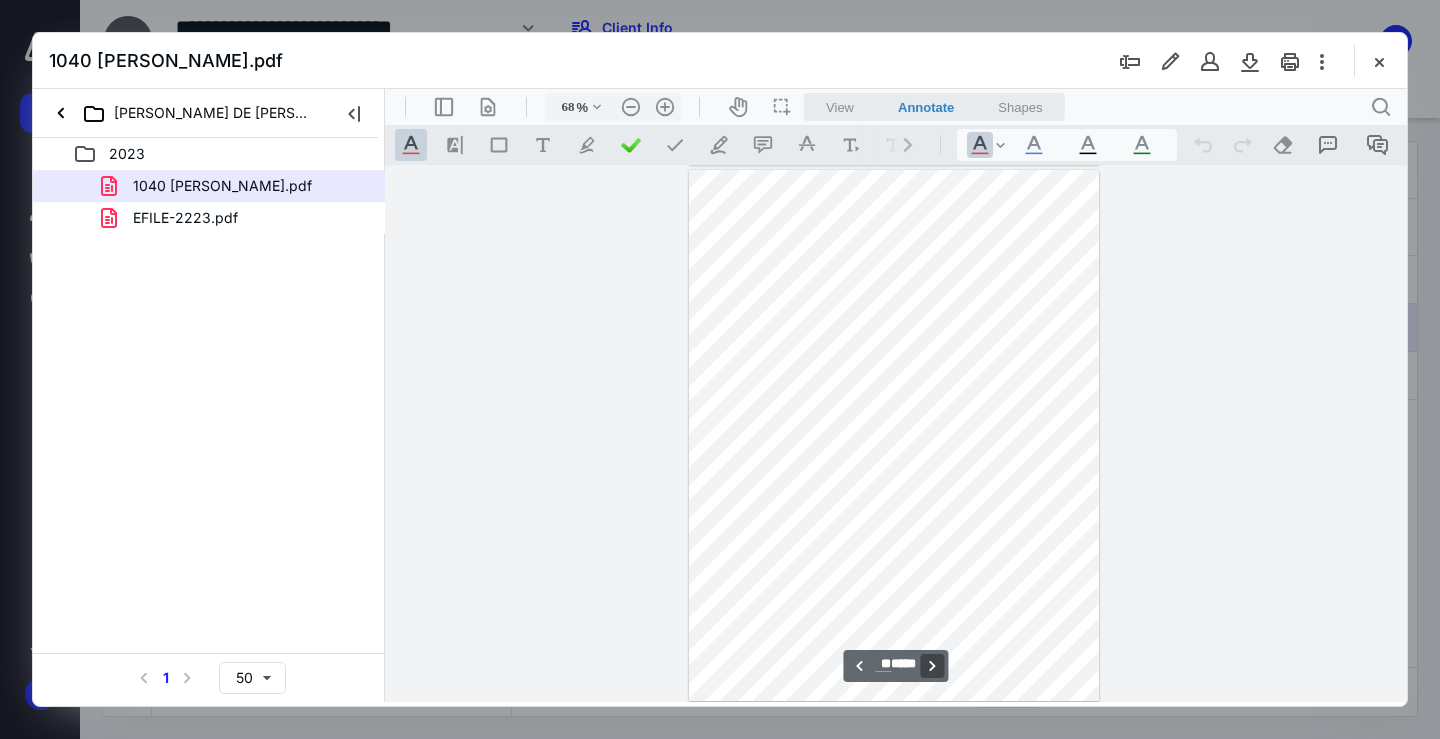 click on "**********" at bounding box center [933, 666] 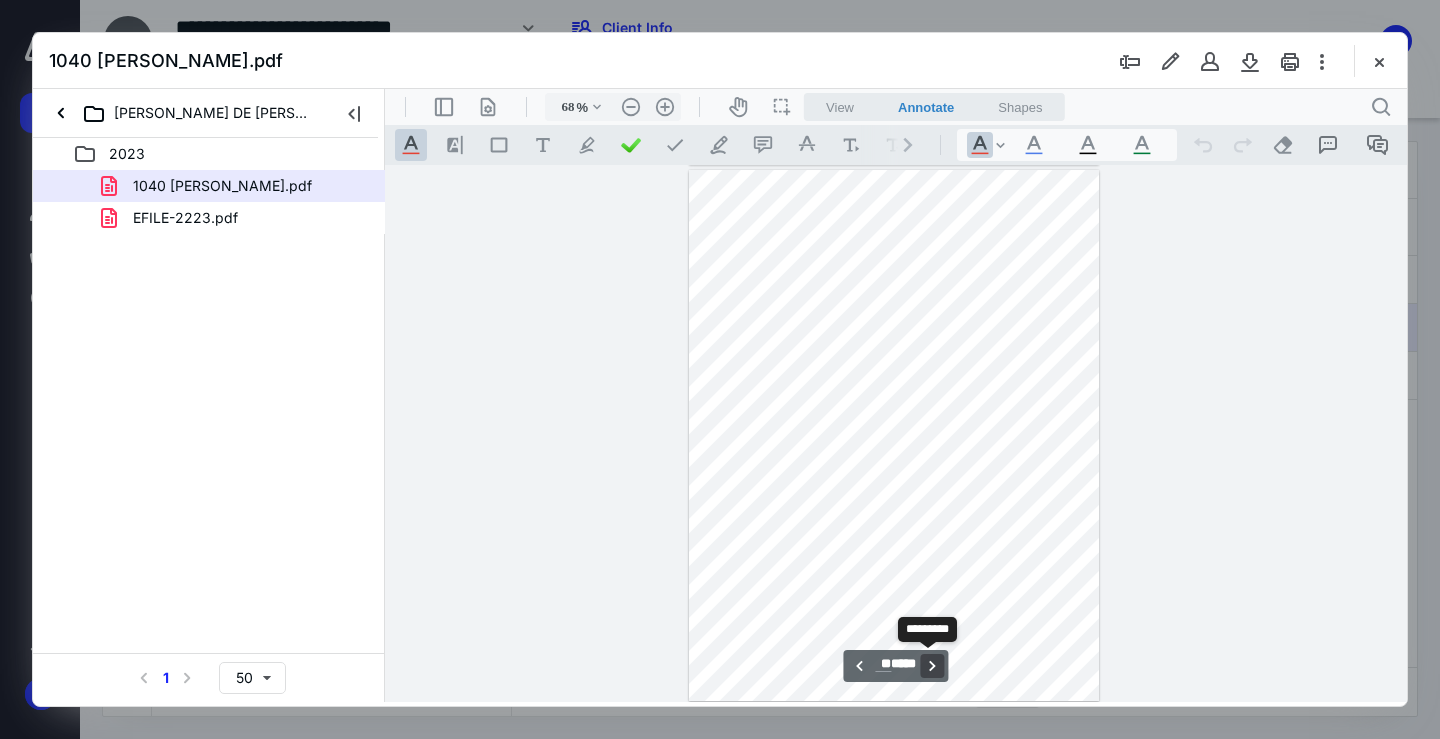 scroll, scrollTop: 18256, scrollLeft: 0, axis: vertical 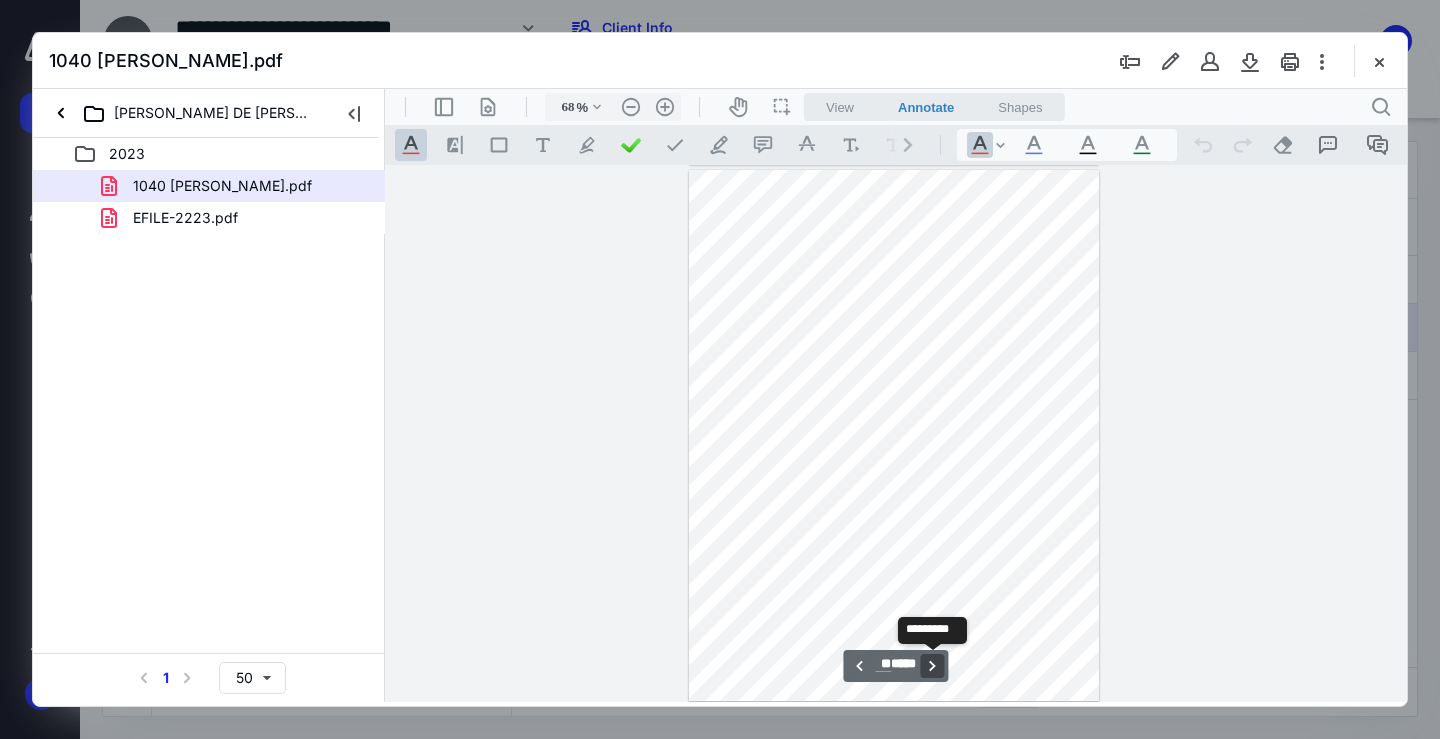 click on "**********" at bounding box center [933, 666] 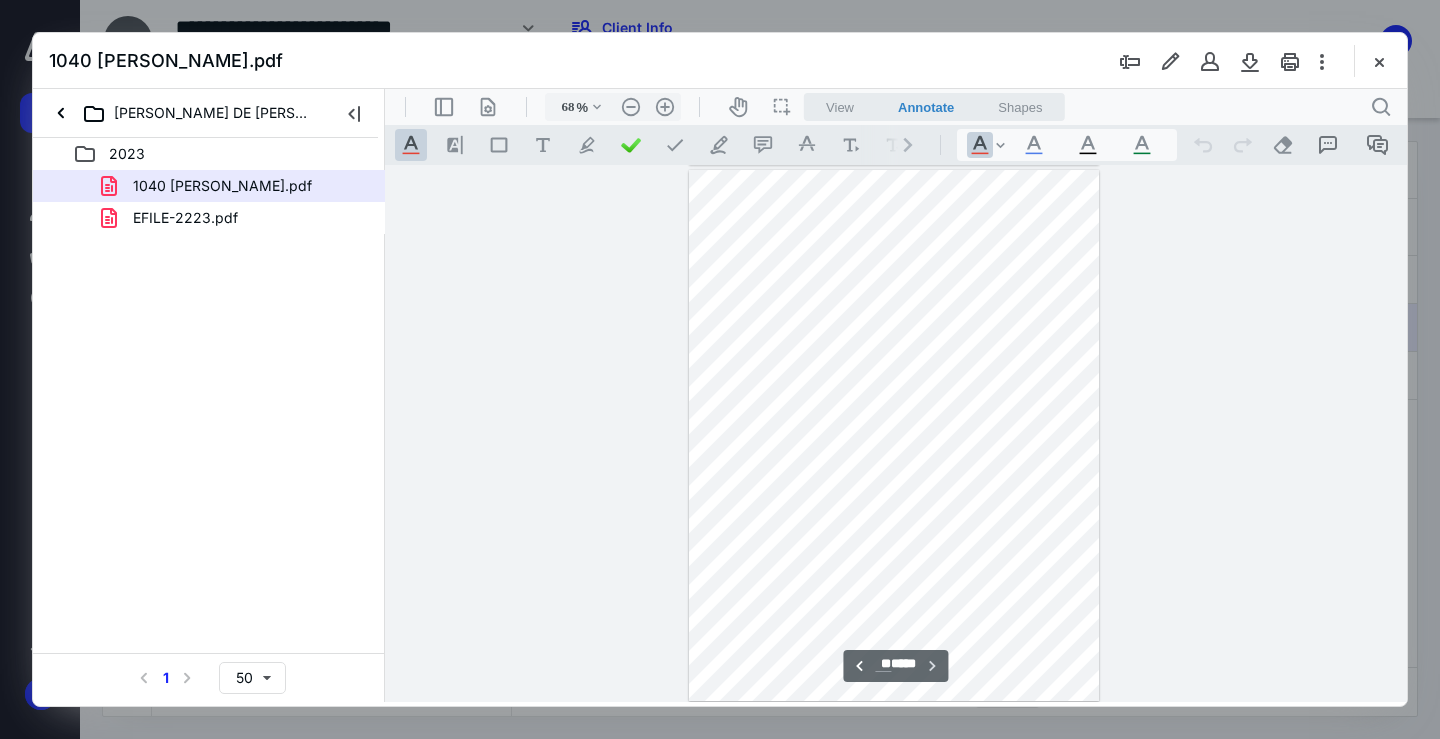scroll, scrollTop: 19330, scrollLeft: 0, axis: vertical 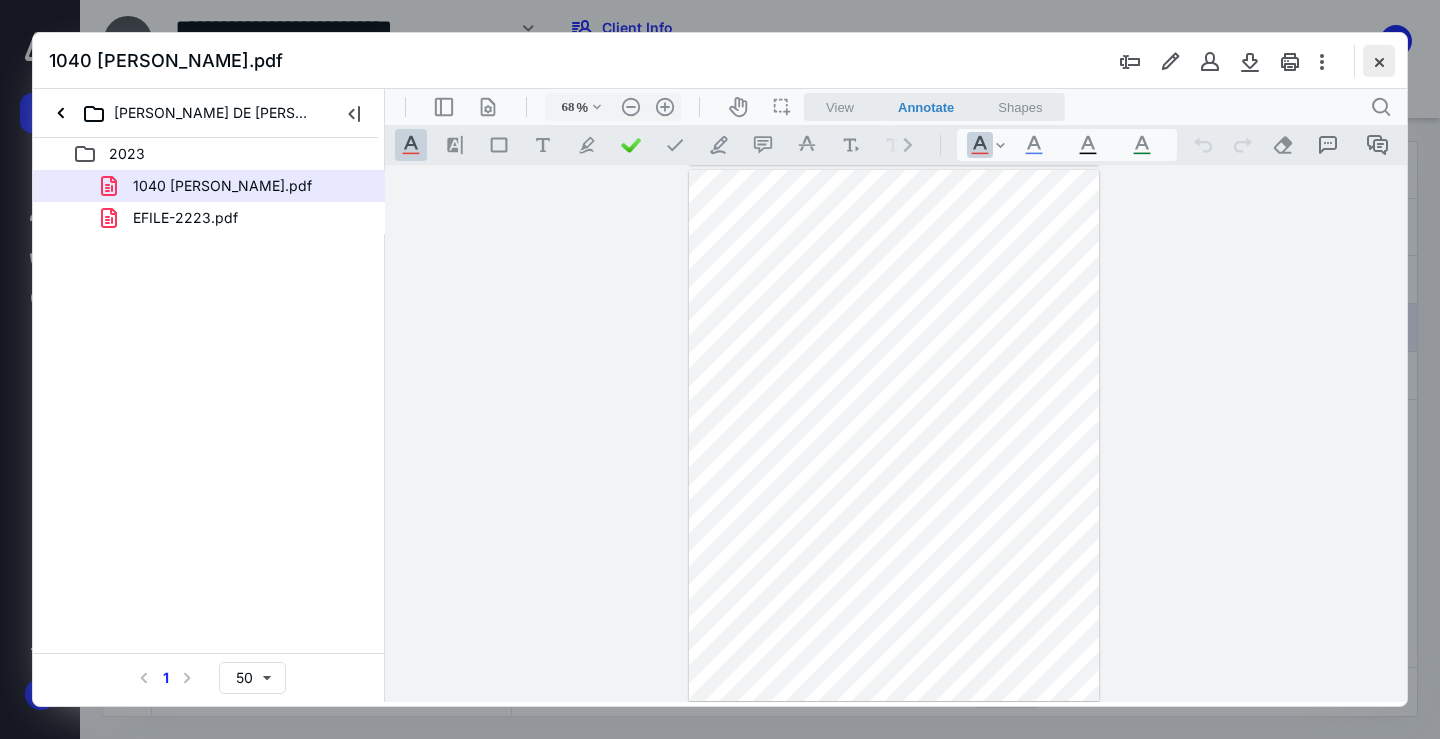click at bounding box center (1379, 61) 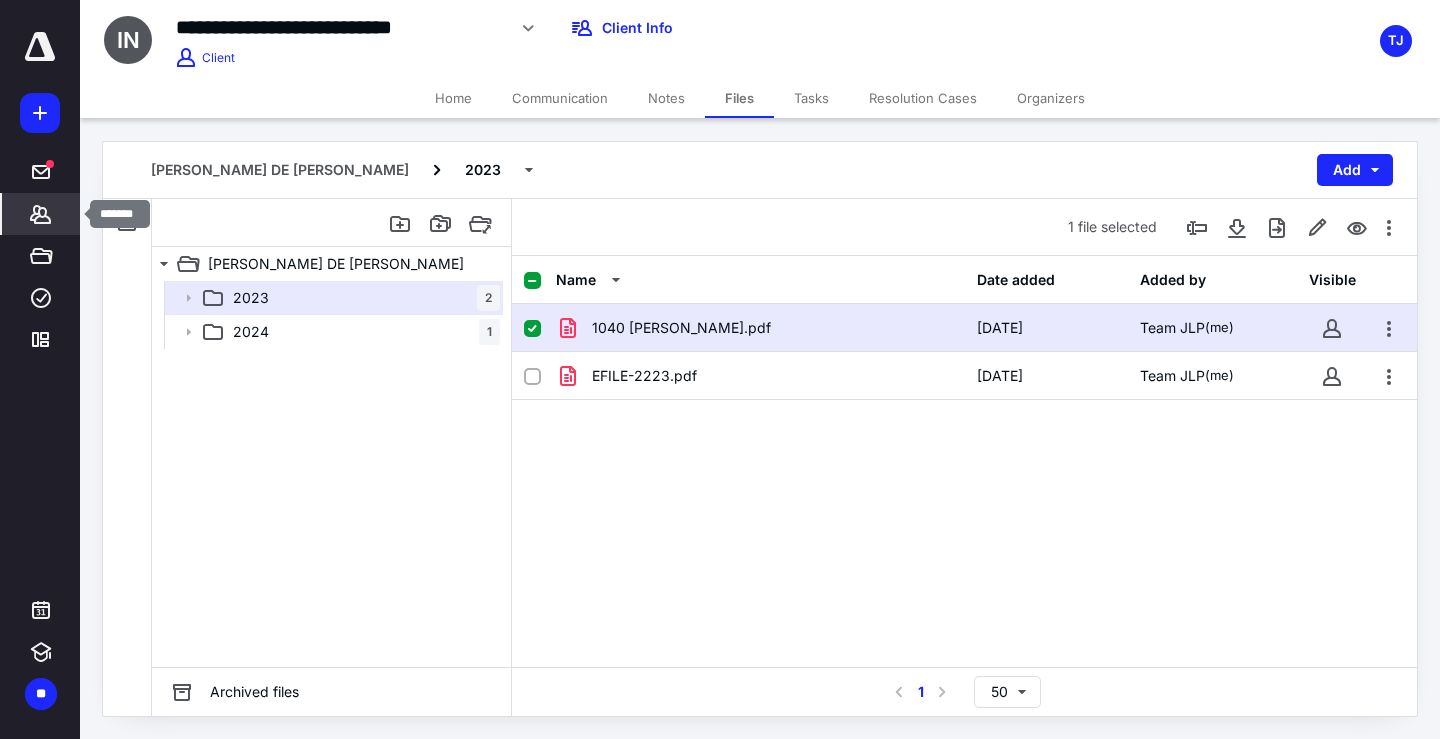 click 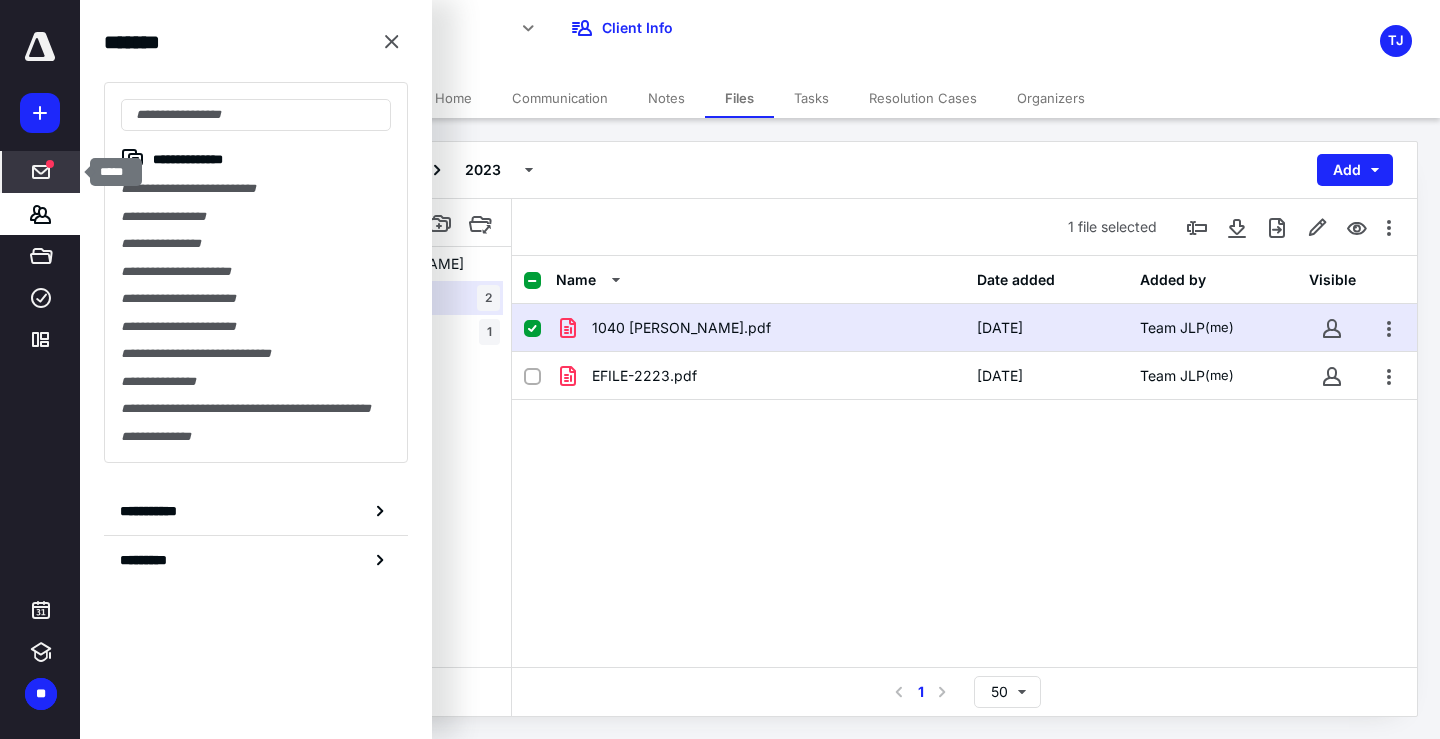 click 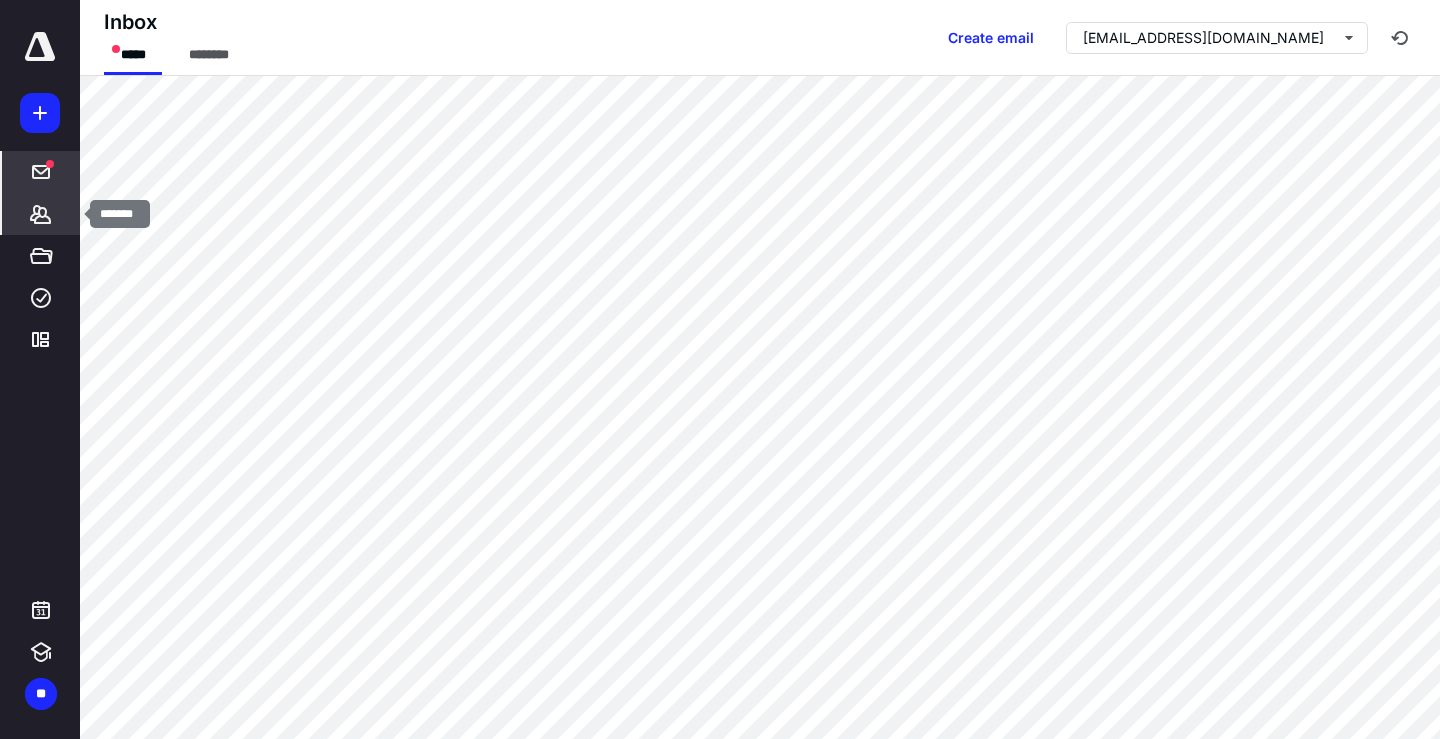 click 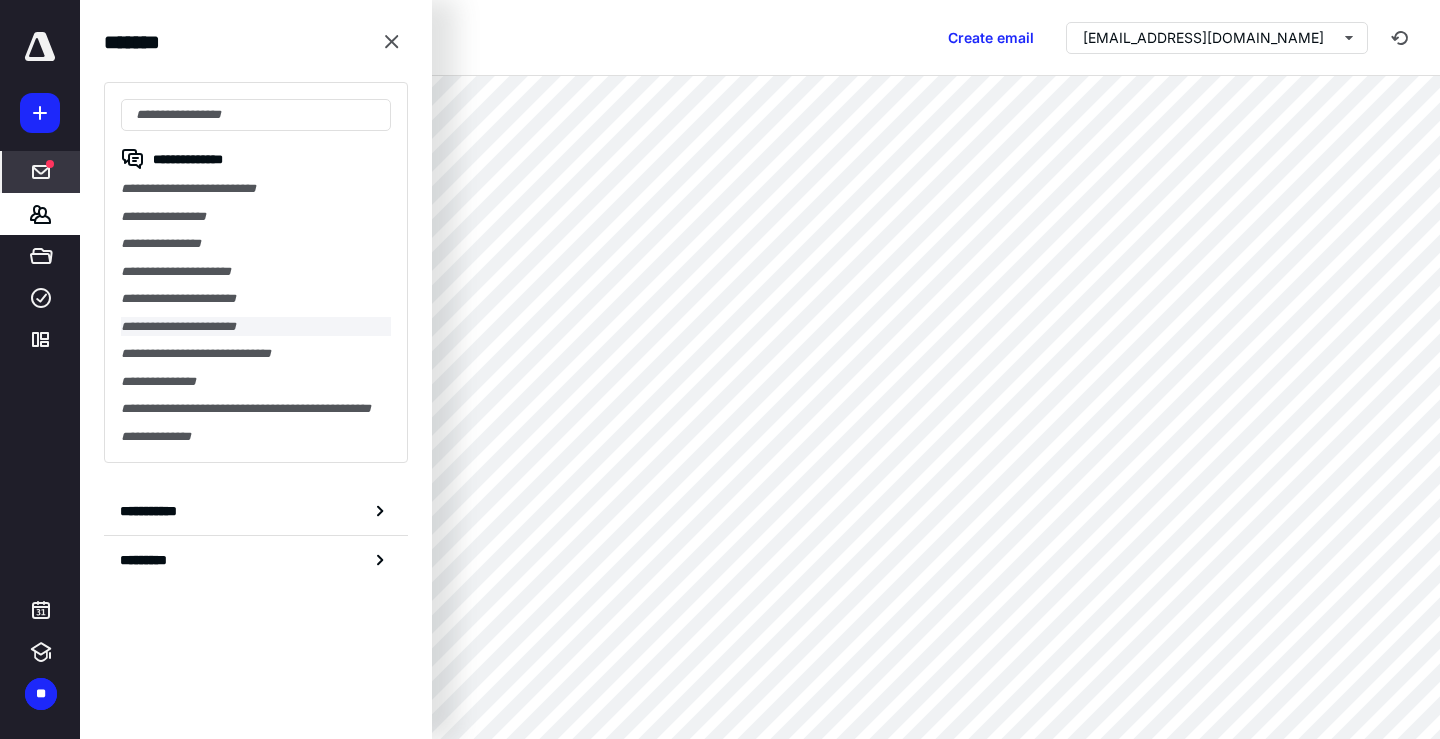 click on "**********" at bounding box center (256, 327) 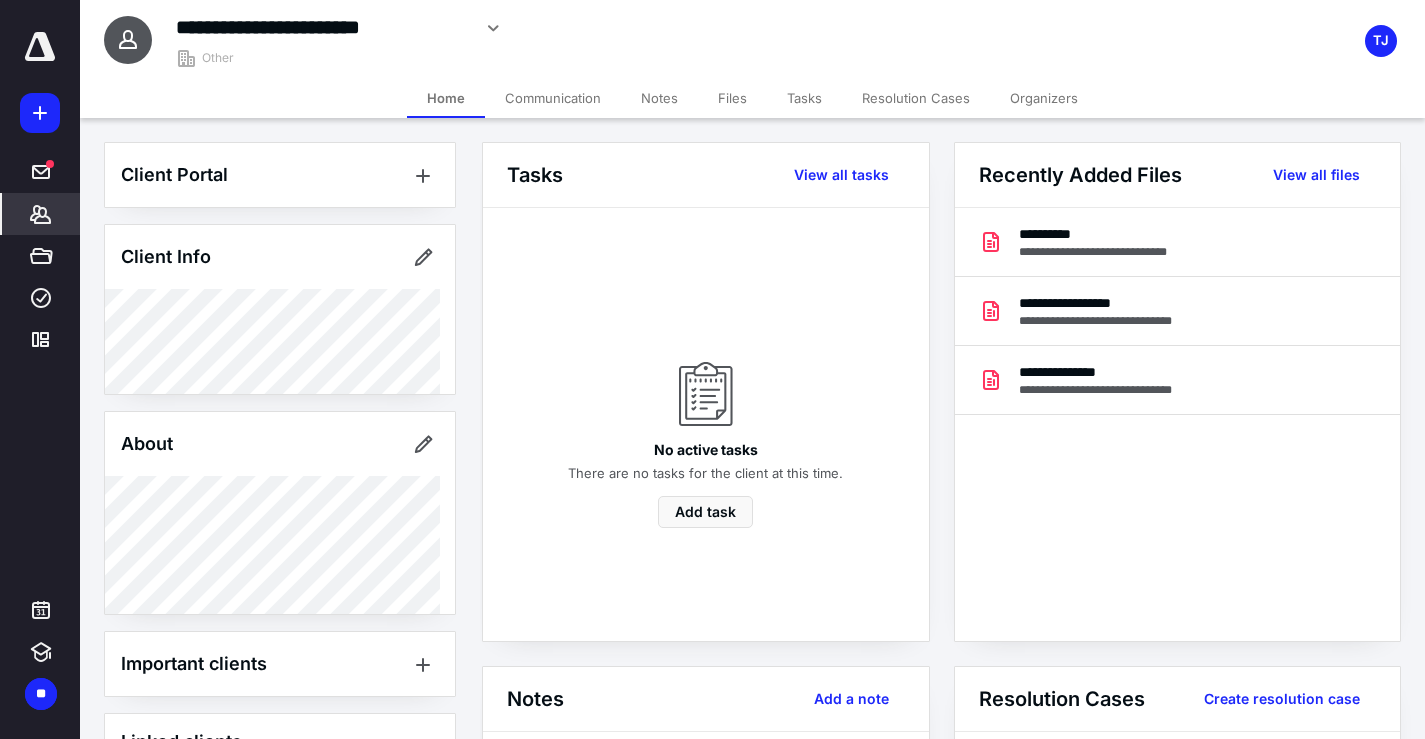 click 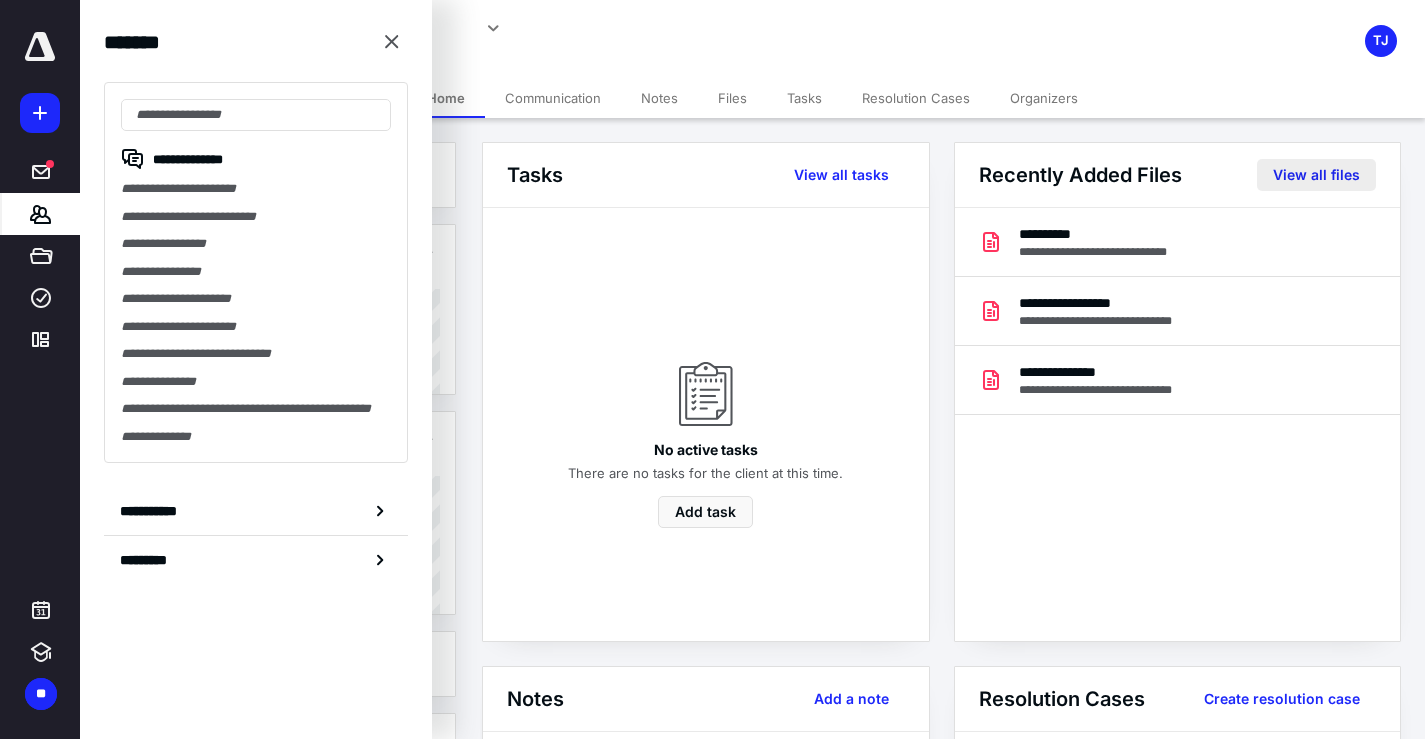 click on "View all files" at bounding box center [1316, 175] 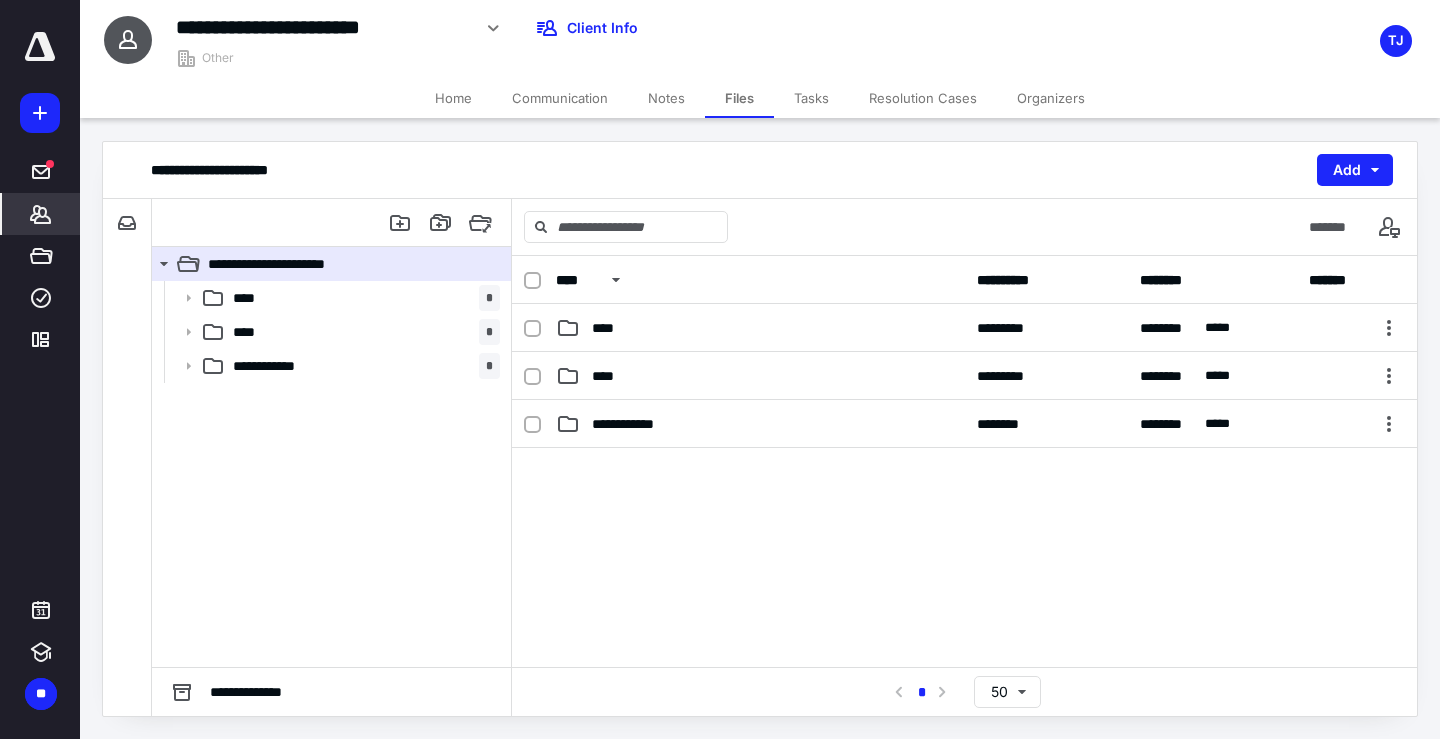 click 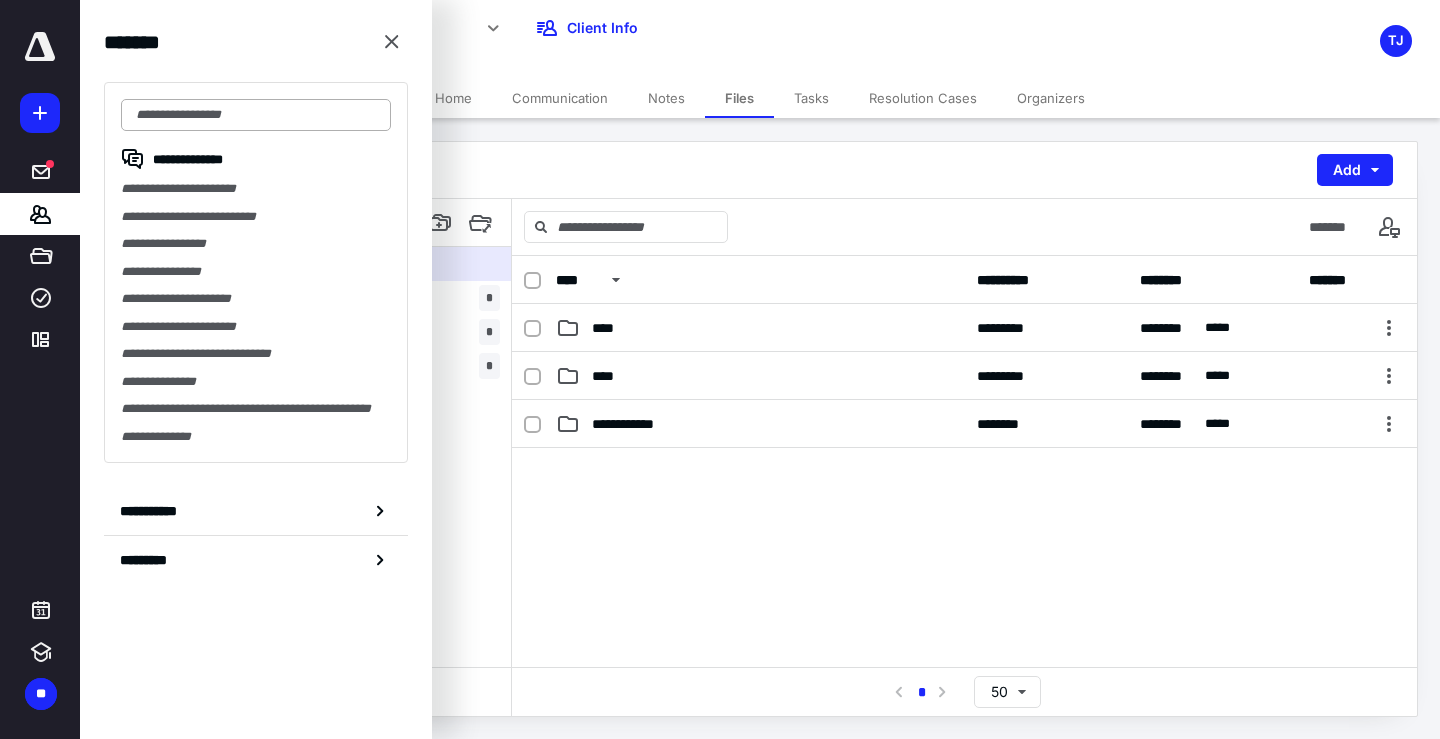 click at bounding box center [256, 115] 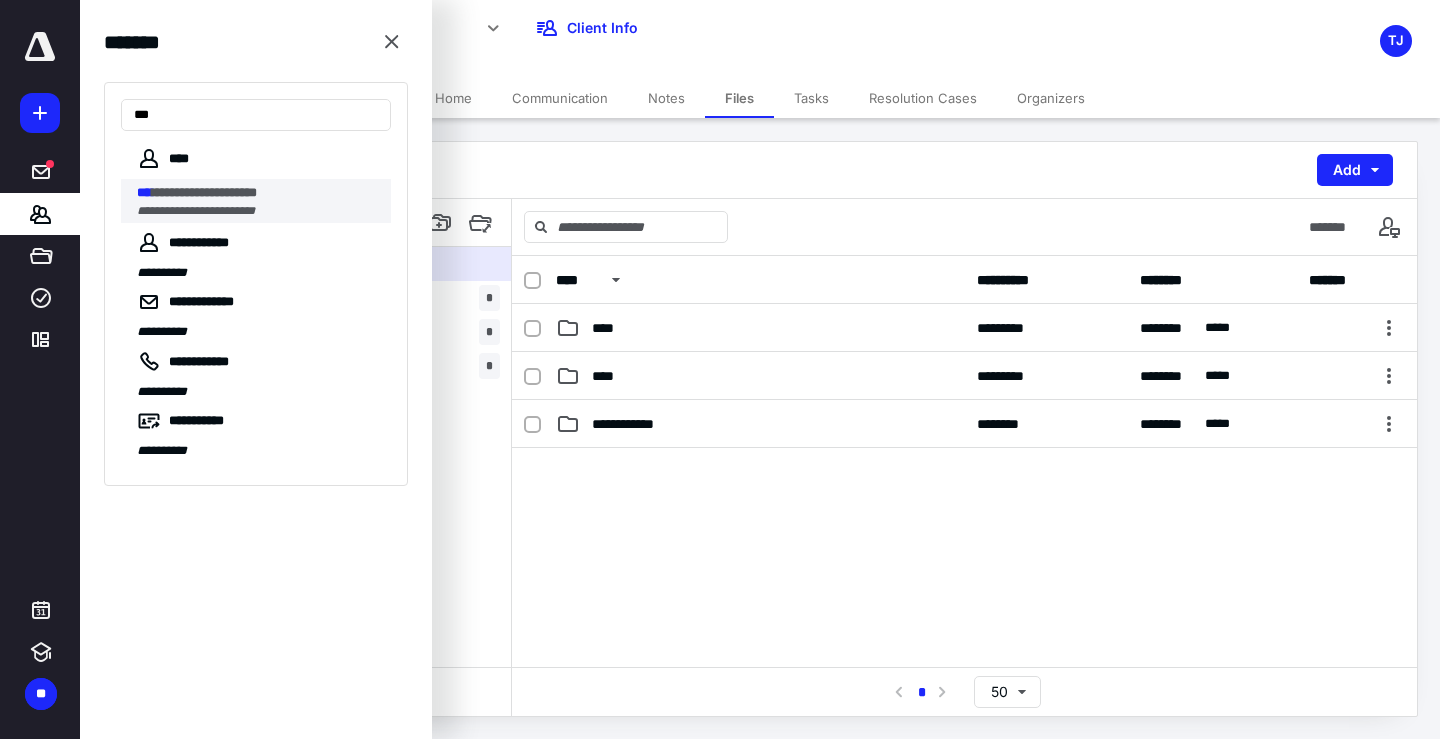 type on "***" 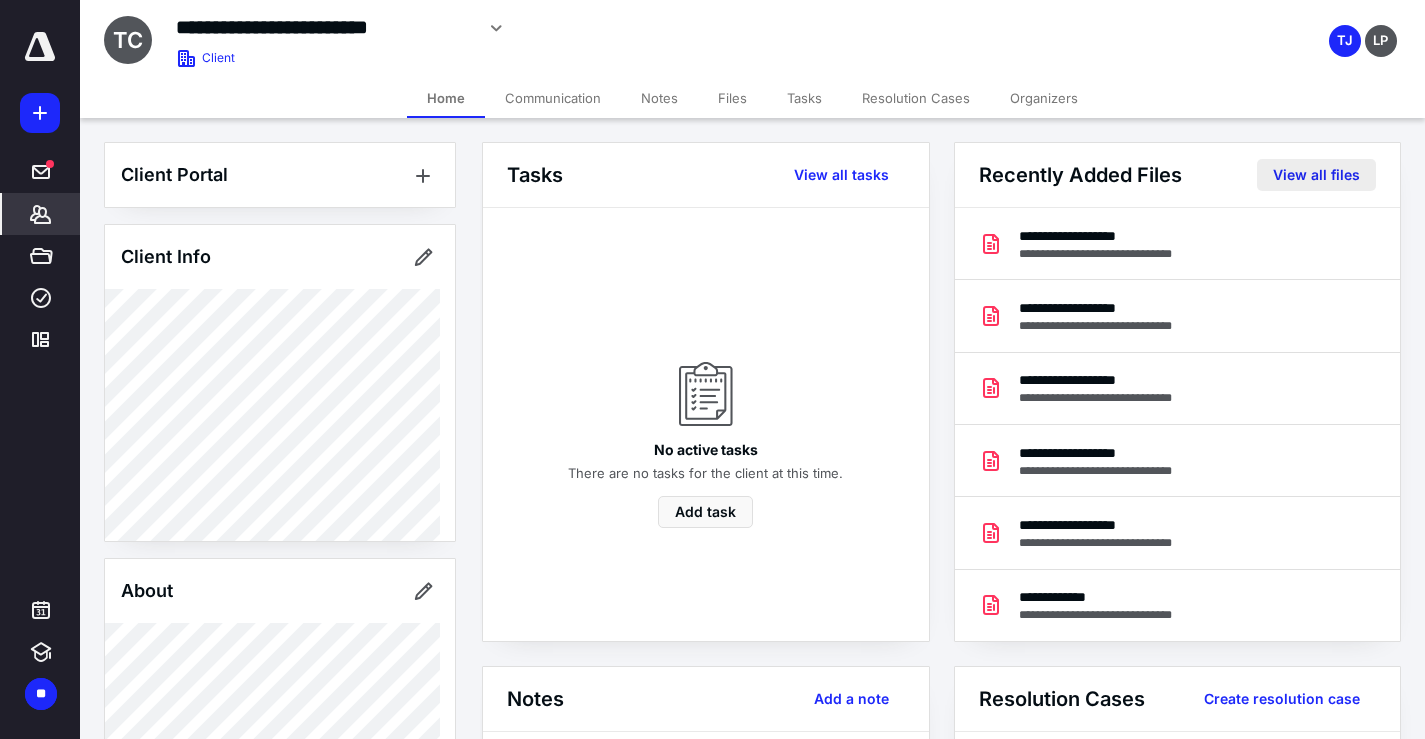 click on "View all files" at bounding box center [1316, 175] 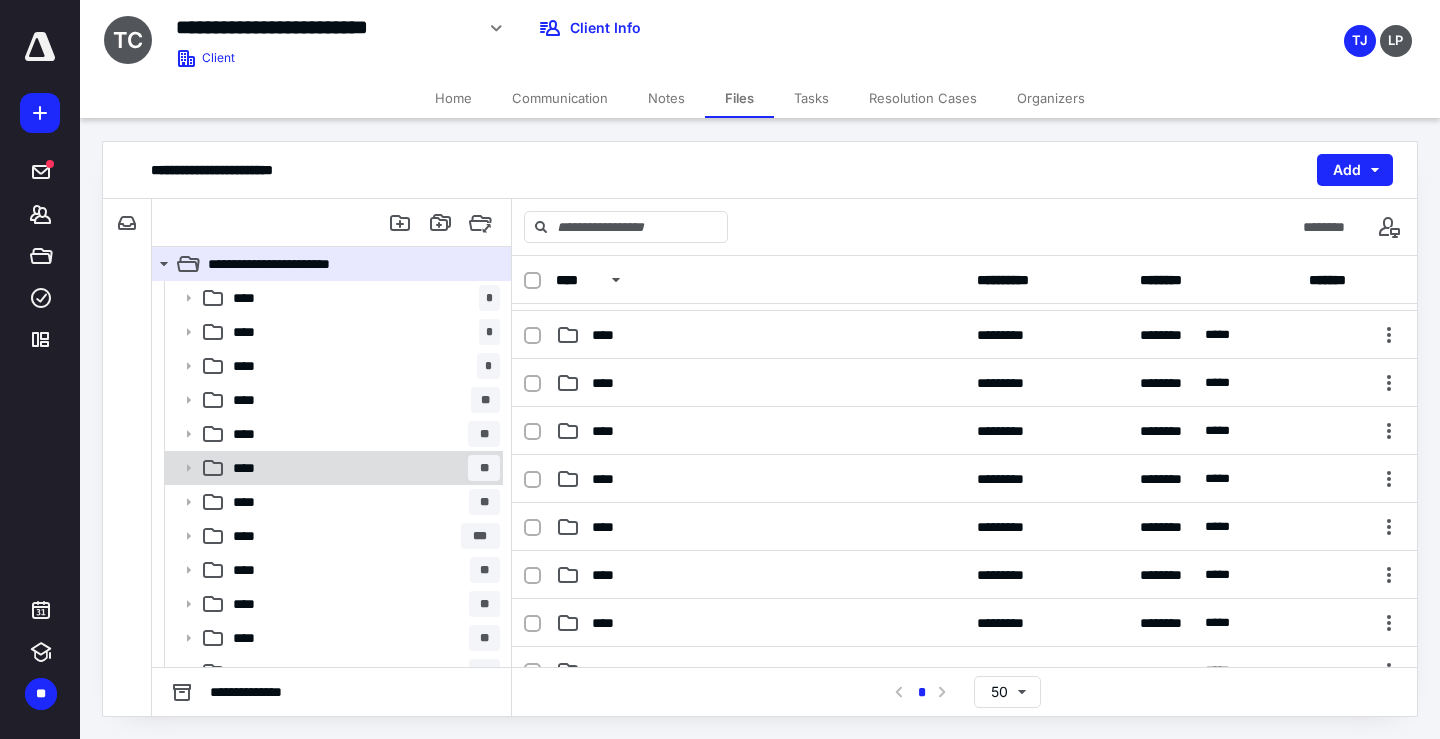 scroll, scrollTop: 300, scrollLeft: 0, axis: vertical 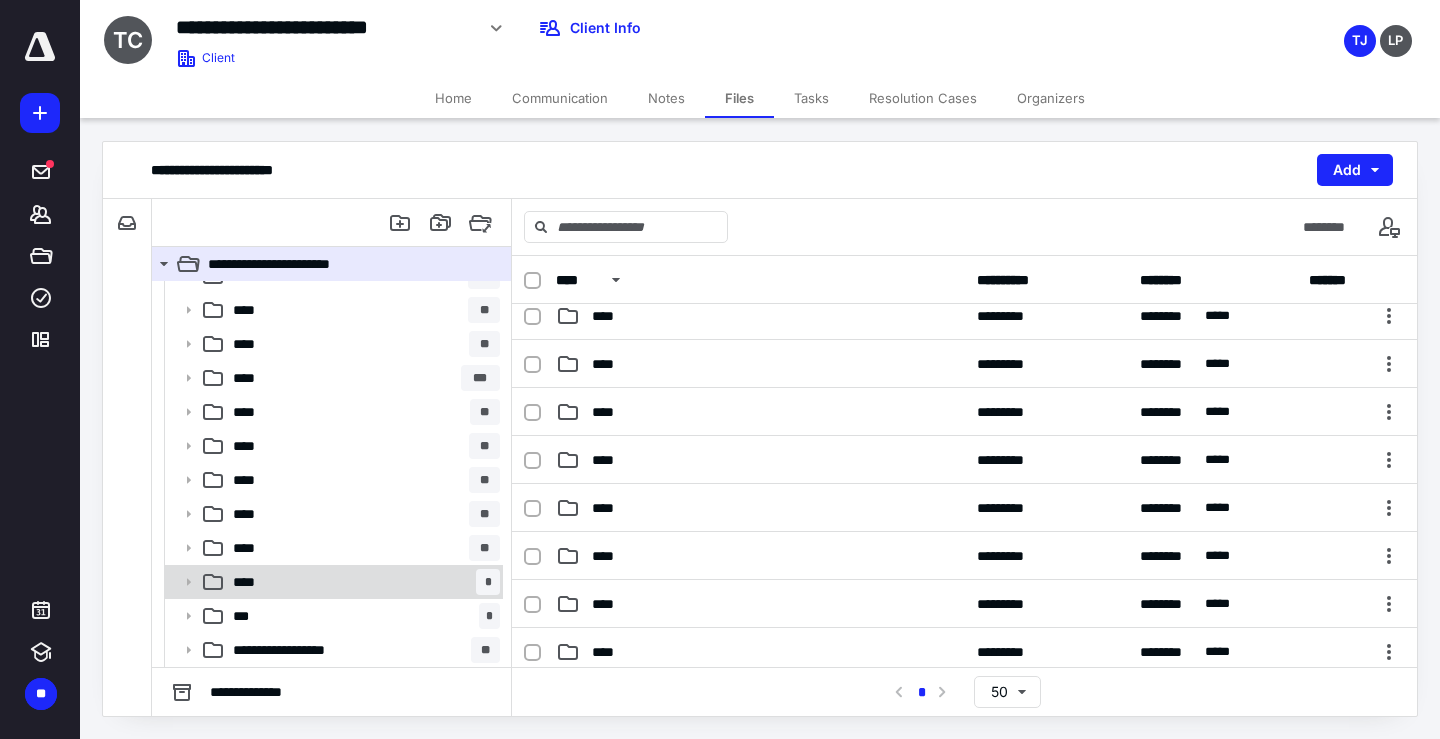 click on "**** *" at bounding box center [362, 582] 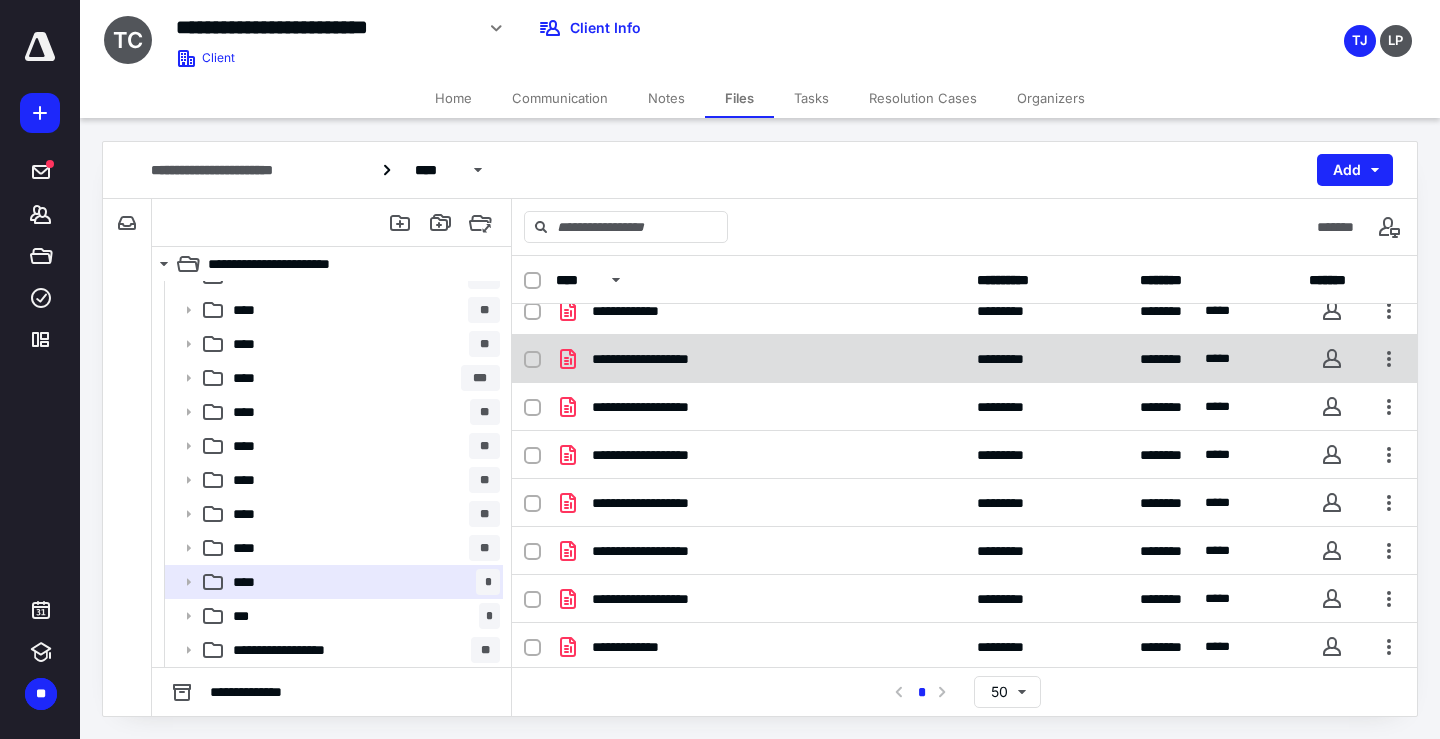 scroll, scrollTop: 21, scrollLeft: 0, axis: vertical 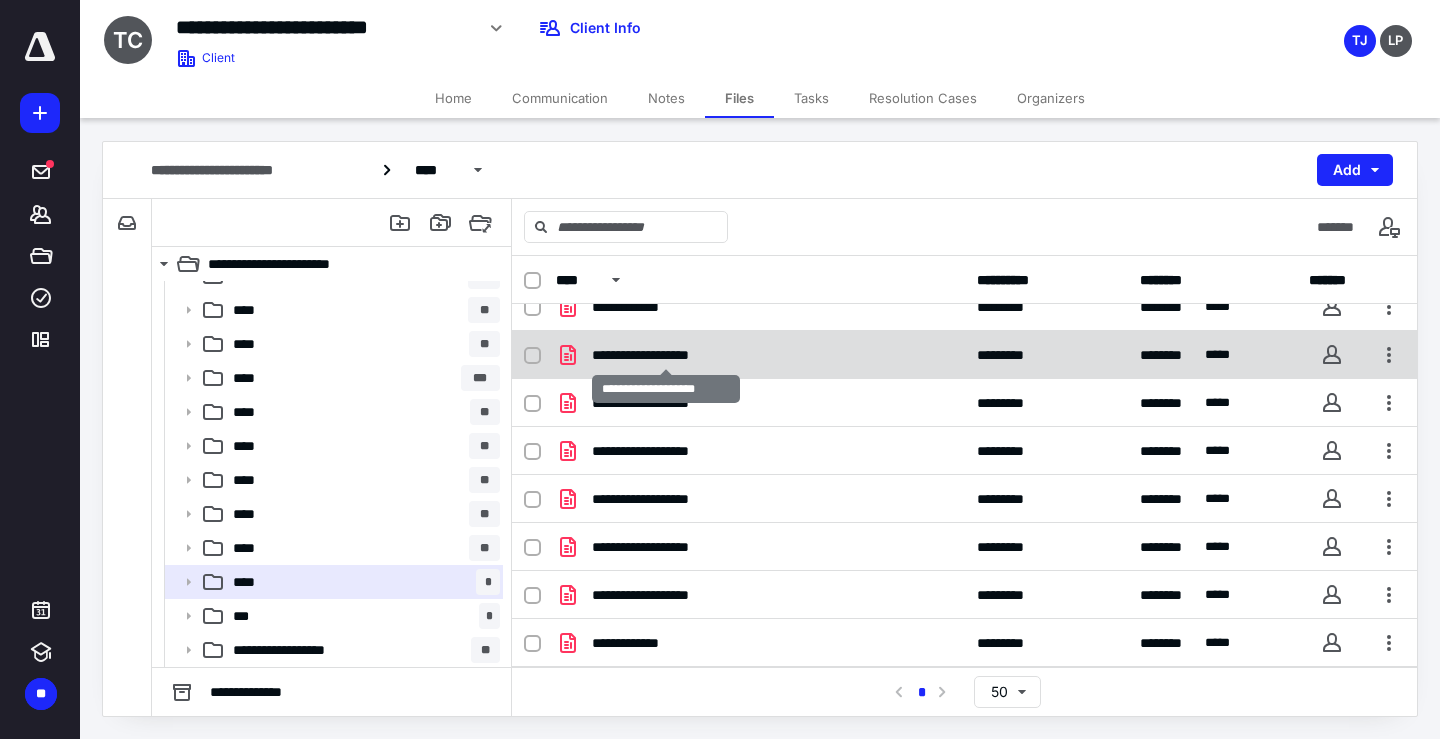 click on "**********" at bounding box center [666, 355] 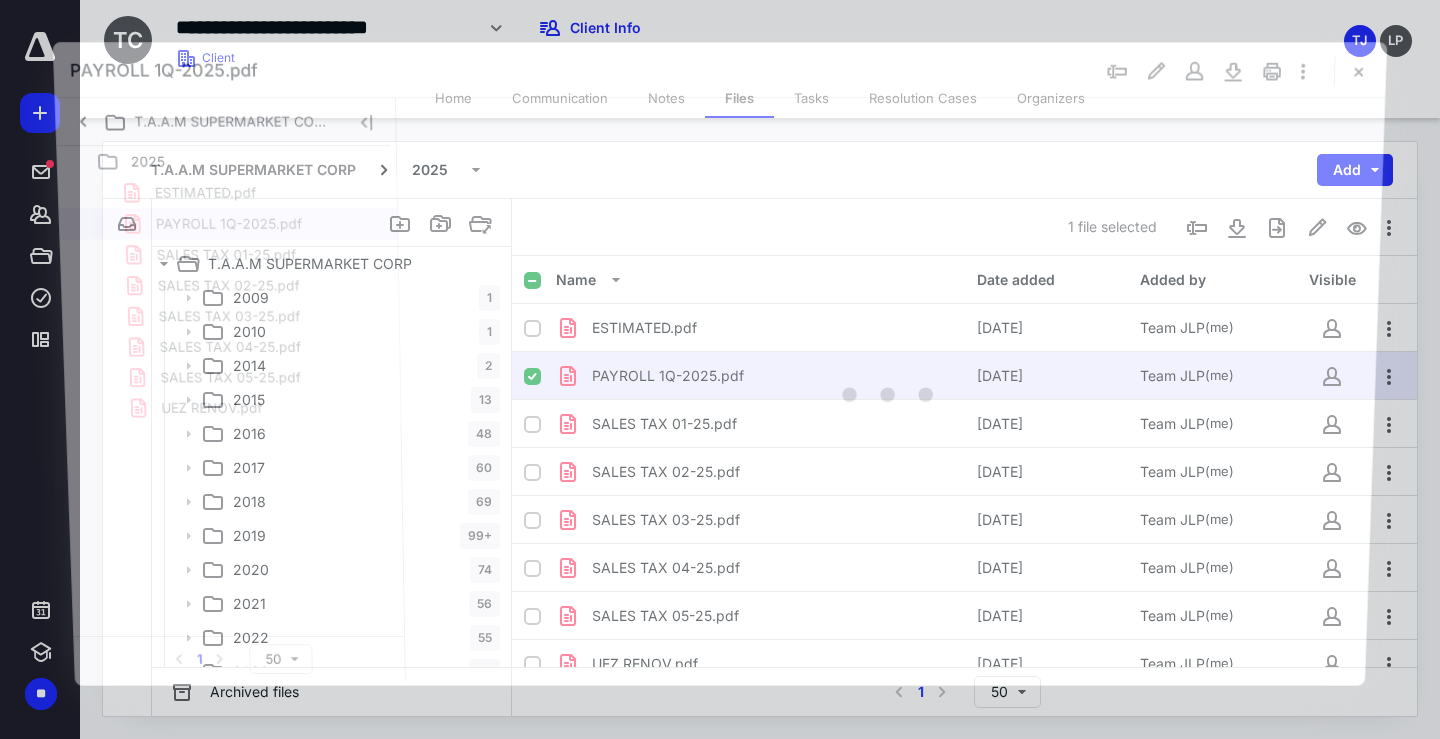 scroll, scrollTop: 158, scrollLeft: 0, axis: vertical 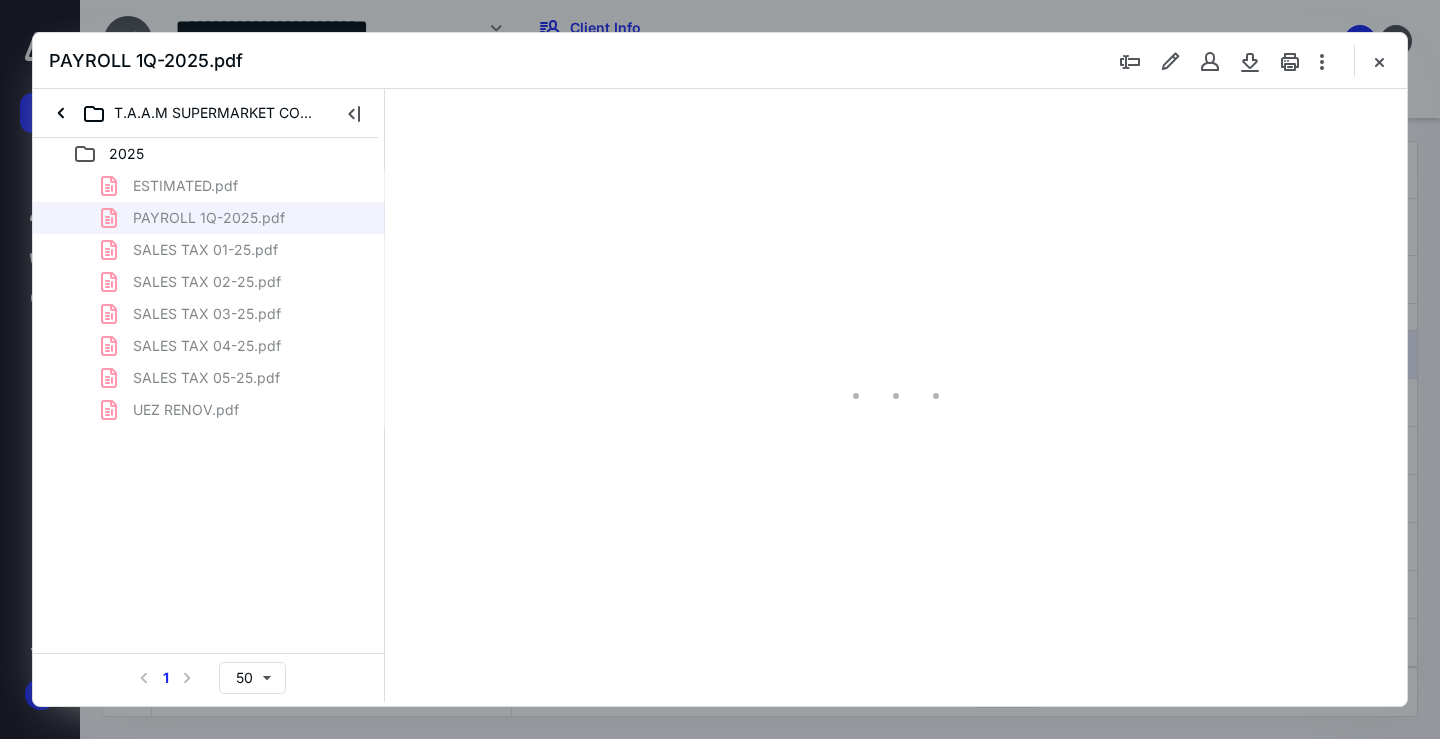 type on "68" 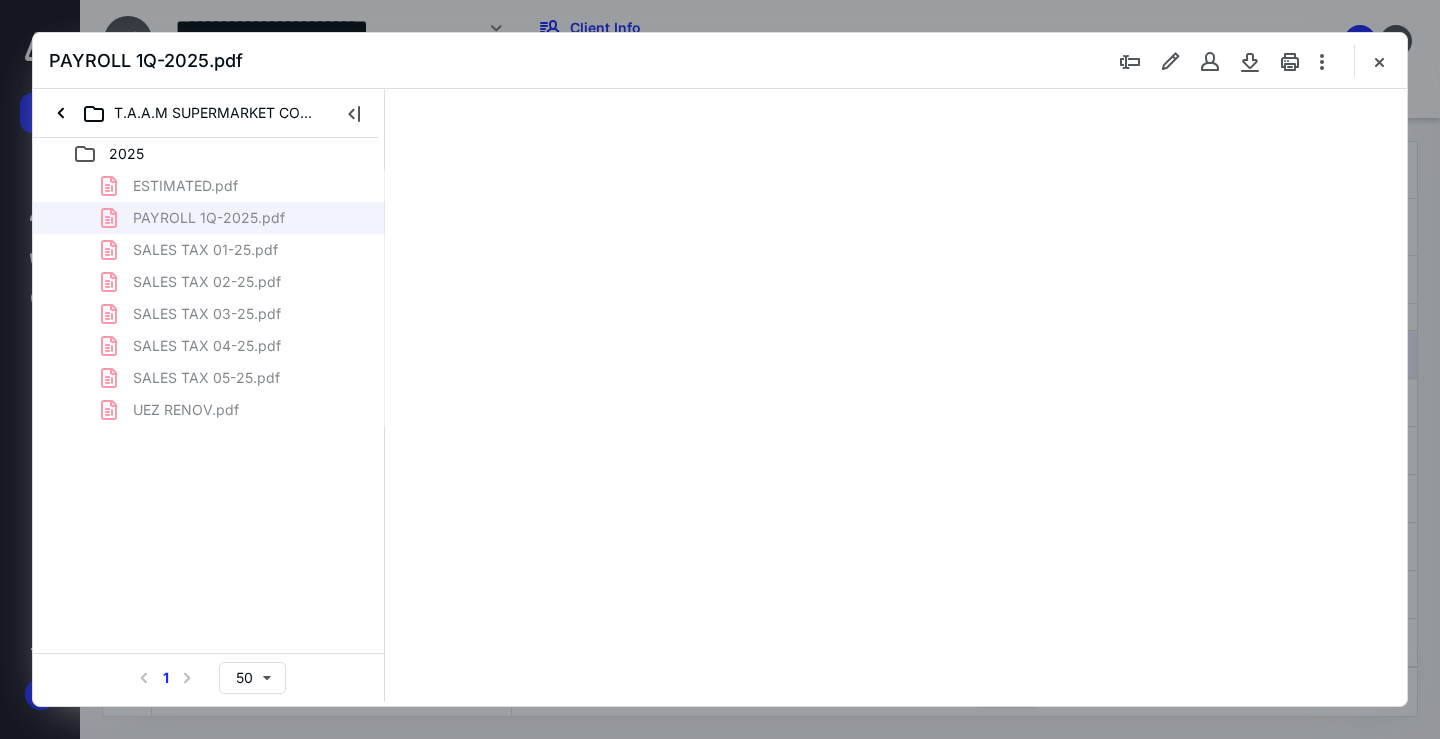 scroll, scrollTop: 79, scrollLeft: 0, axis: vertical 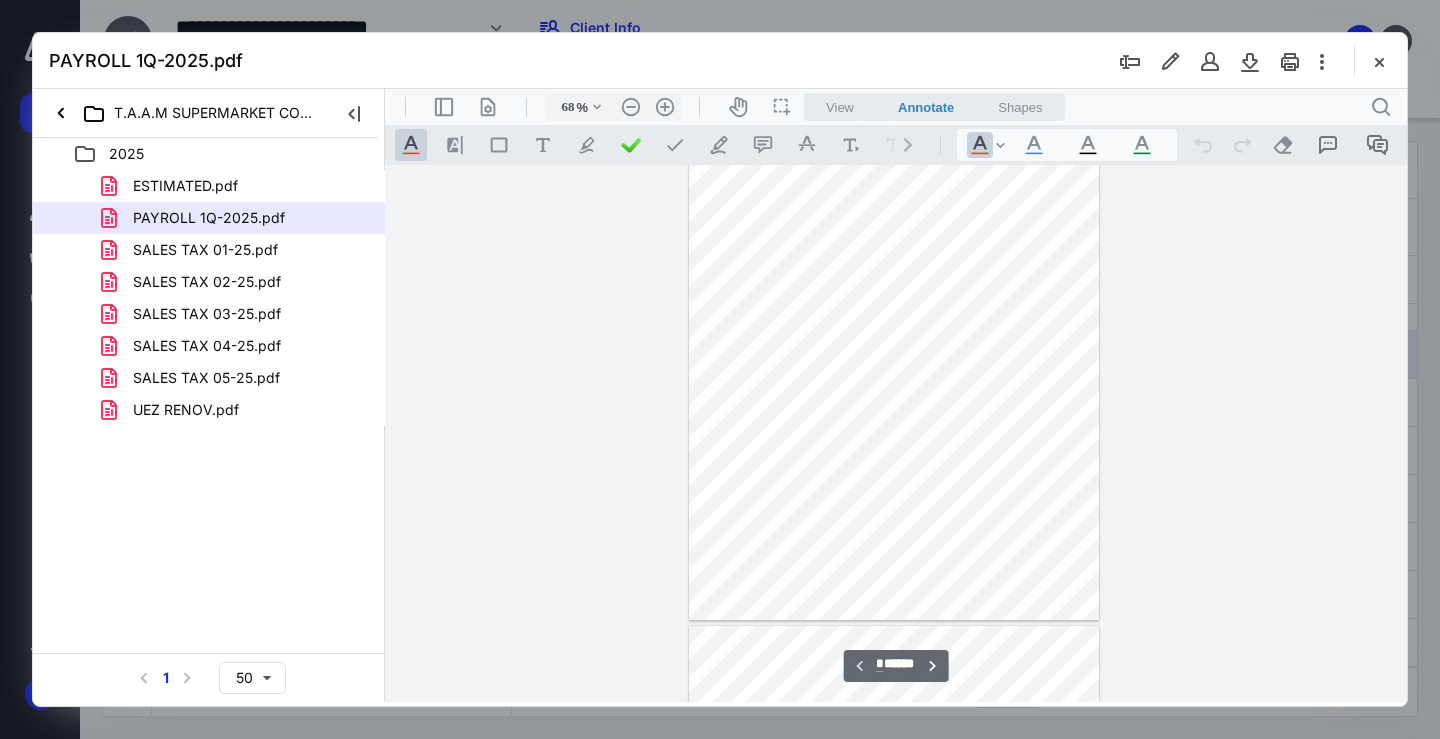 type on "*" 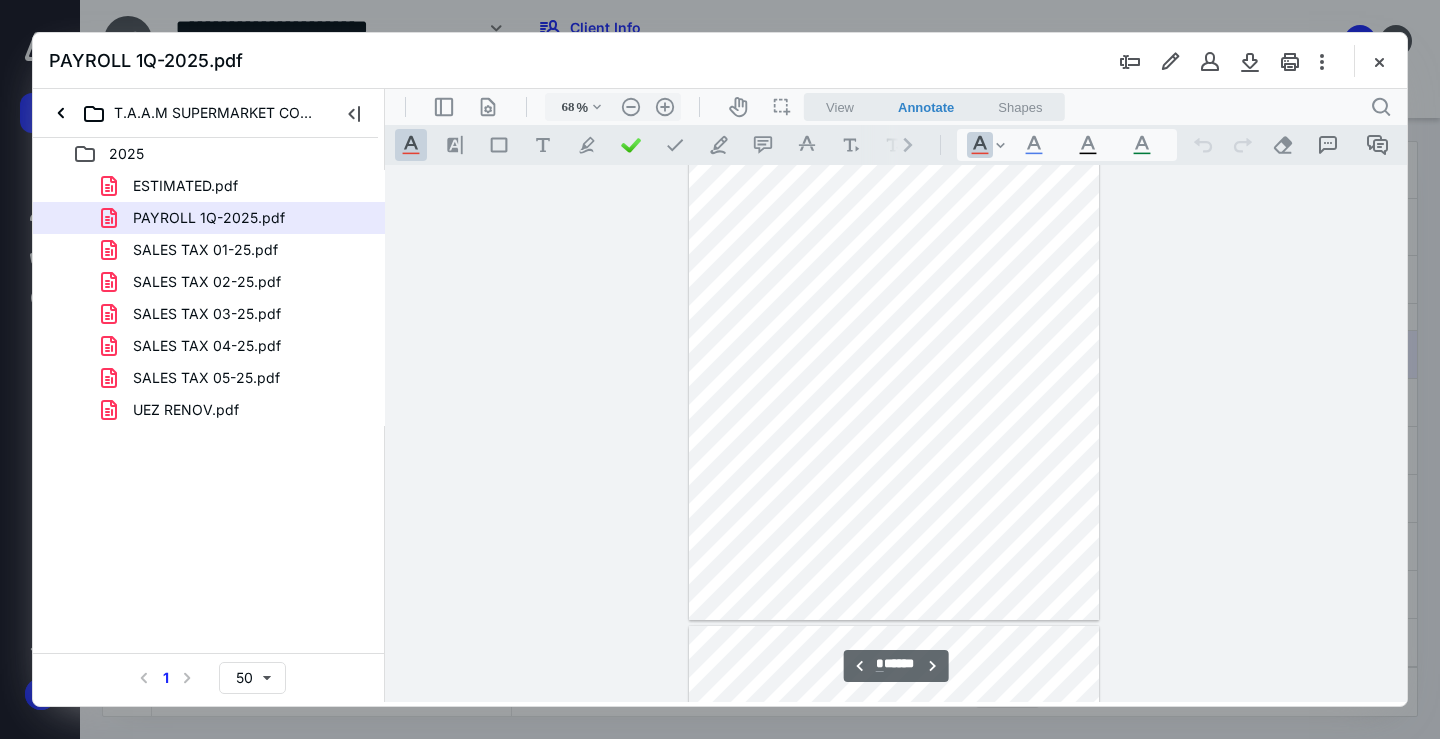 scroll, scrollTop: 579, scrollLeft: 0, axis: vertical 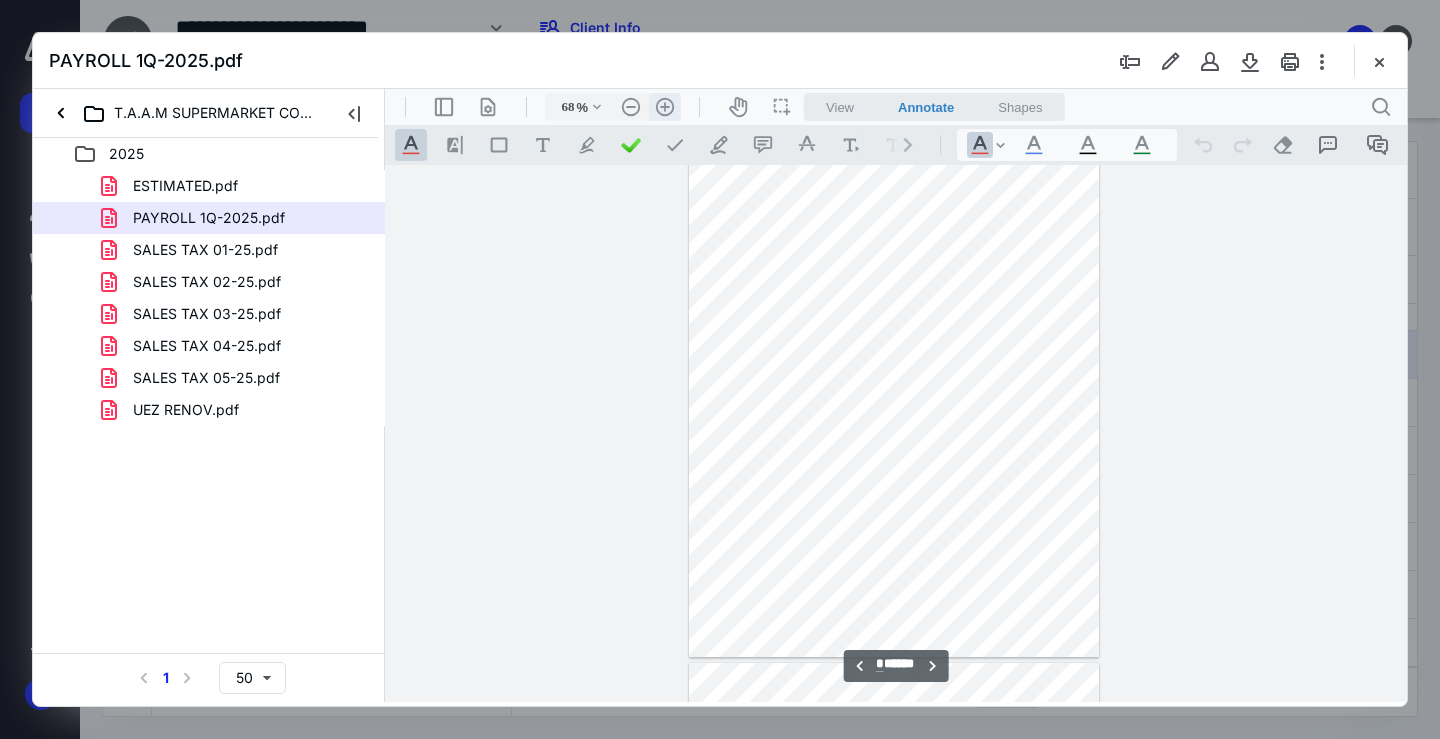 click on ".cls-1{fill:#abb0c4;} icon - header - zoom - in - line" at bounding box center (665, 107) 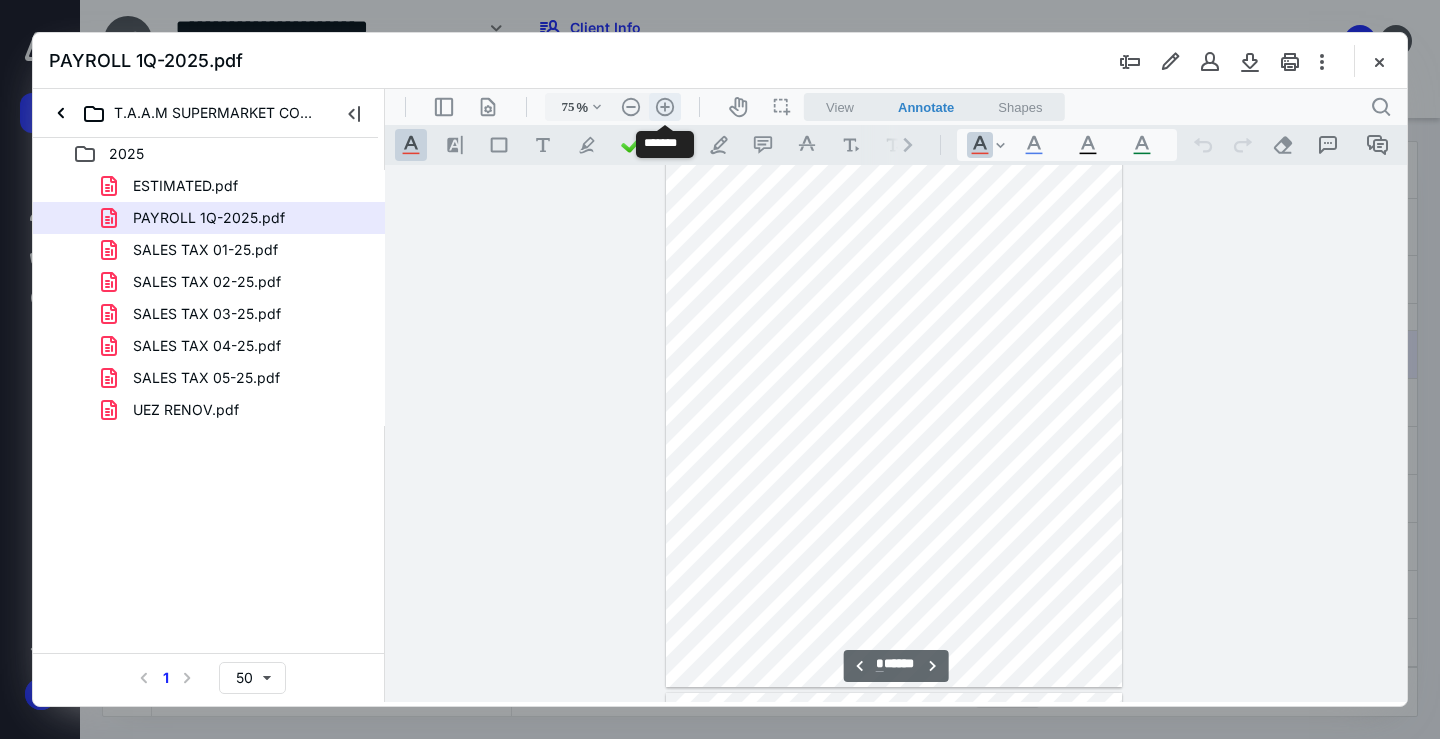 click on ".cls-1{fill:#abb0c4;} icon - header - zoom - in - line" at bounding box center (665, 107) 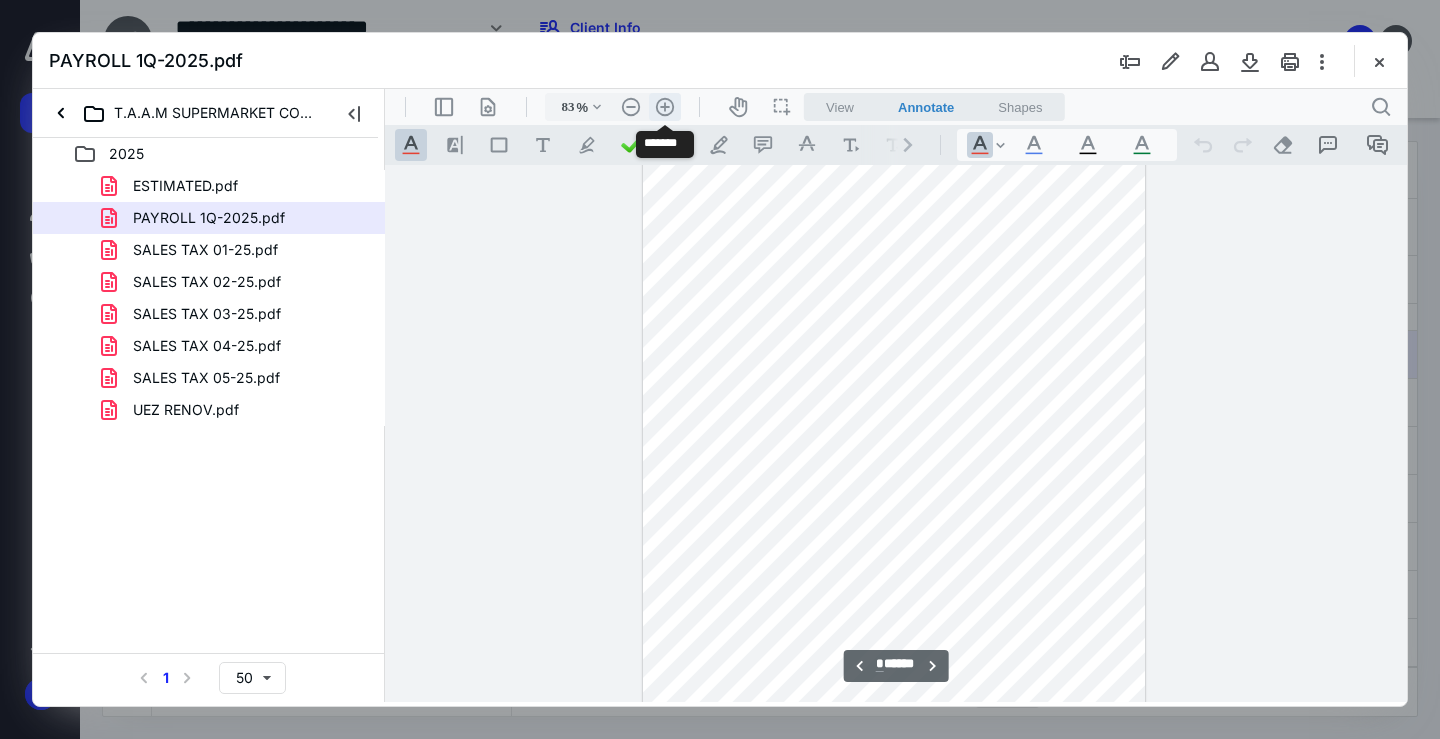 click on ".cls-1{fill:#abb0c4;} icon - header - zoom - in - line" at bounding box center [665, 107] 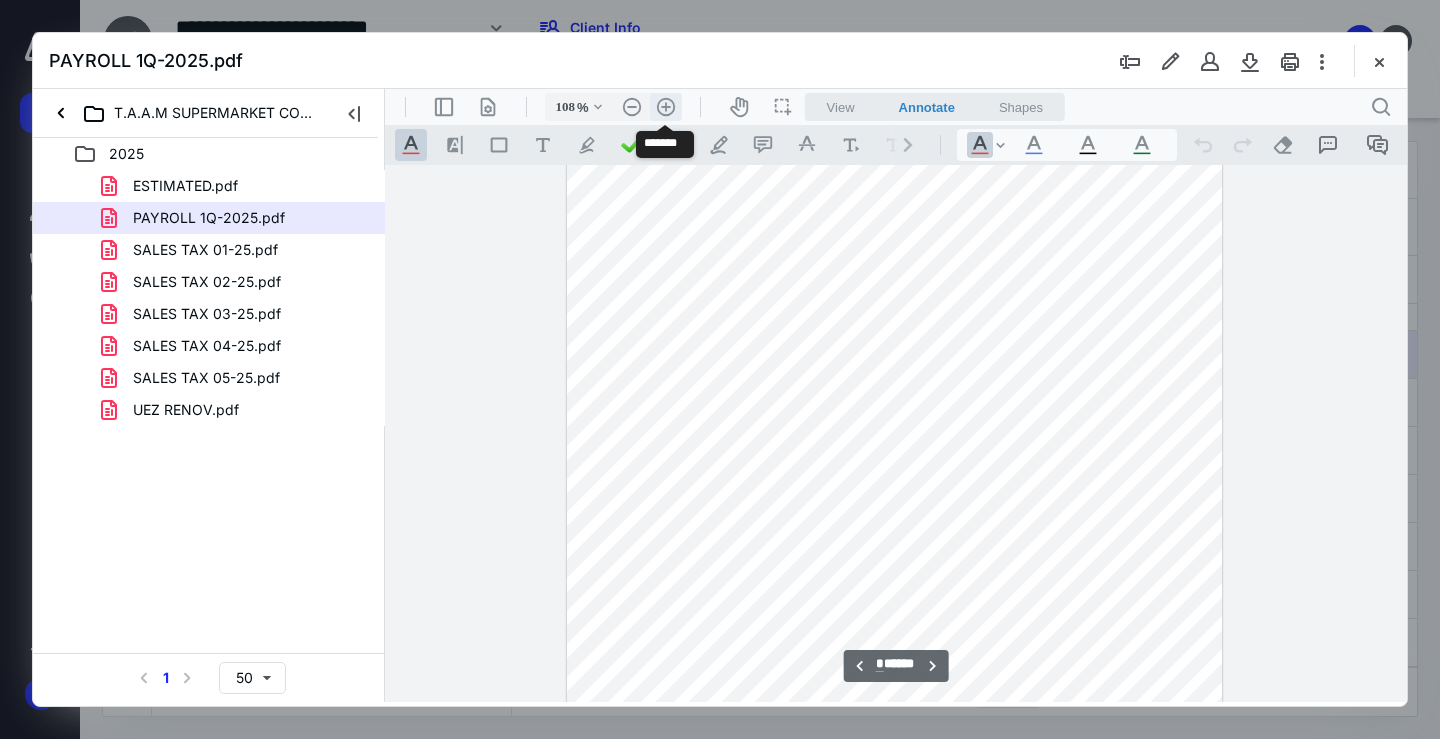click on ".cls-1{fill:#abb0c4;} icon - header - zoom - in - line" at bounding box center [666, 107] 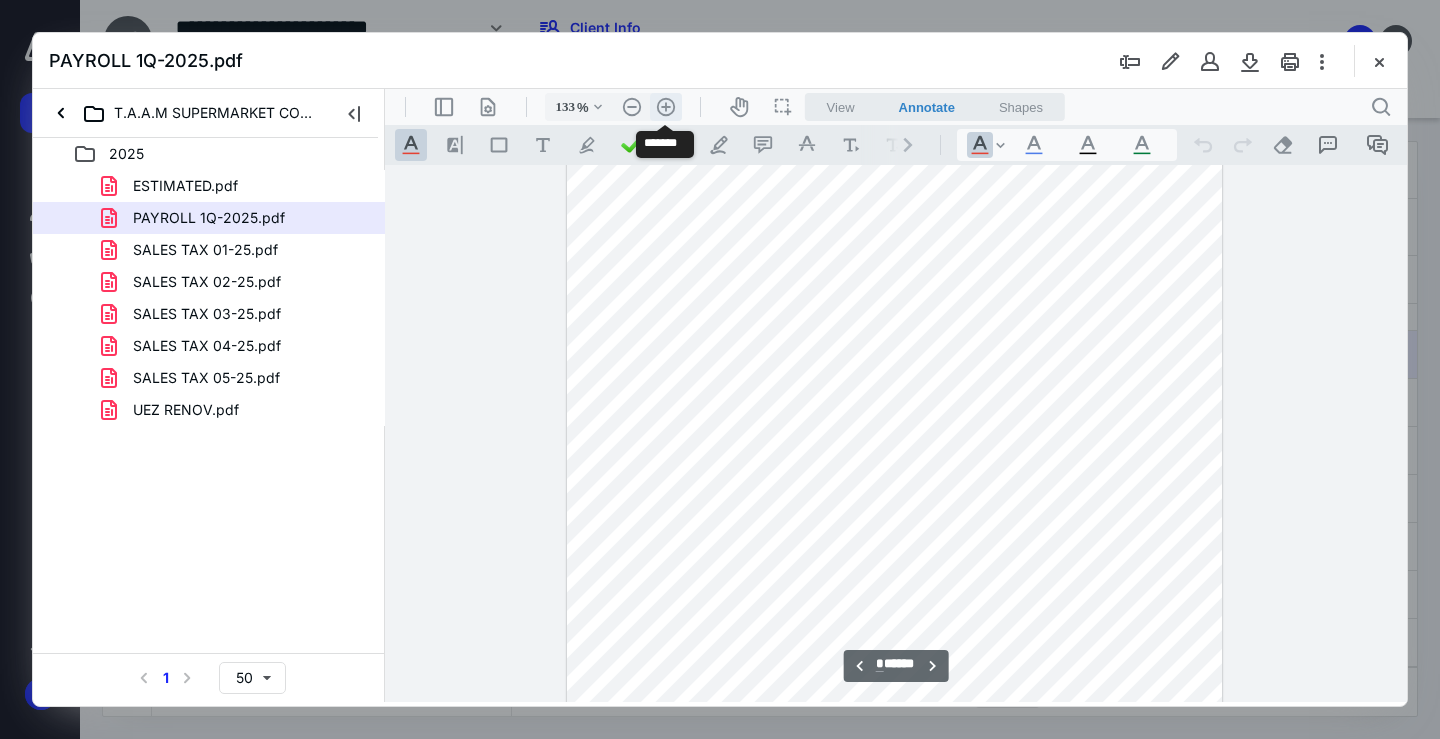 scroll, scrollTop: 1361, scrollLeft: 0, axis: vertical 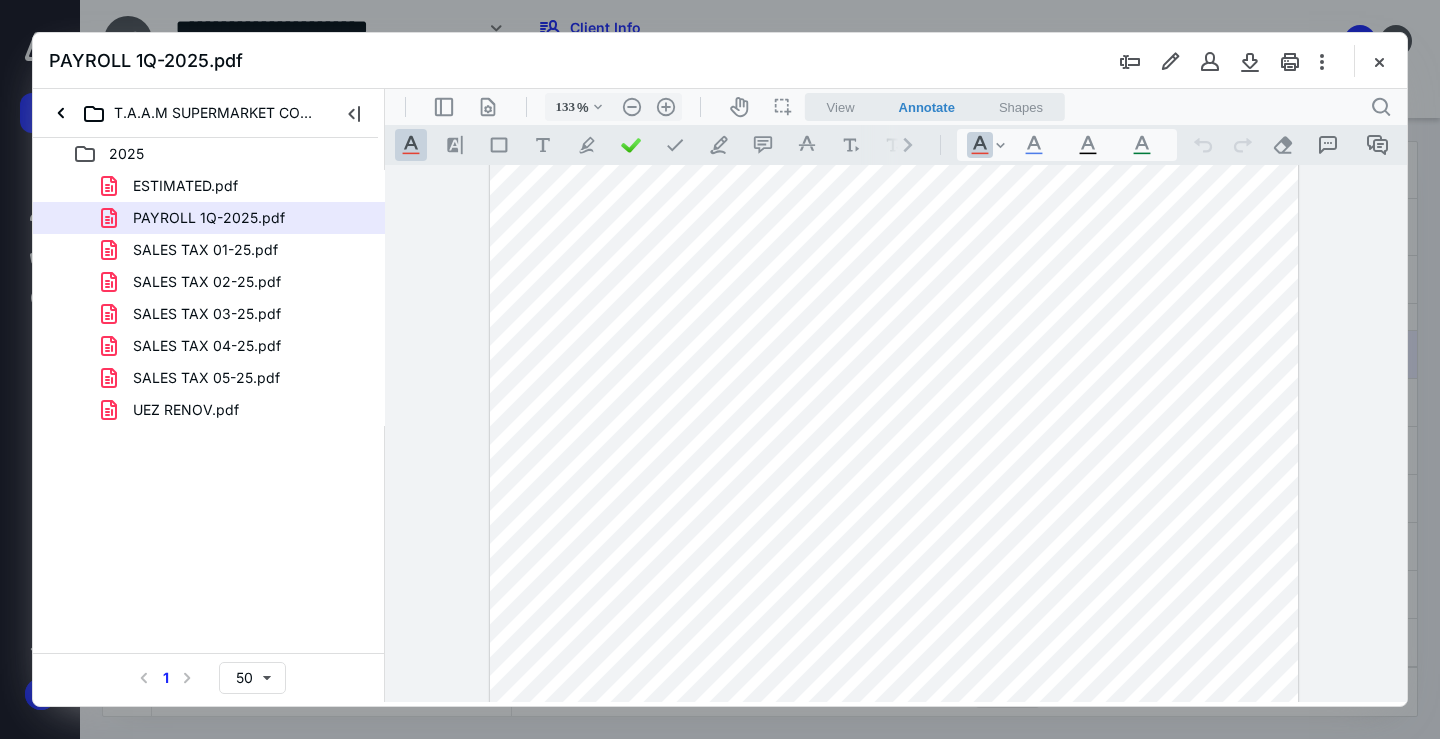 drag, startPoint x: 1379, startPoint y: 62, endPoint x: 936, endPoint y: 50, distance: 443.1625 